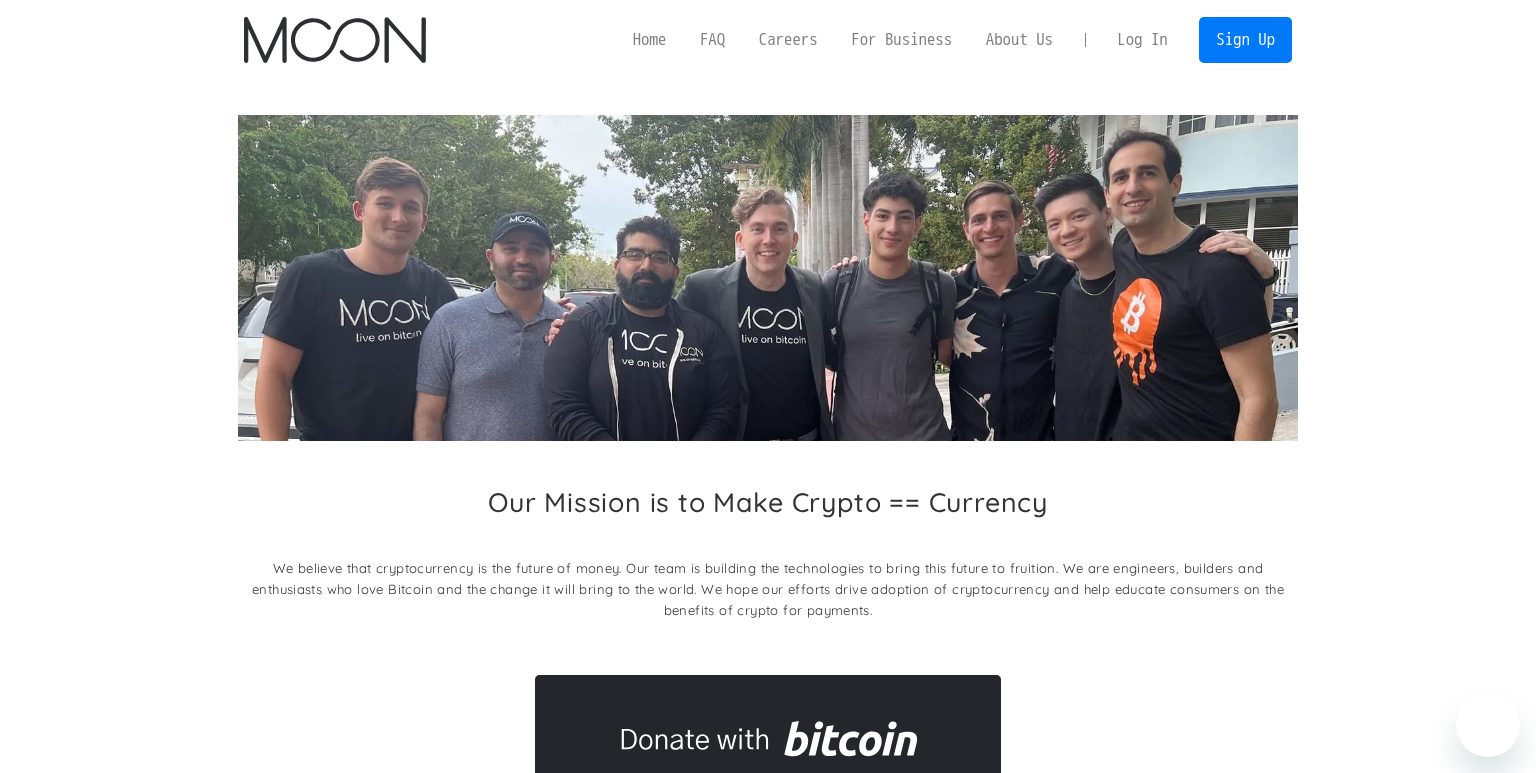 scroll, scrollTop: 0, scrollLeft: 0, axis: both 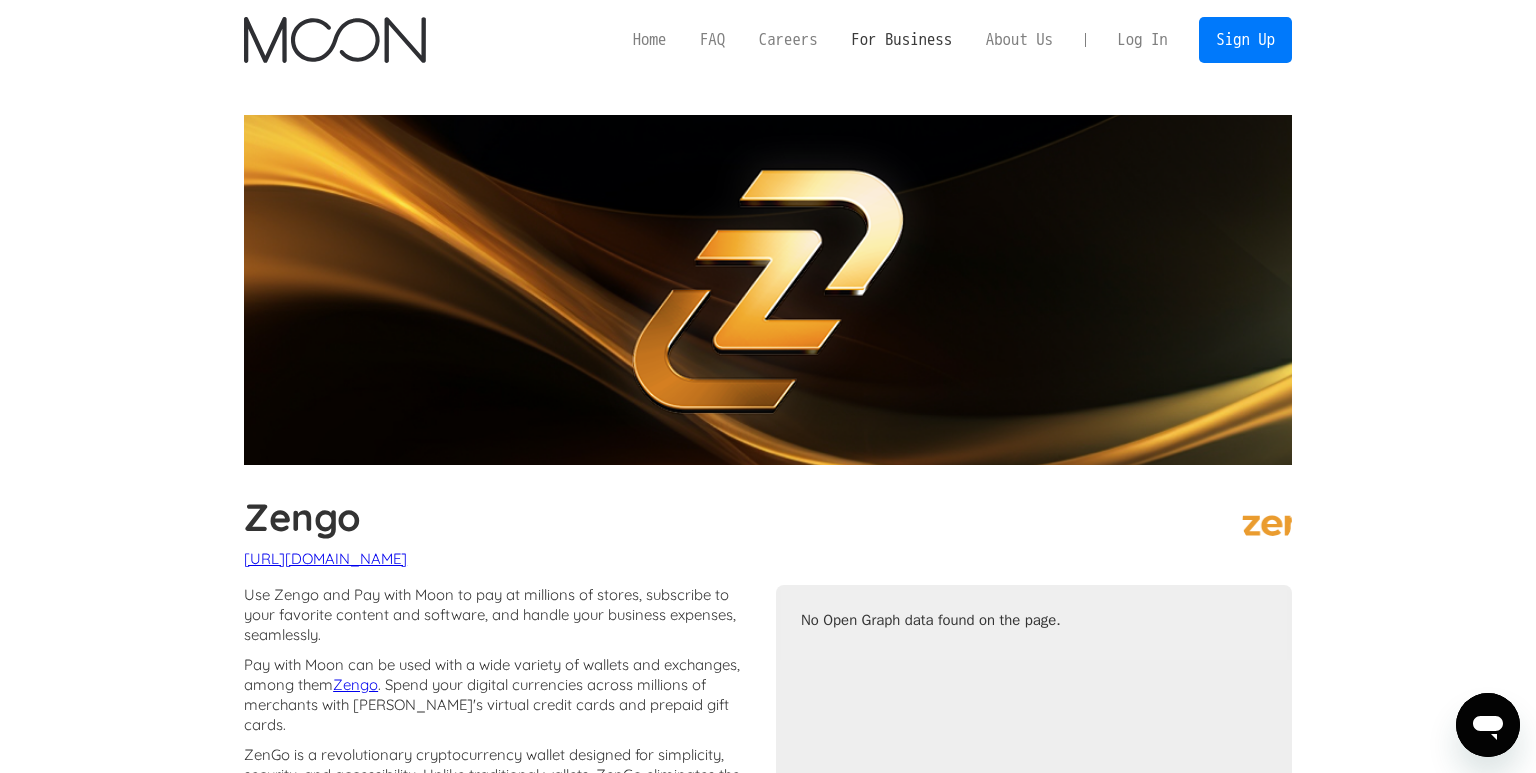 click on "For Business" at bounding box center [901, 39] 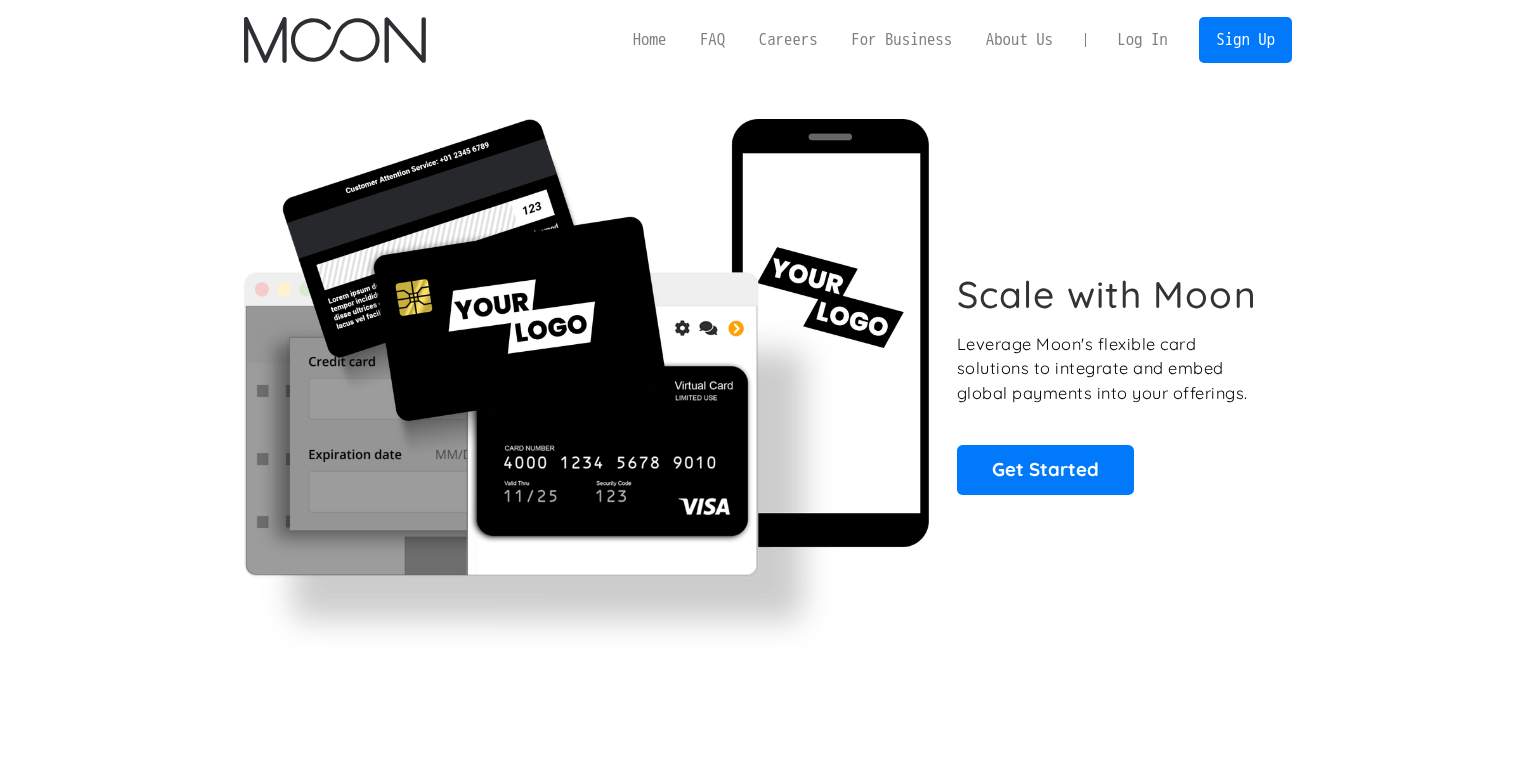 scroll, scrollTop: 0, scrollLeft: 0, axis: both 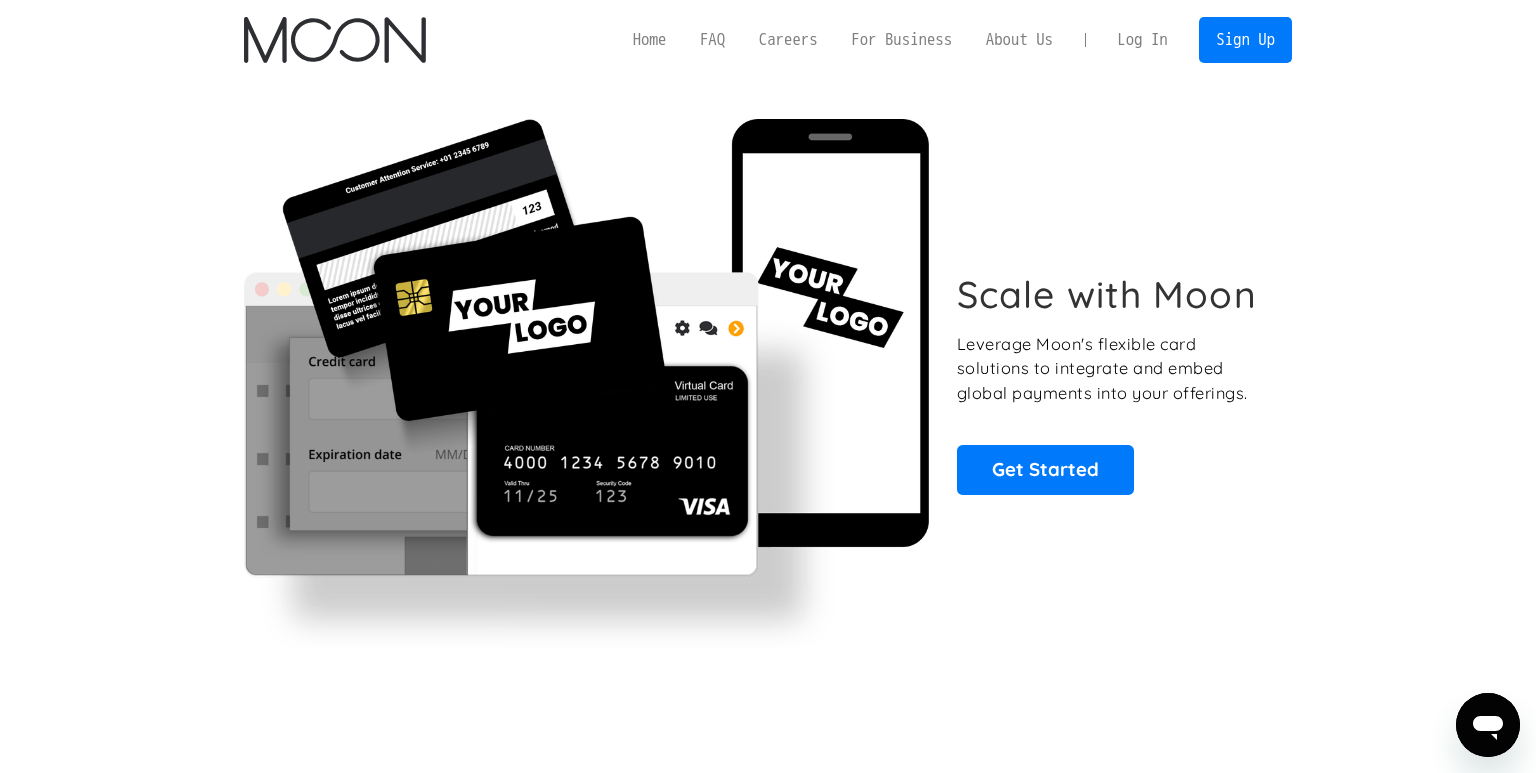 click on "Scale with Moon Leverage Moon's flexible card solutions to integrate and embed global payments into your offerings. Get Started" at bounding box center [768, 383] 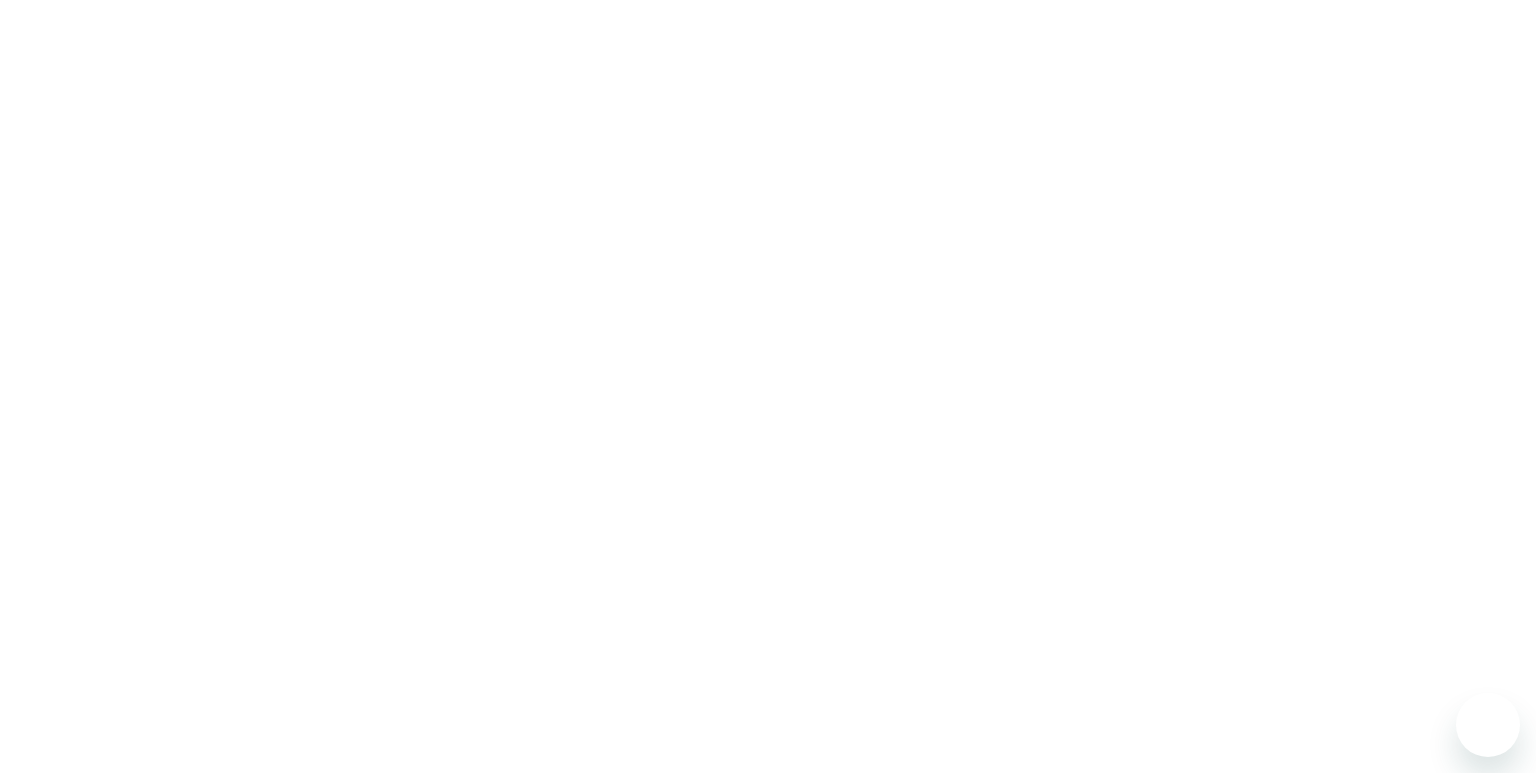 scroll, scrollTop: 0, scrollLeft: 0, axis: both 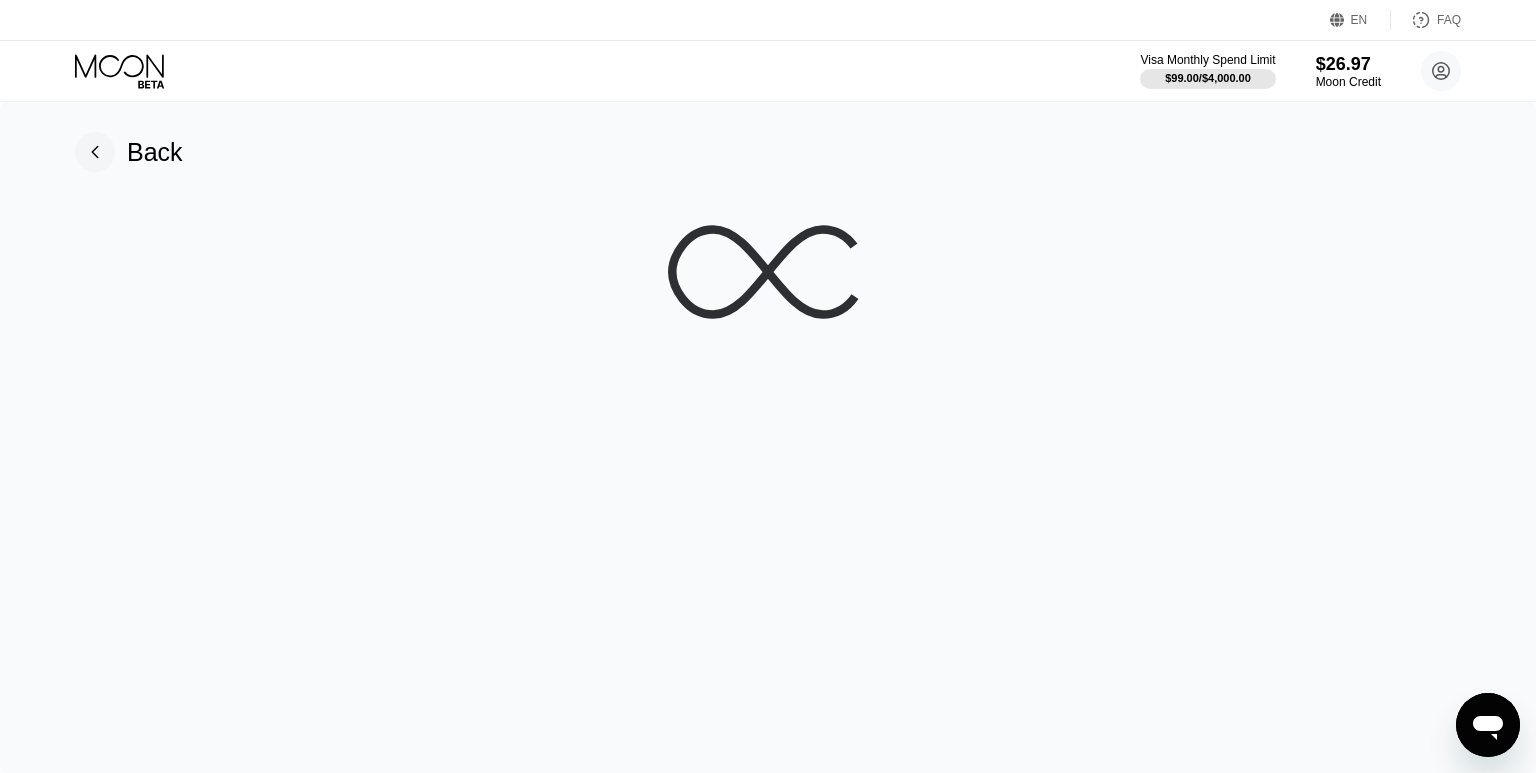 click on "EN" at bounding box center [1340, 20] 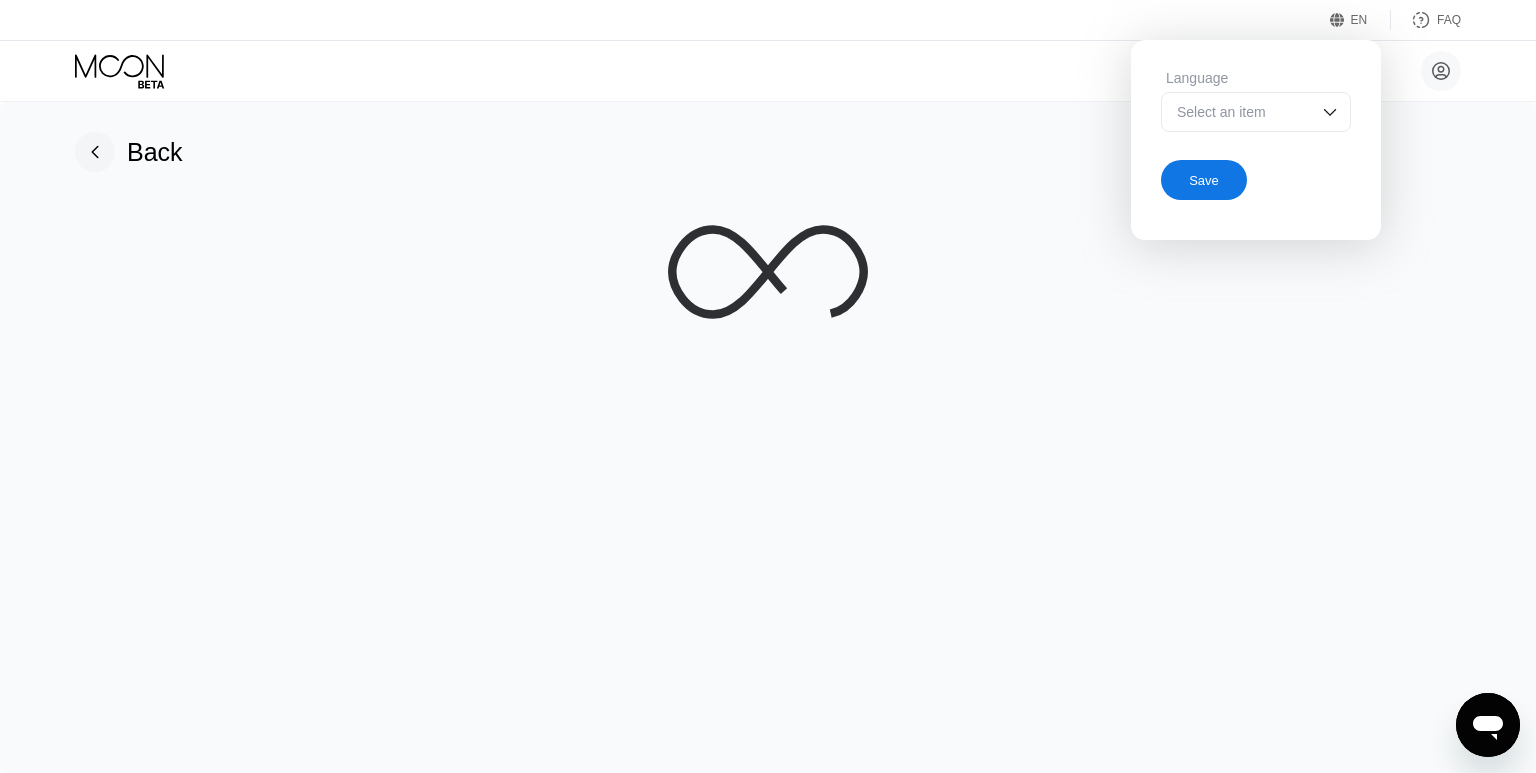 click on "EN Language Select an item Save FAQ" at bounding box center [768, 20] 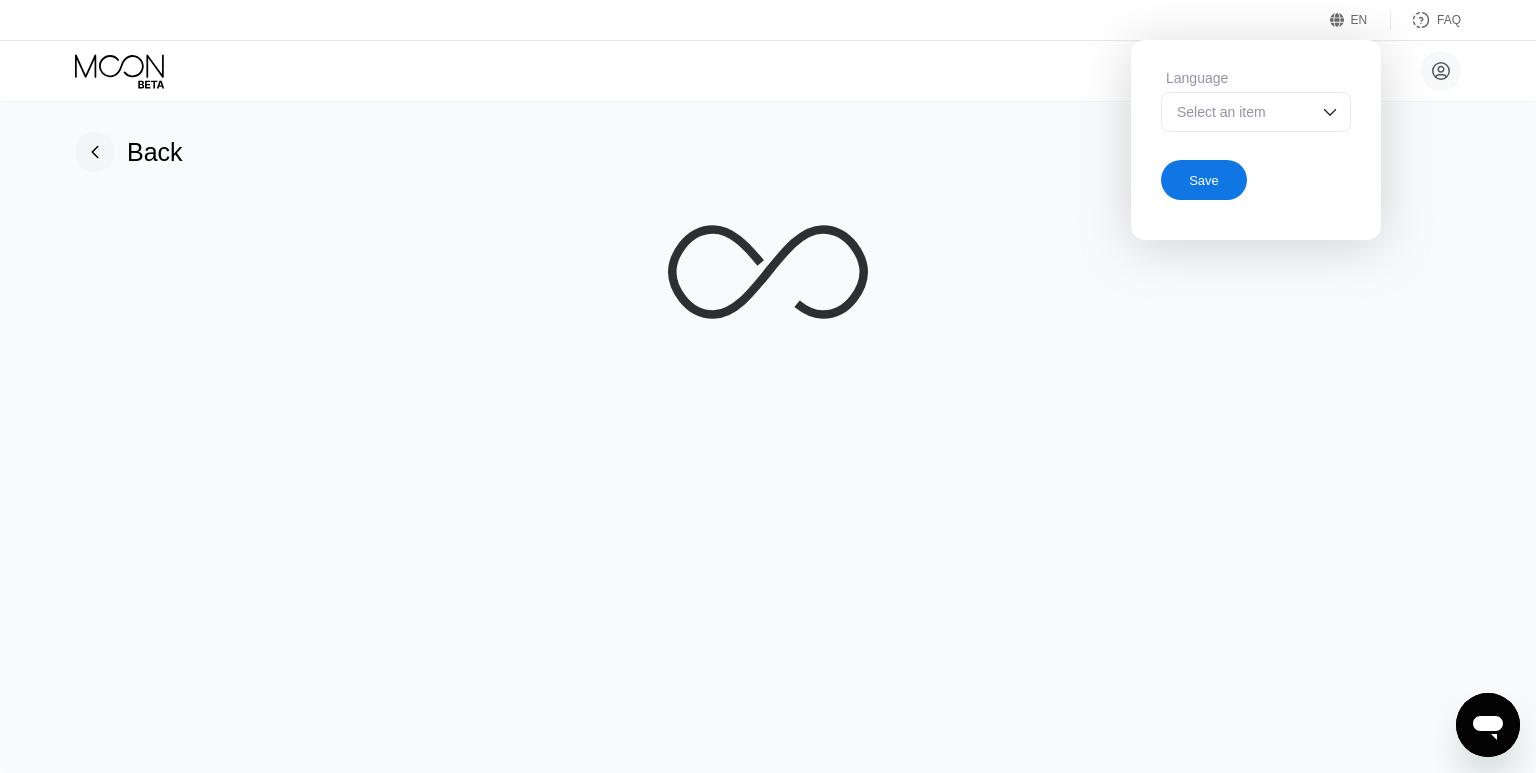 click on "Select an item" at bounding box center [1241, 112] 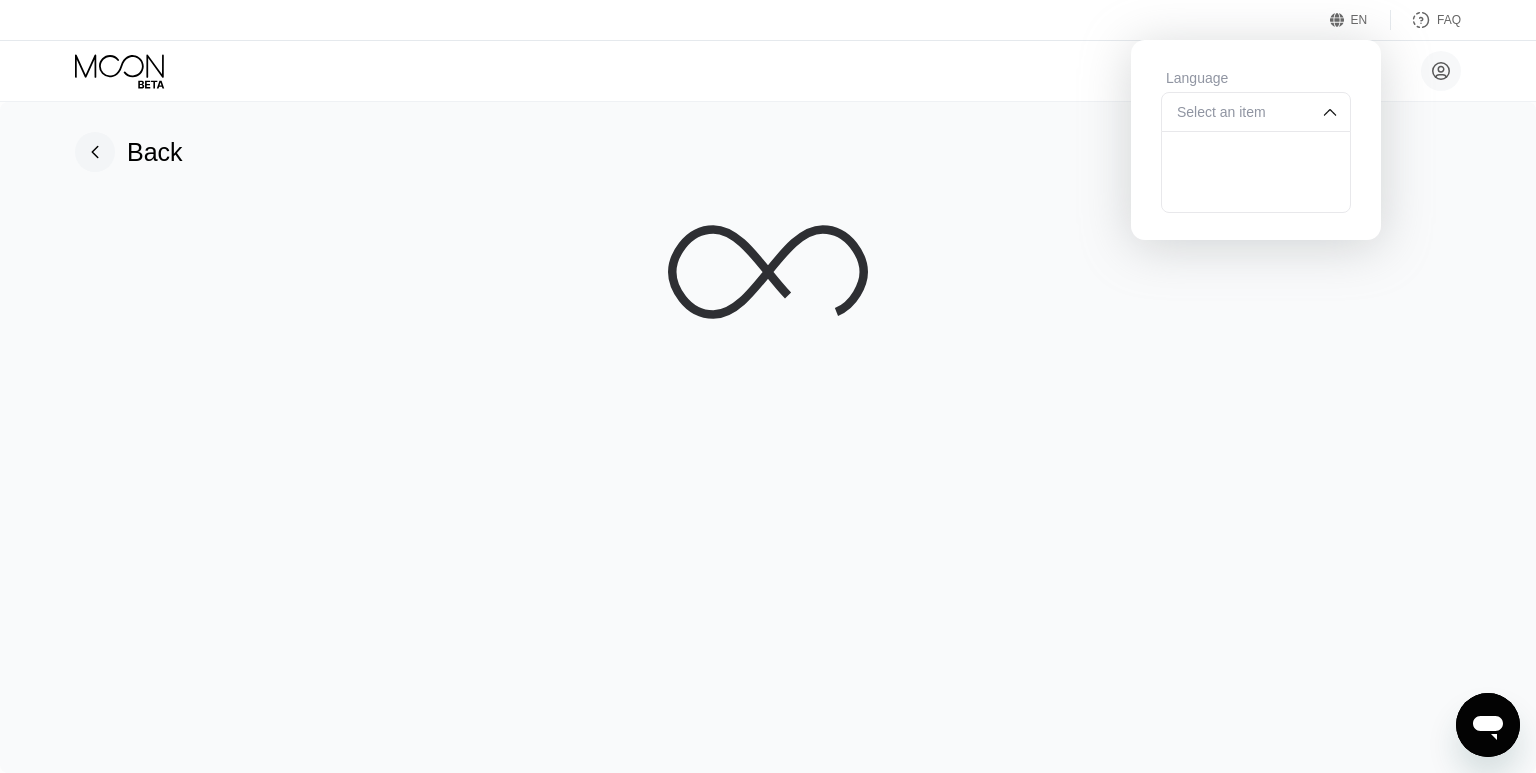 click on "EN" at bounding box center (1359, 20) 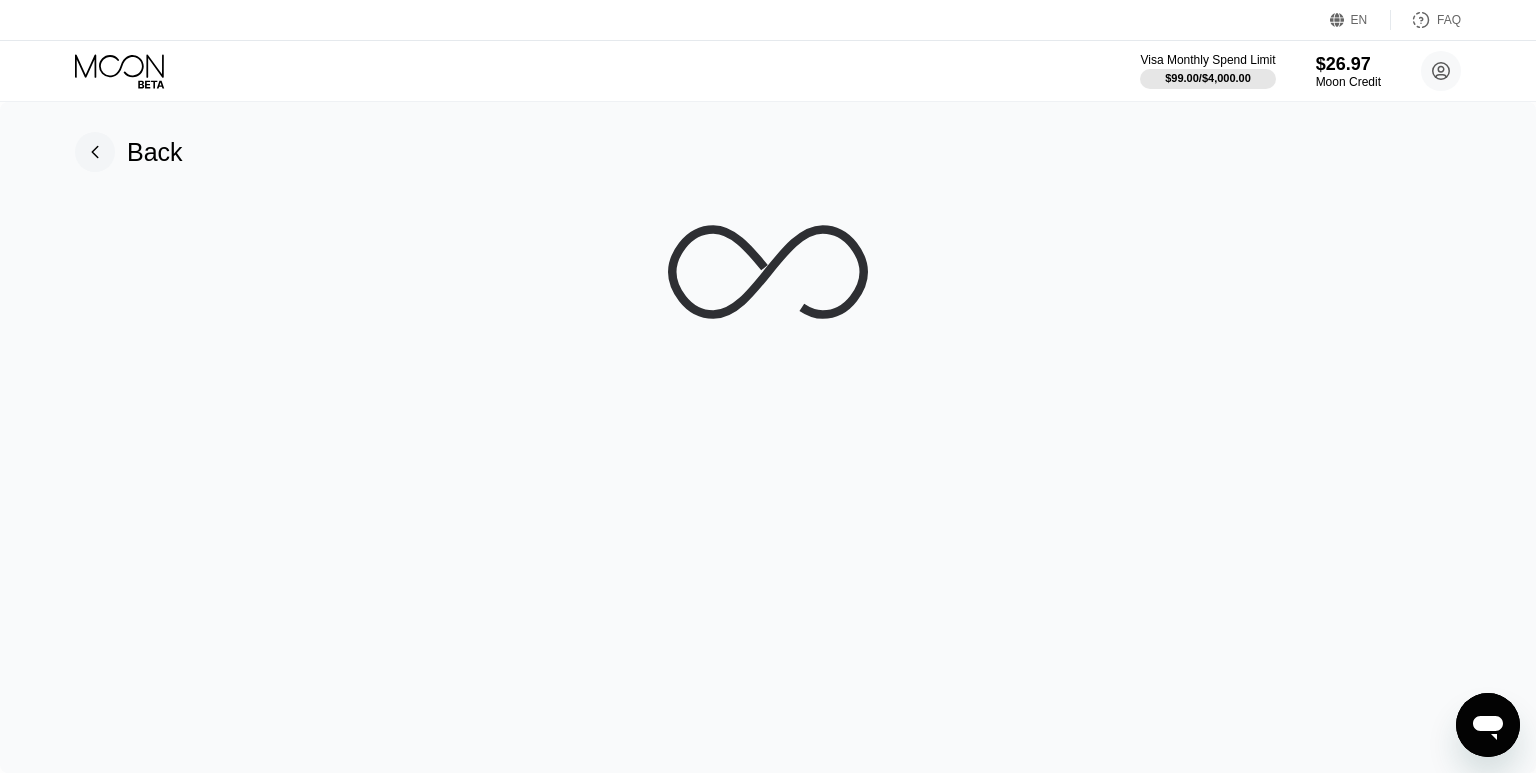 click on "EN Language Select an item Save FAQ" at bounding box center [768, 20] 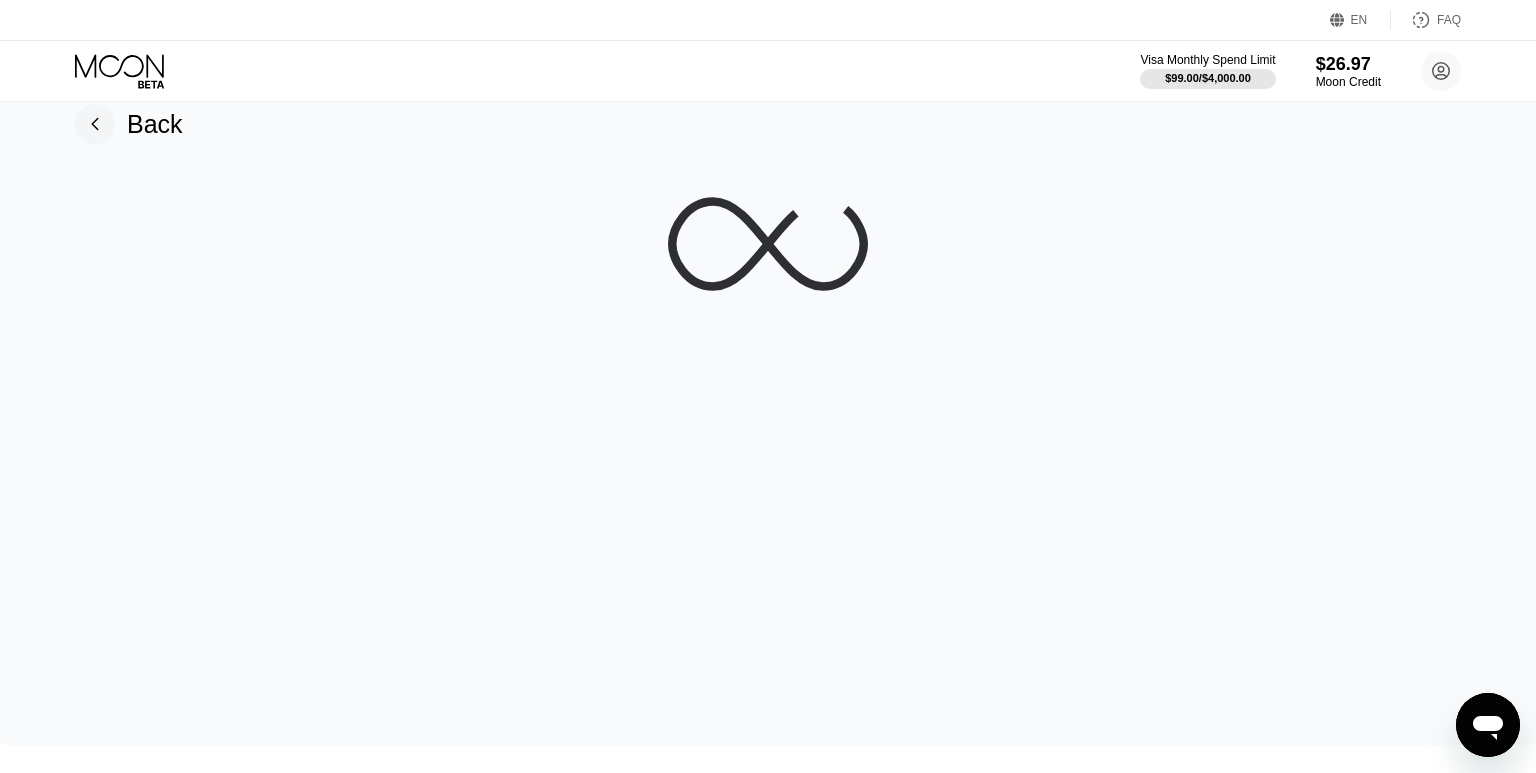 scroll, scrollTop: 26, scrollLeft: 0, axis: vertical 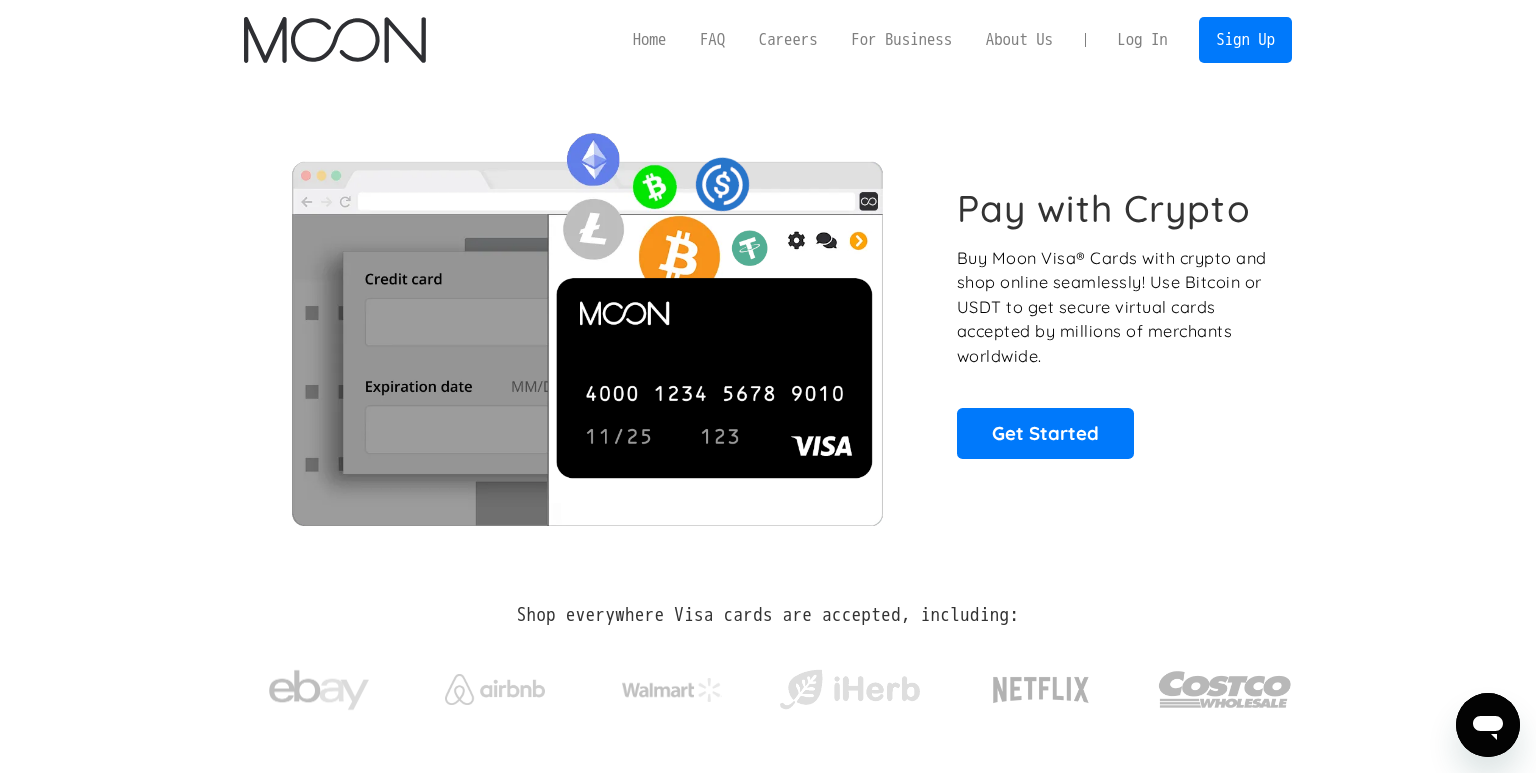 click on "Log In" at bounding box center (1142, 40) 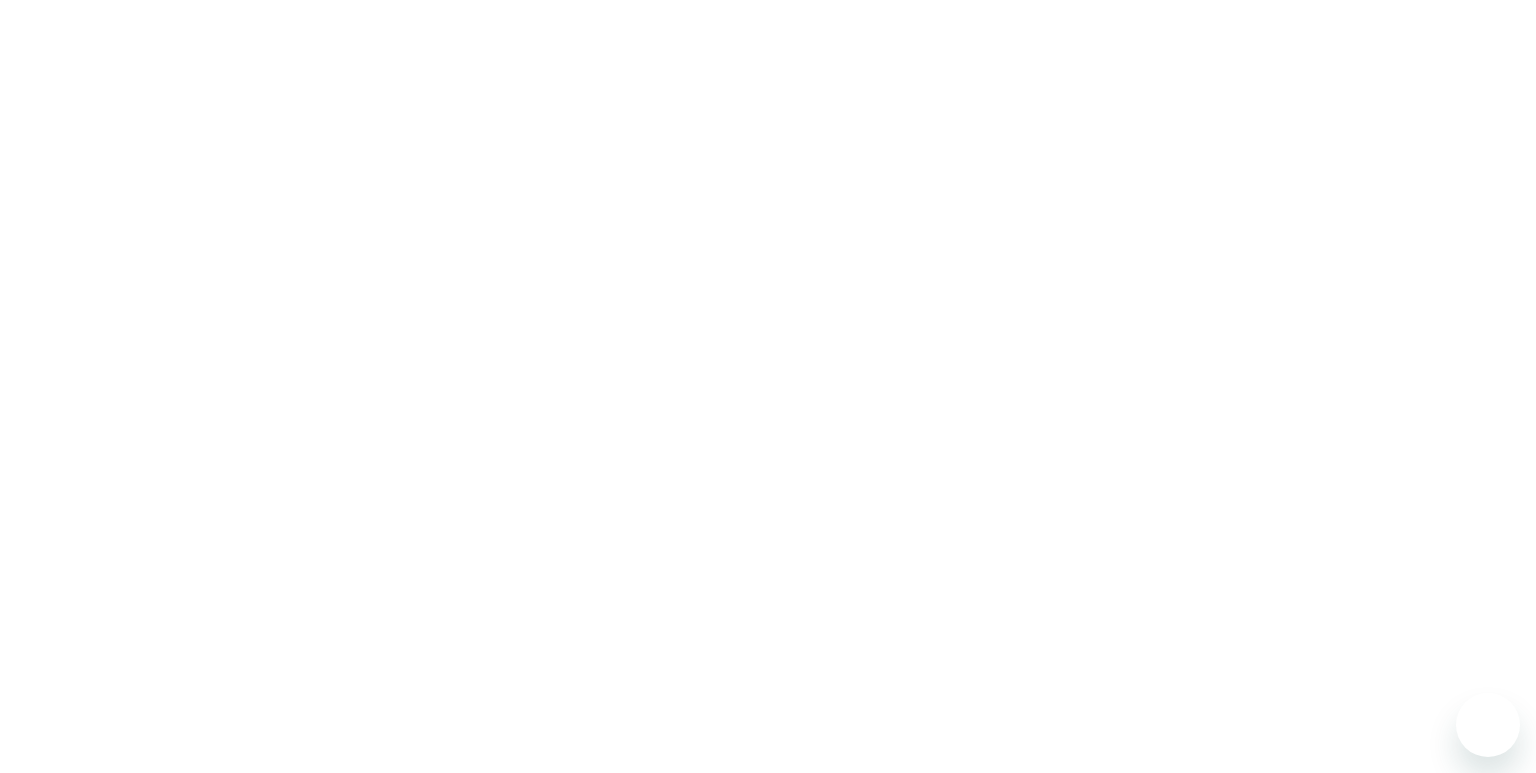 scroll, scrollTop: 0, scrollLeft: 0, axis: both 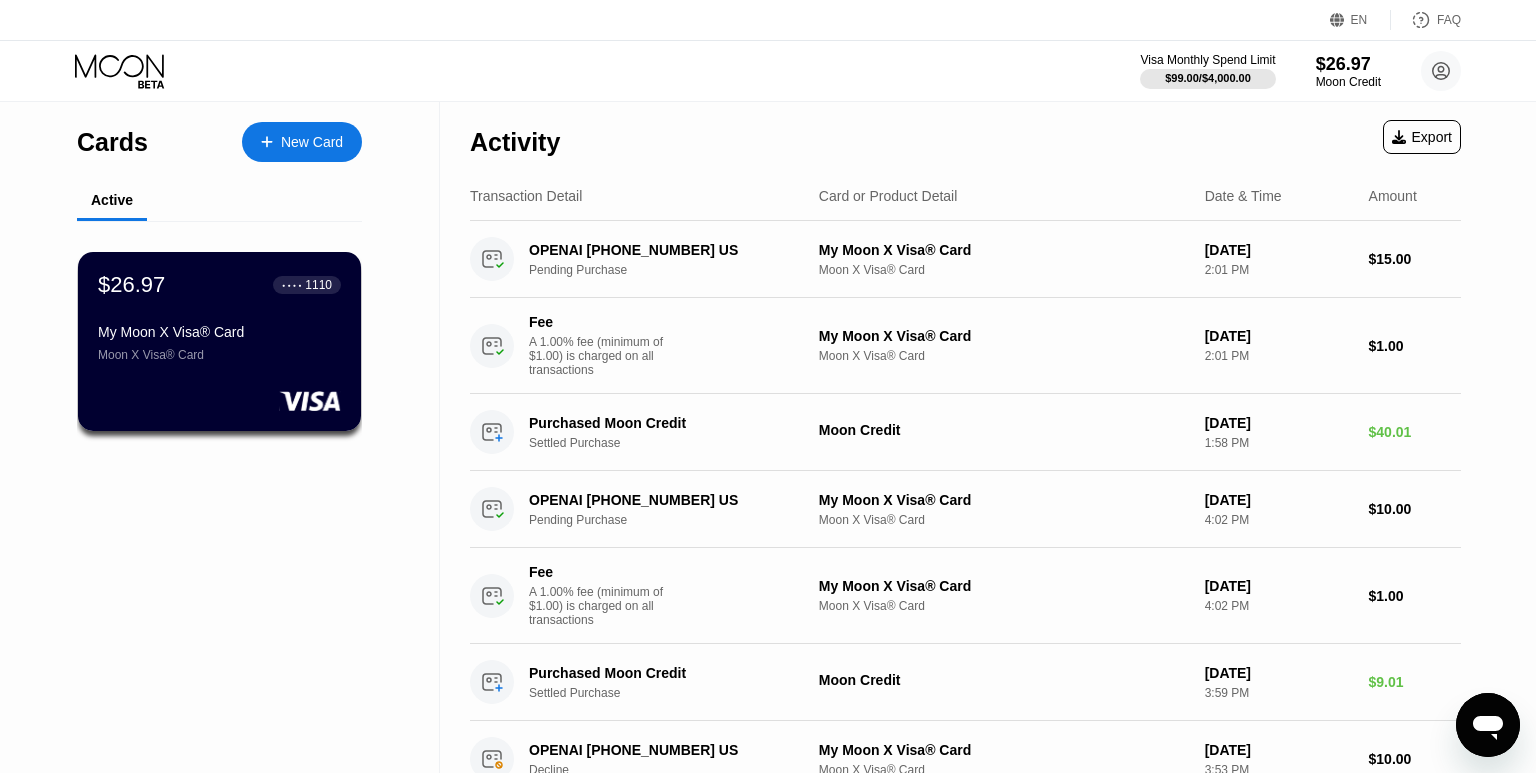 click on "New Card" at bounding box center [302, 142] 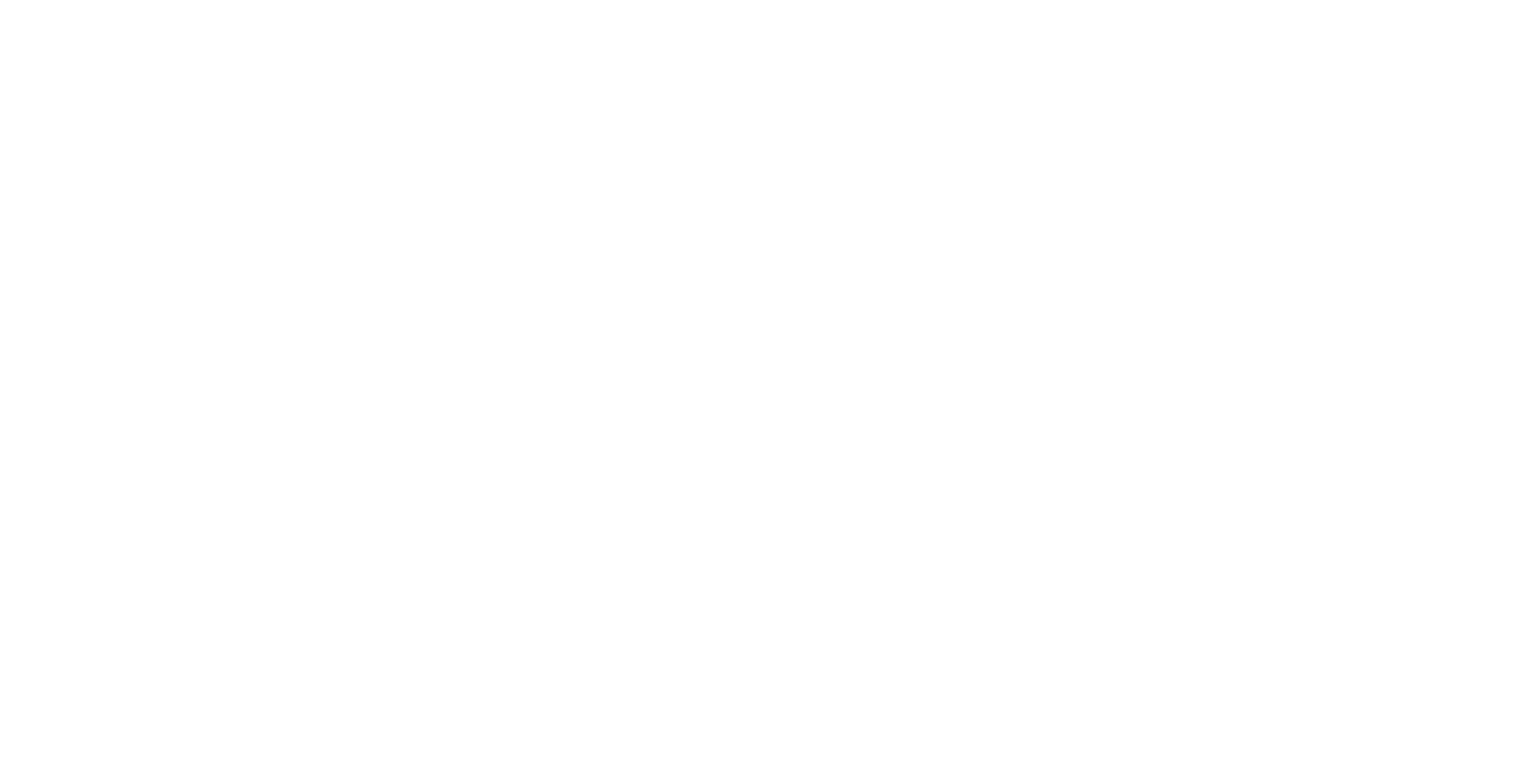 scroll, scrollTop: 0, scrollLeft: 0, axis: both 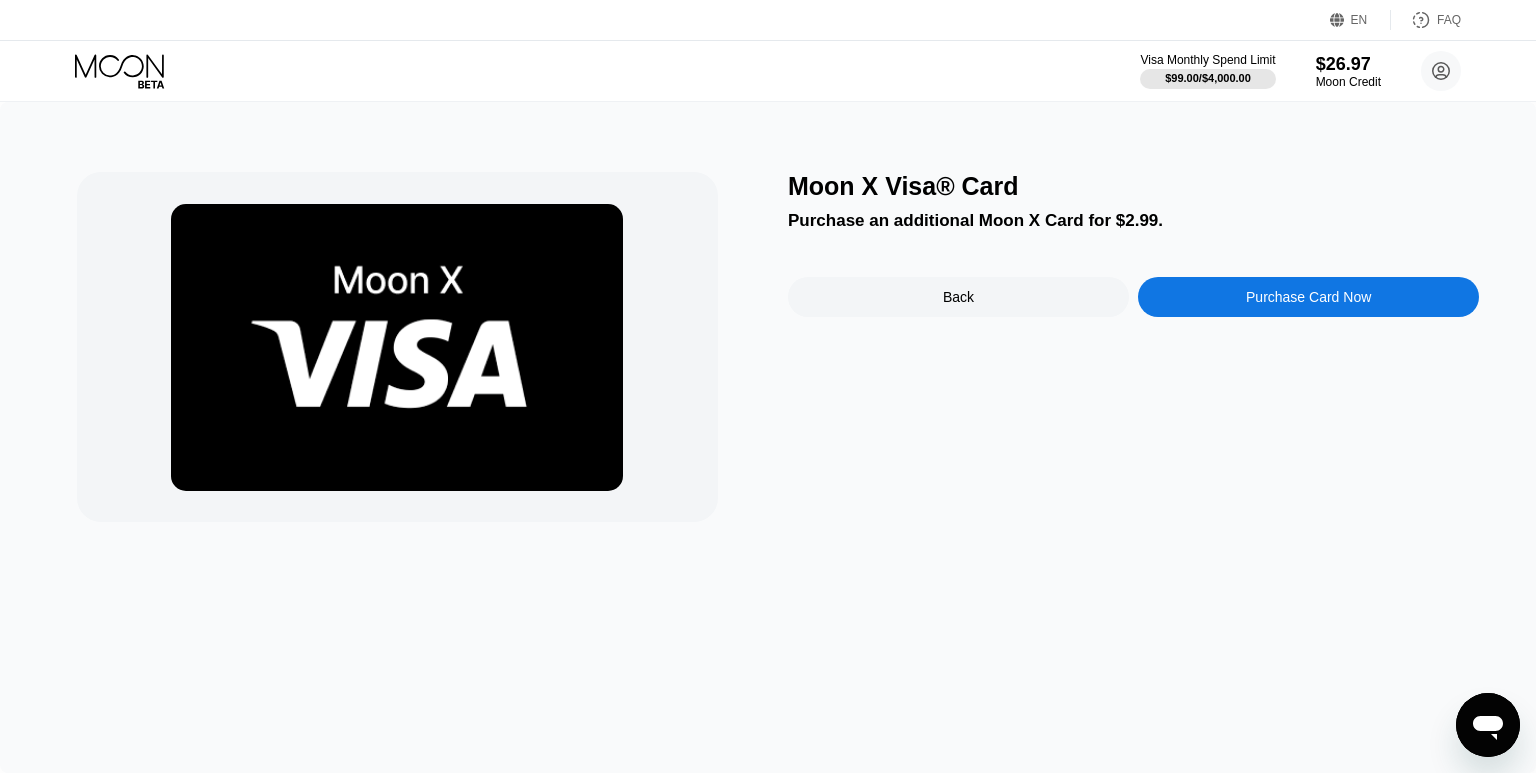 click on "Purchase Card Now" at bounding box center [1308, 297] 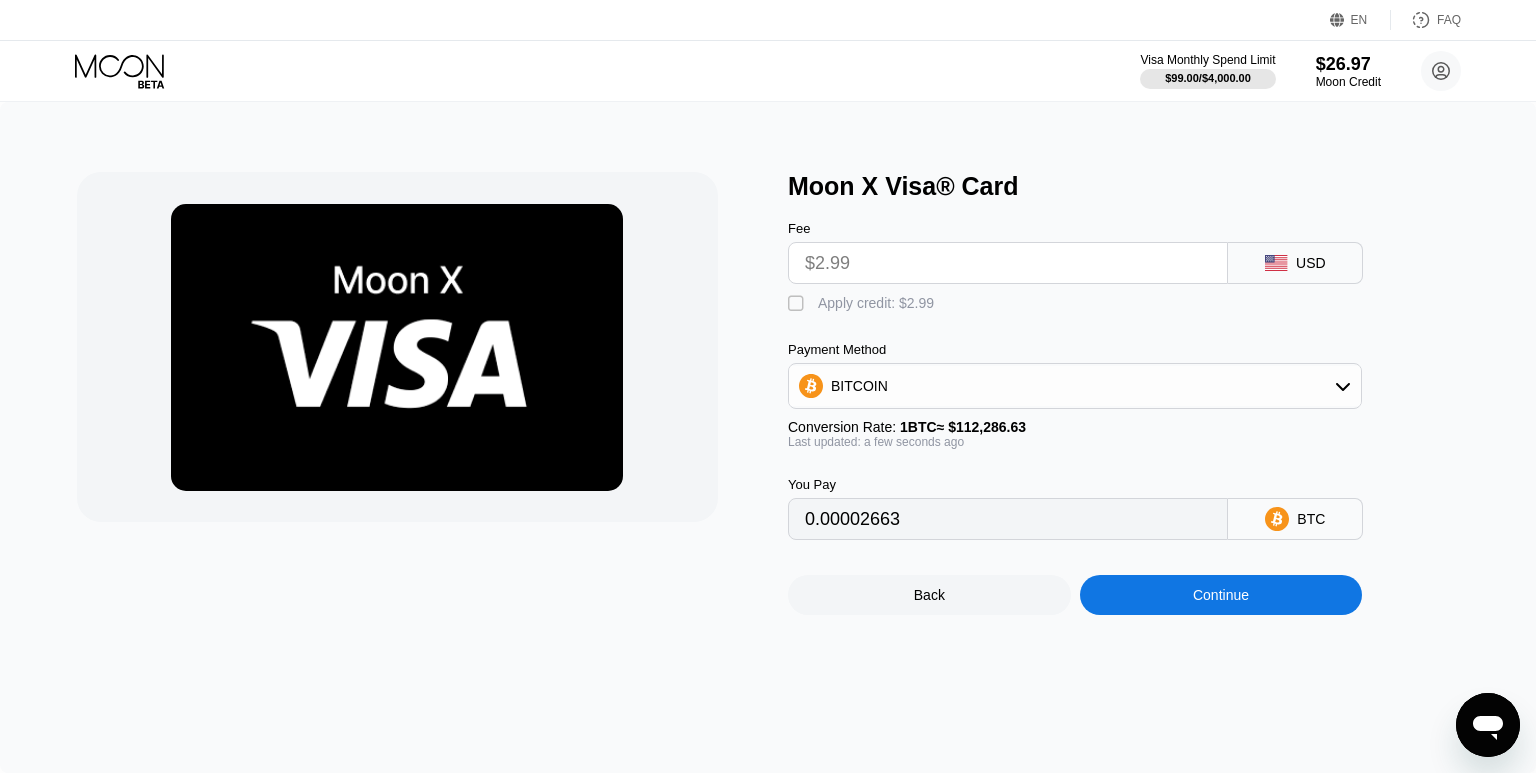 click on "$2.99" at bounding box center (1008, 263) 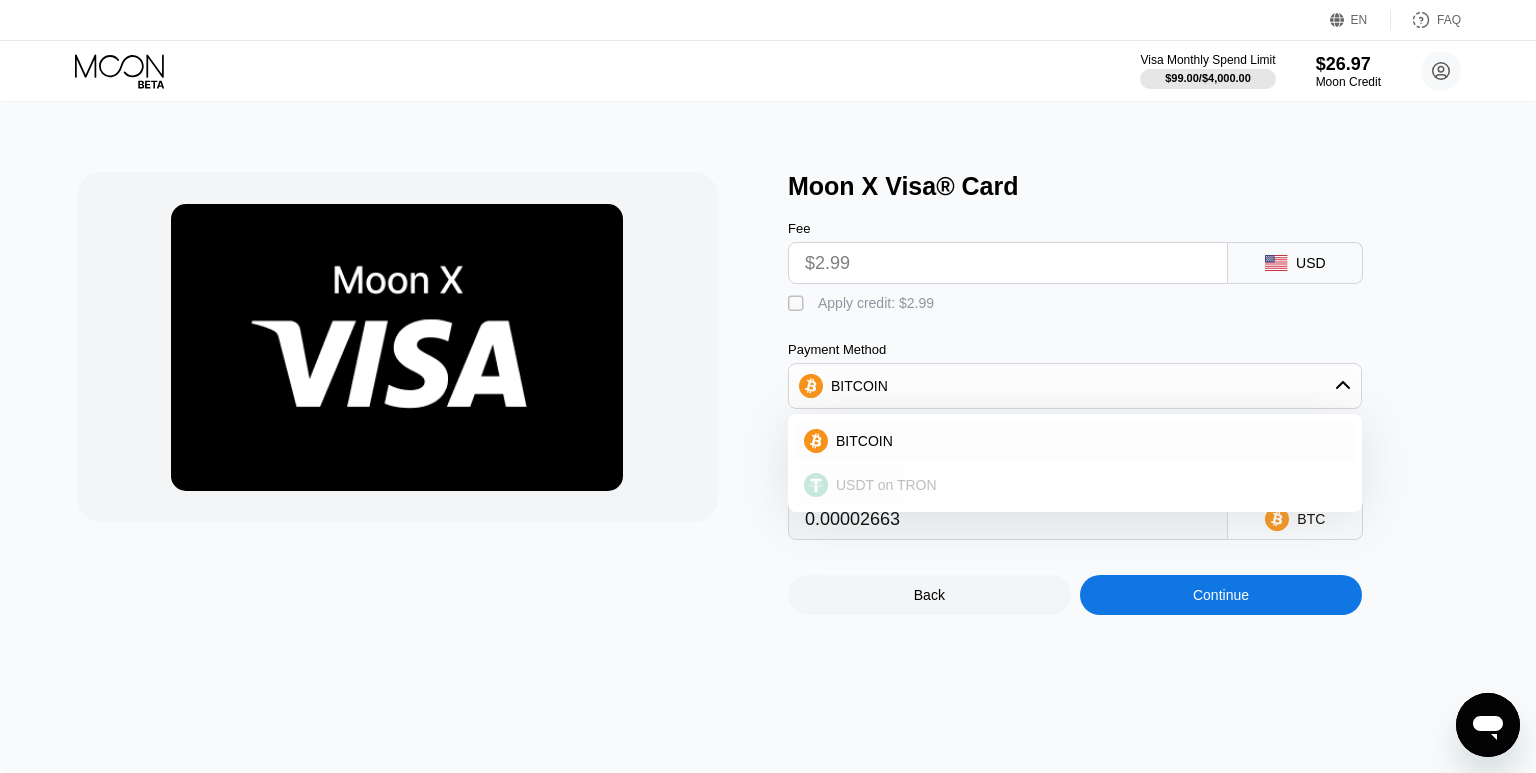 click on "USDT on TRON" at bounding box center [1087, 485] 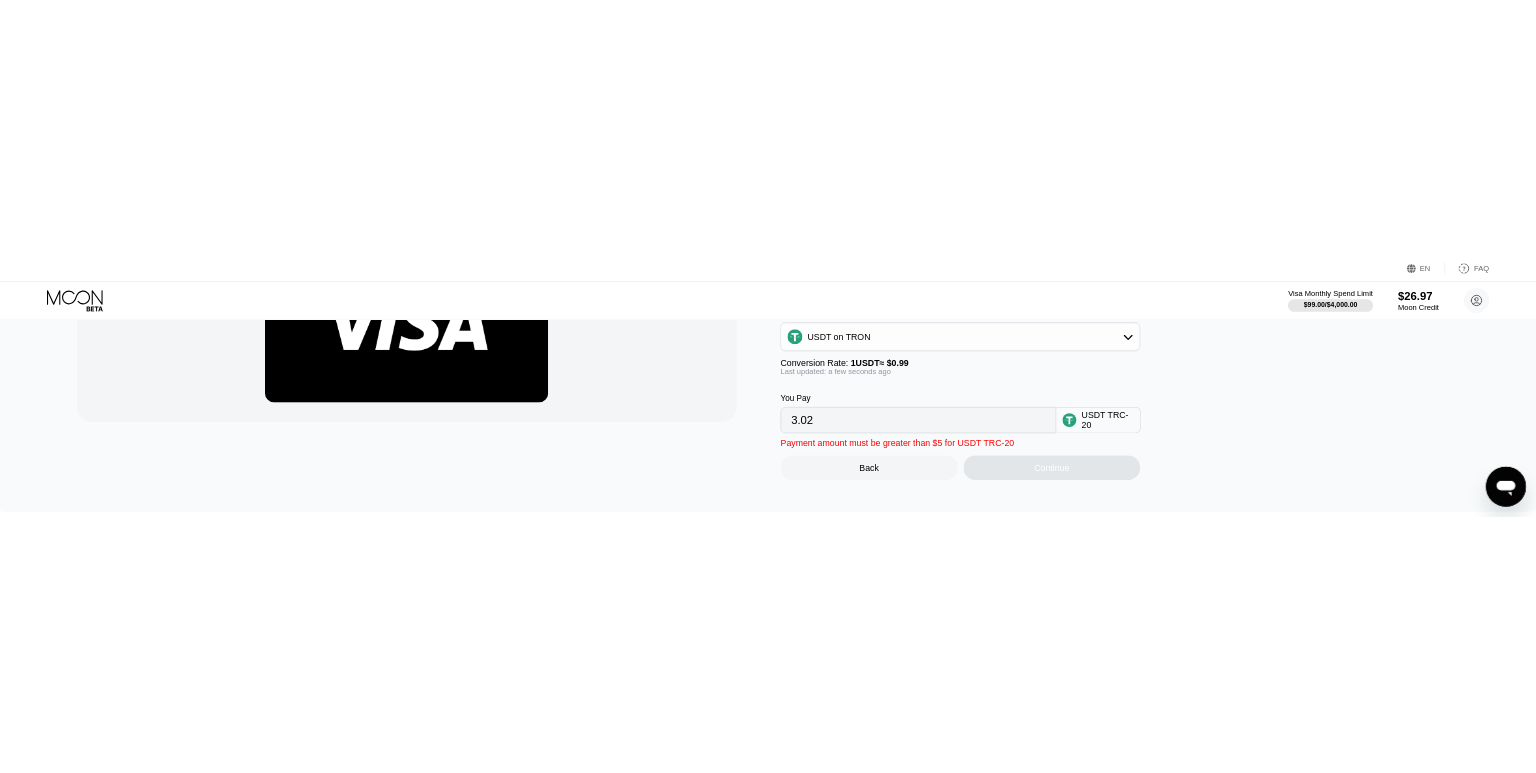 scroll, scrollTop: 255, scrollLeft: 0, axis: vertical 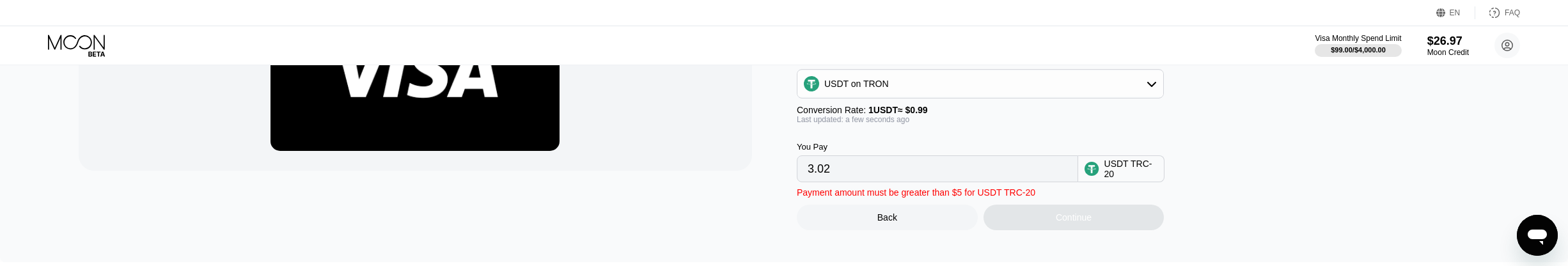 click on "Moon X Visa® Card Fee $2.99 USD  Apply credit: $2.99 Payment Method USDT on TRON Conversion Rate:   1  USDT  ≈   $0.99 Last updated:   a few seconds ago You Pay 3.02 USDT TRC-20 Payment amount must be greater than $5 for USDT TRC-20 Back Continue" at bounding box center [1149, 88] 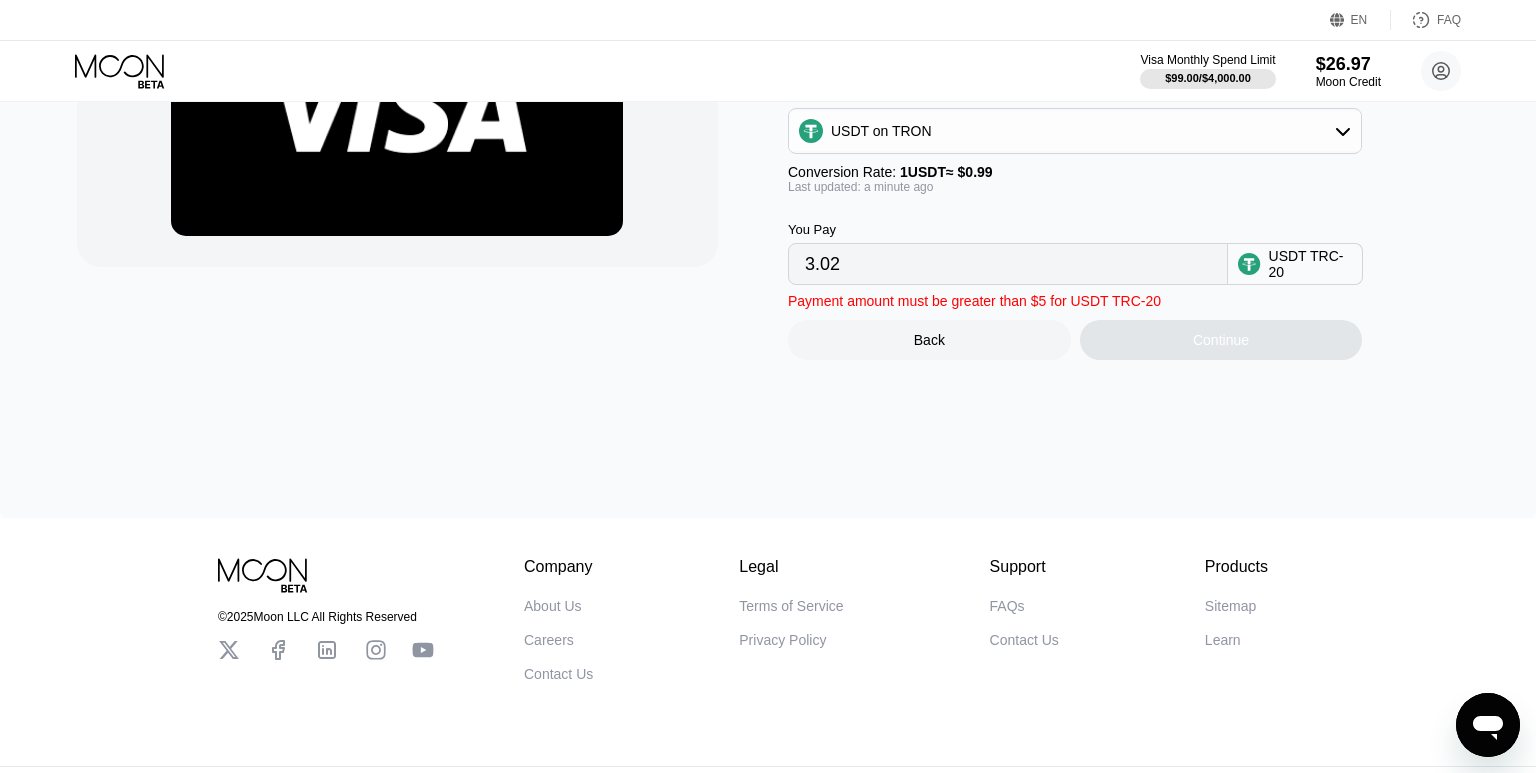 scroll, scrollTop: 0, scrollLeft: 0, axis: both 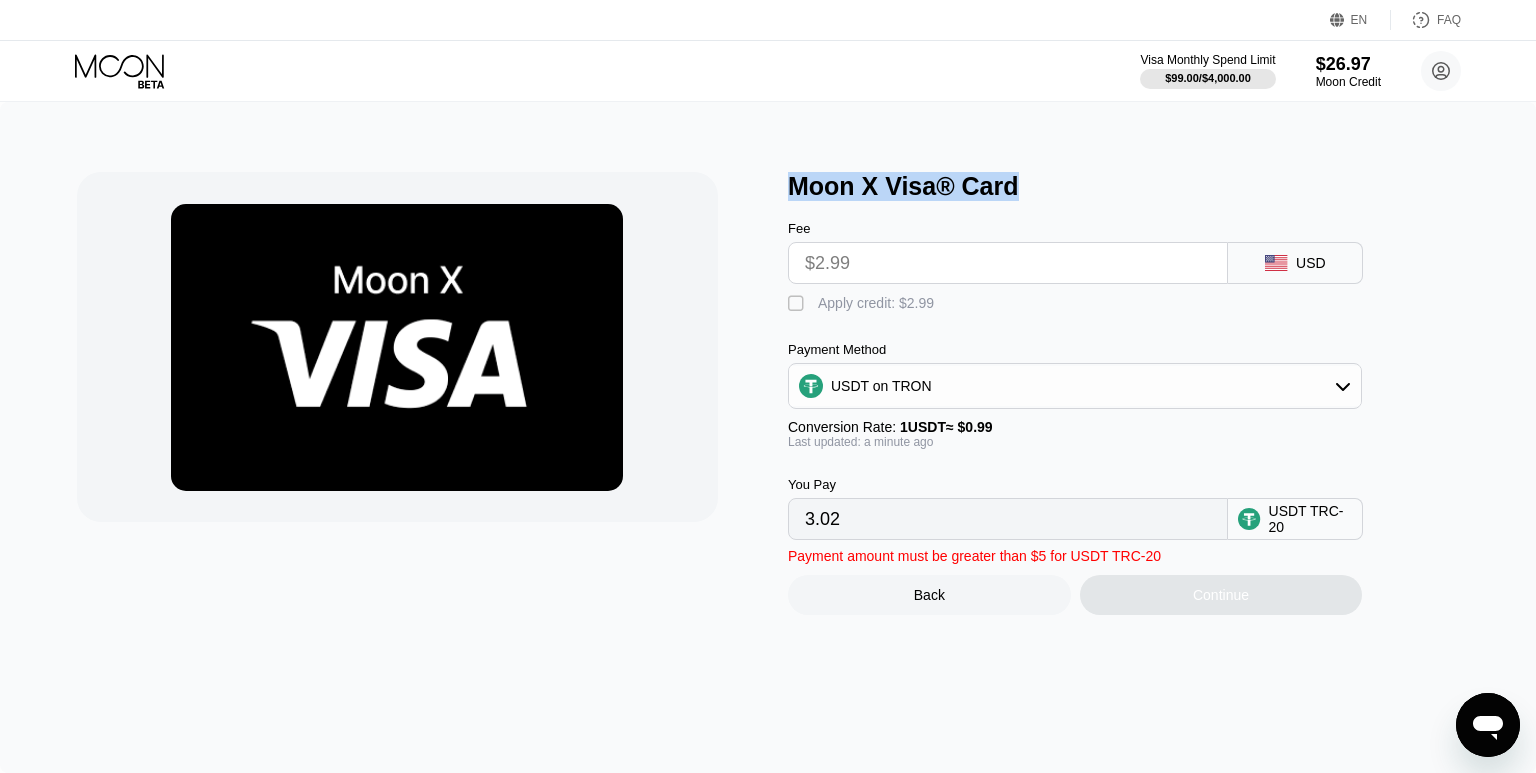 drag, startPoint x: 789, startPoint y: 183, endPoint x: 1051, endPoint y: 190, distance: 262.0935 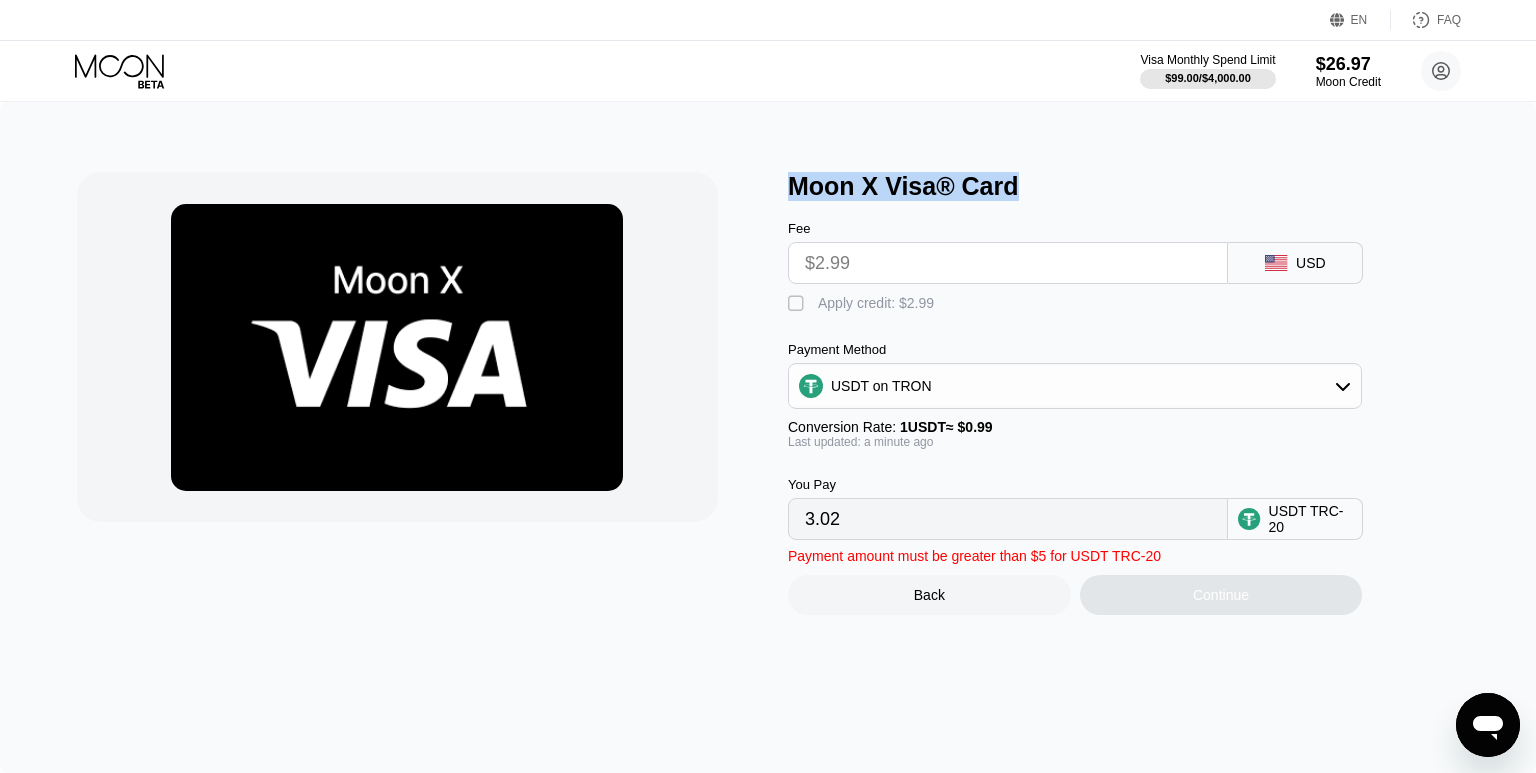 click on "Moon X Visa® Card" at bounding box center [1133, 186] 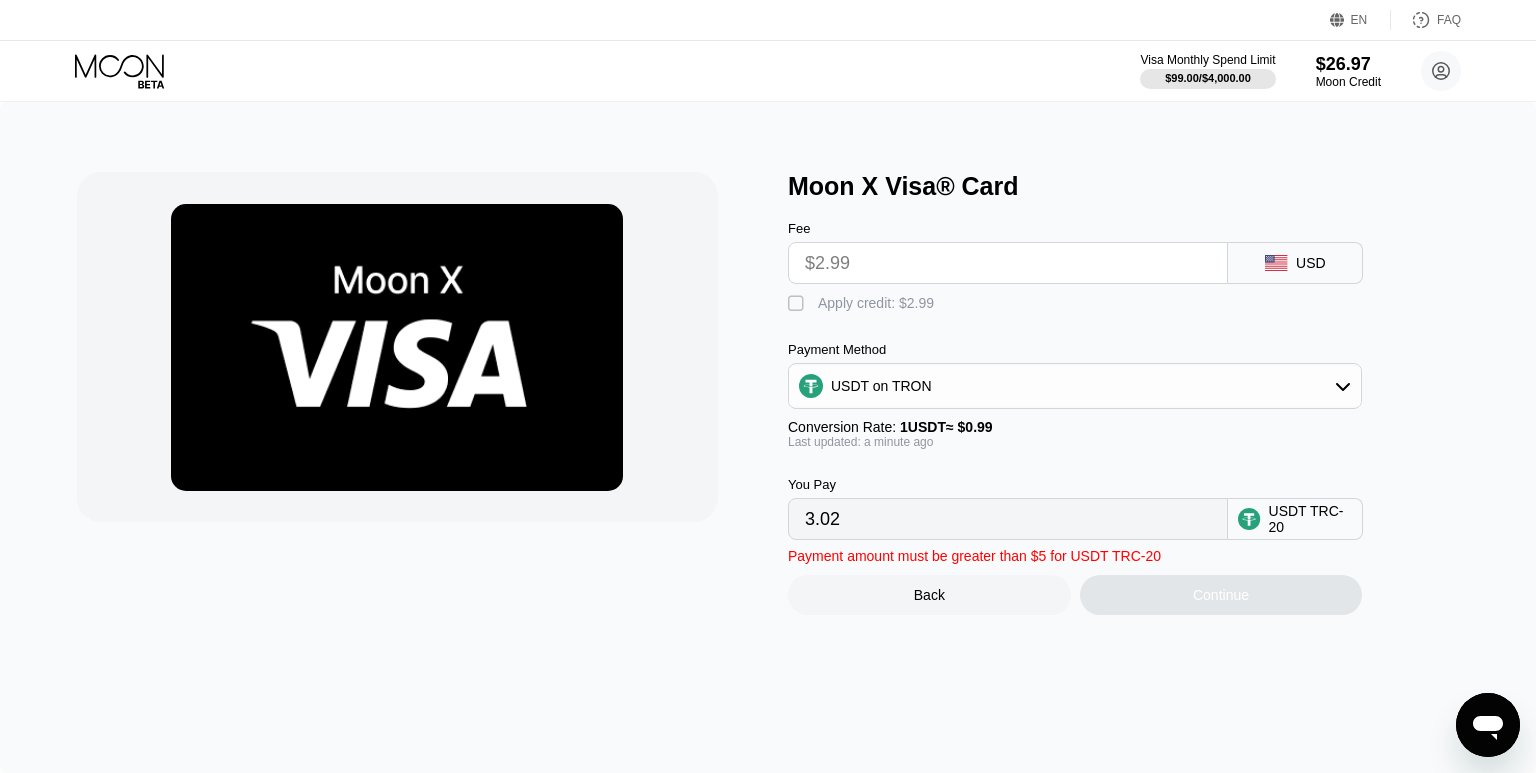 click on "USDT on TRON" at bounding box center (1075, 386) 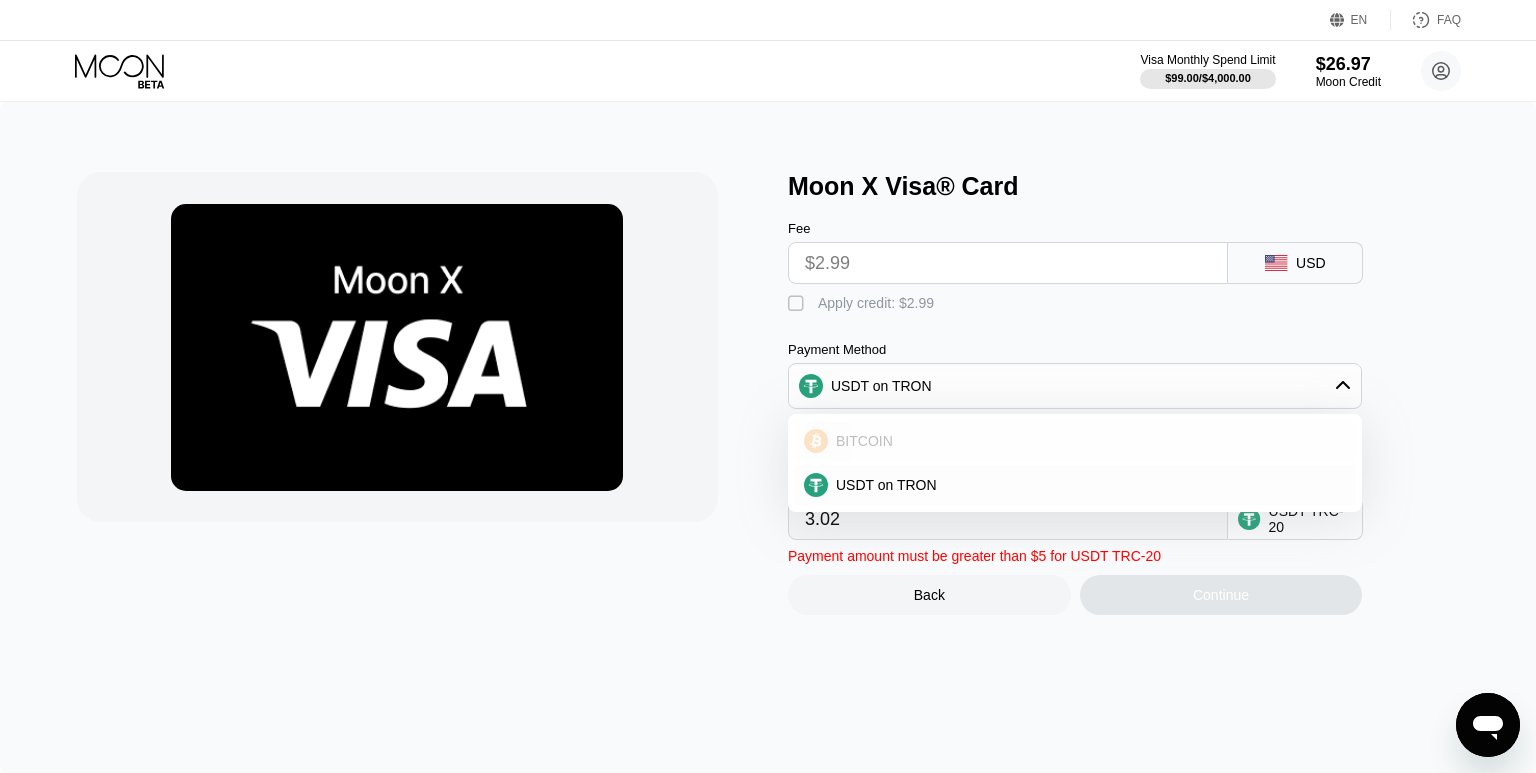 click on "BITCOIN" at bounding box center [864, 441] 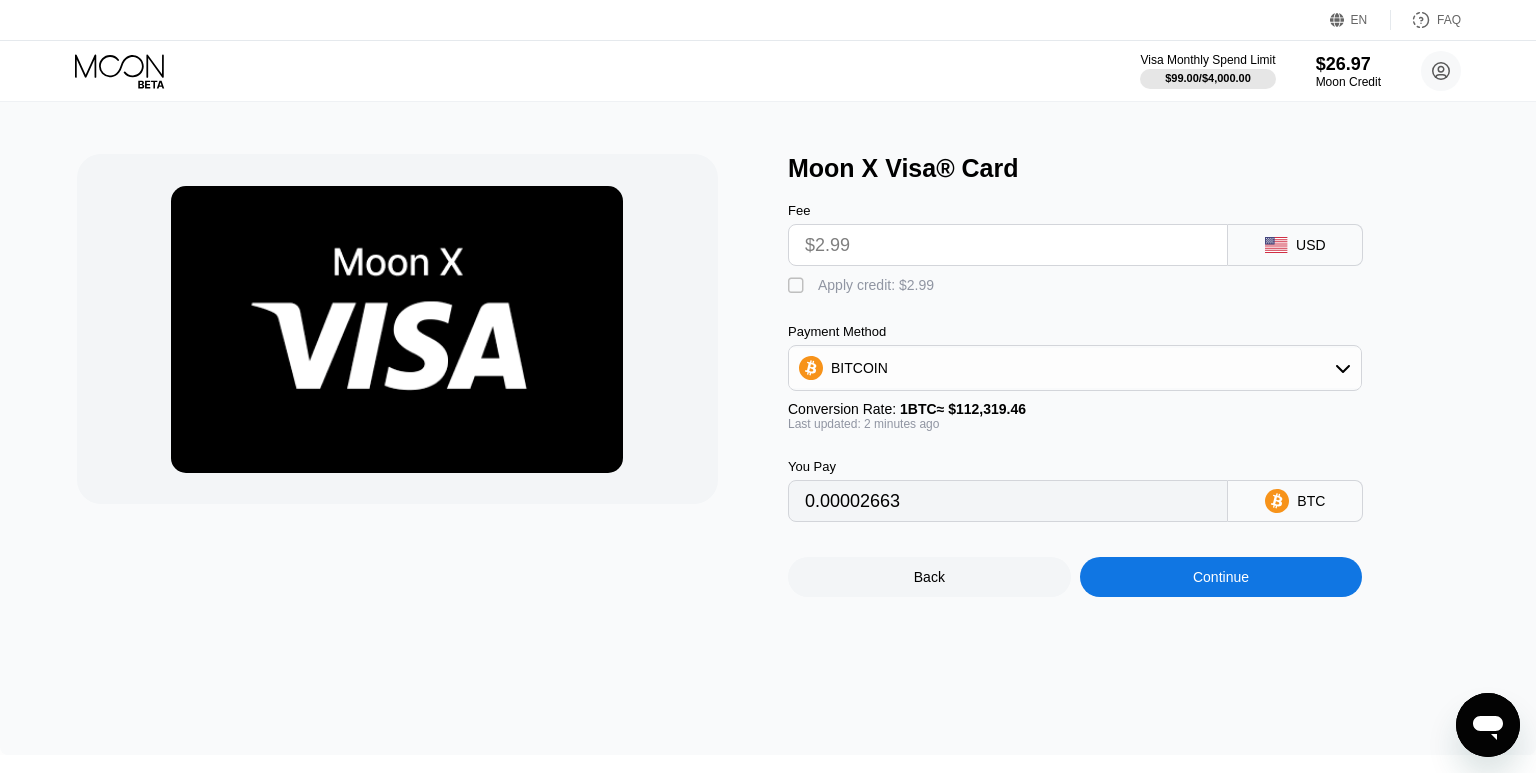 scroll, scrollTop: 20, scrollLeft: 0, axis: vertical 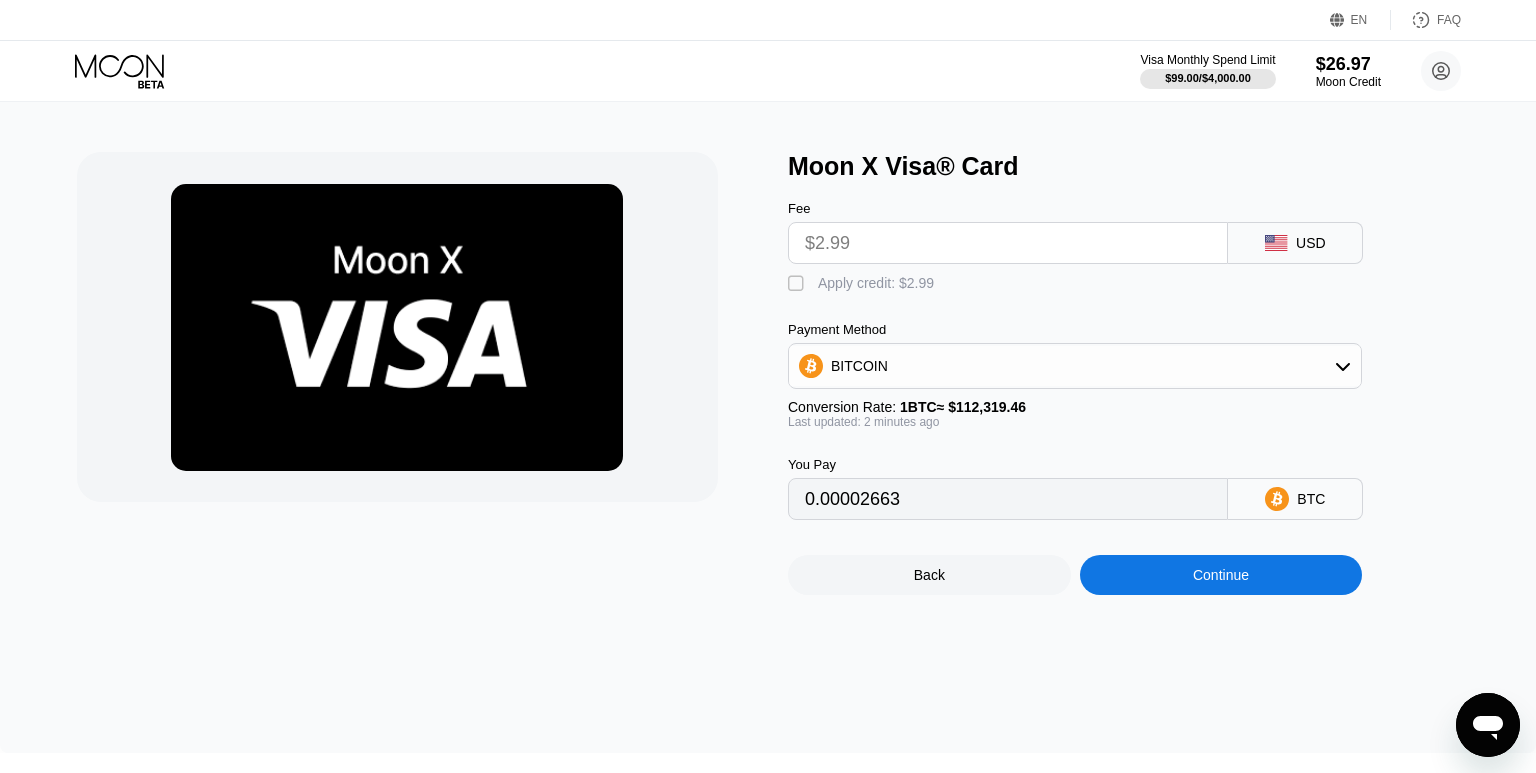 click on "Continue" at bounding box center [1221, 575] 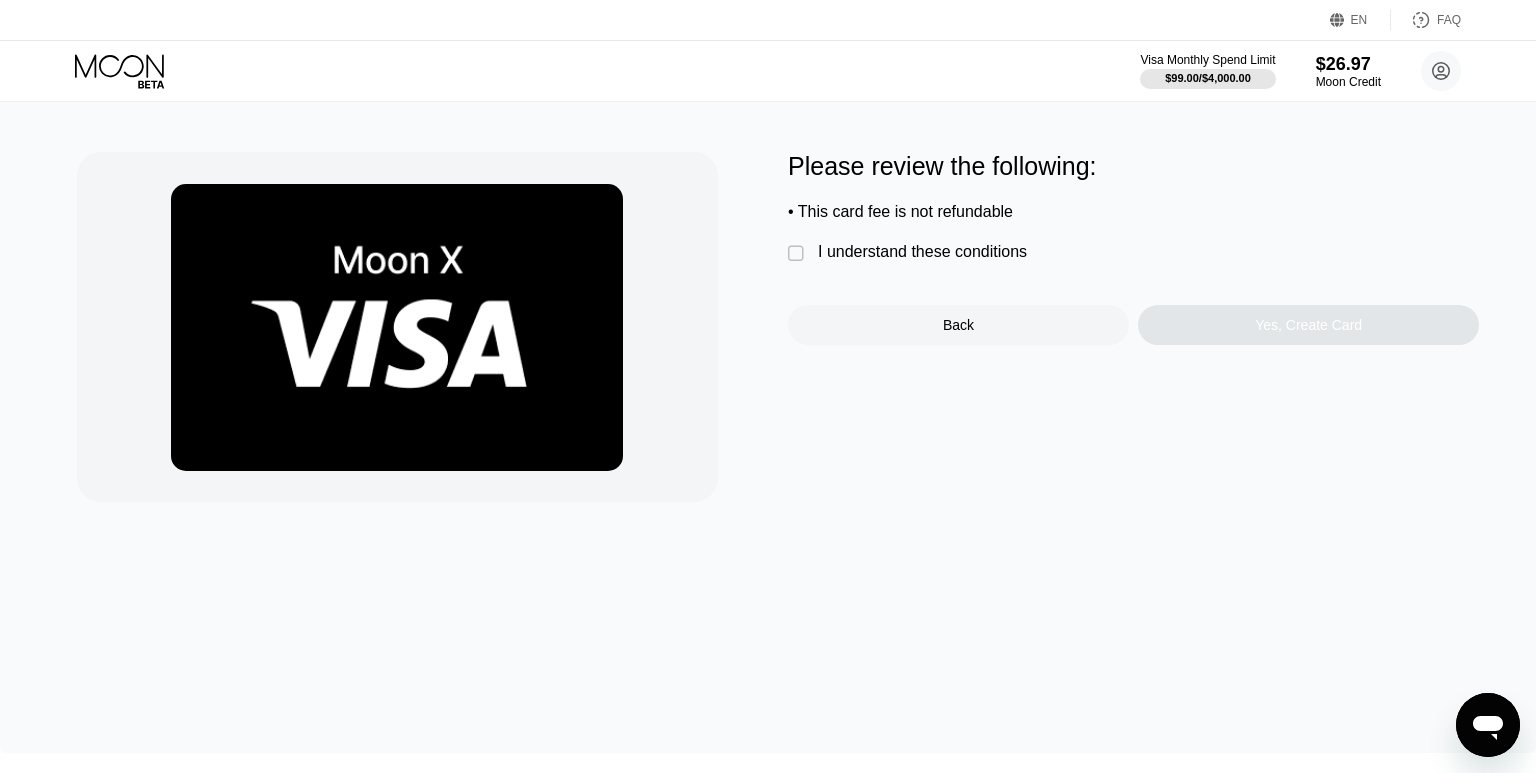 scroll, scrollTop: 0, scrollLeft: 0, axis: both 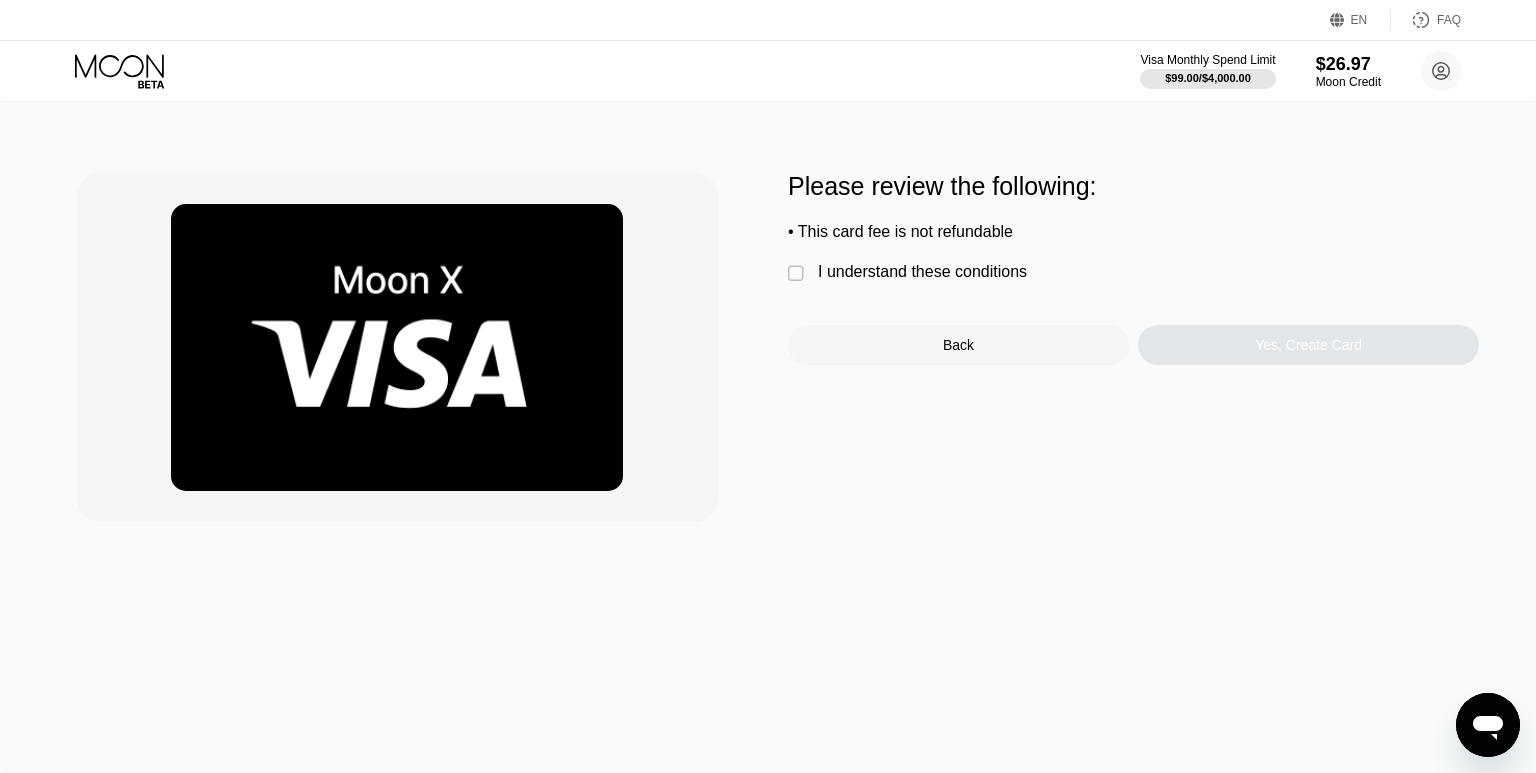 click on "" at bounding box center (798, 274) 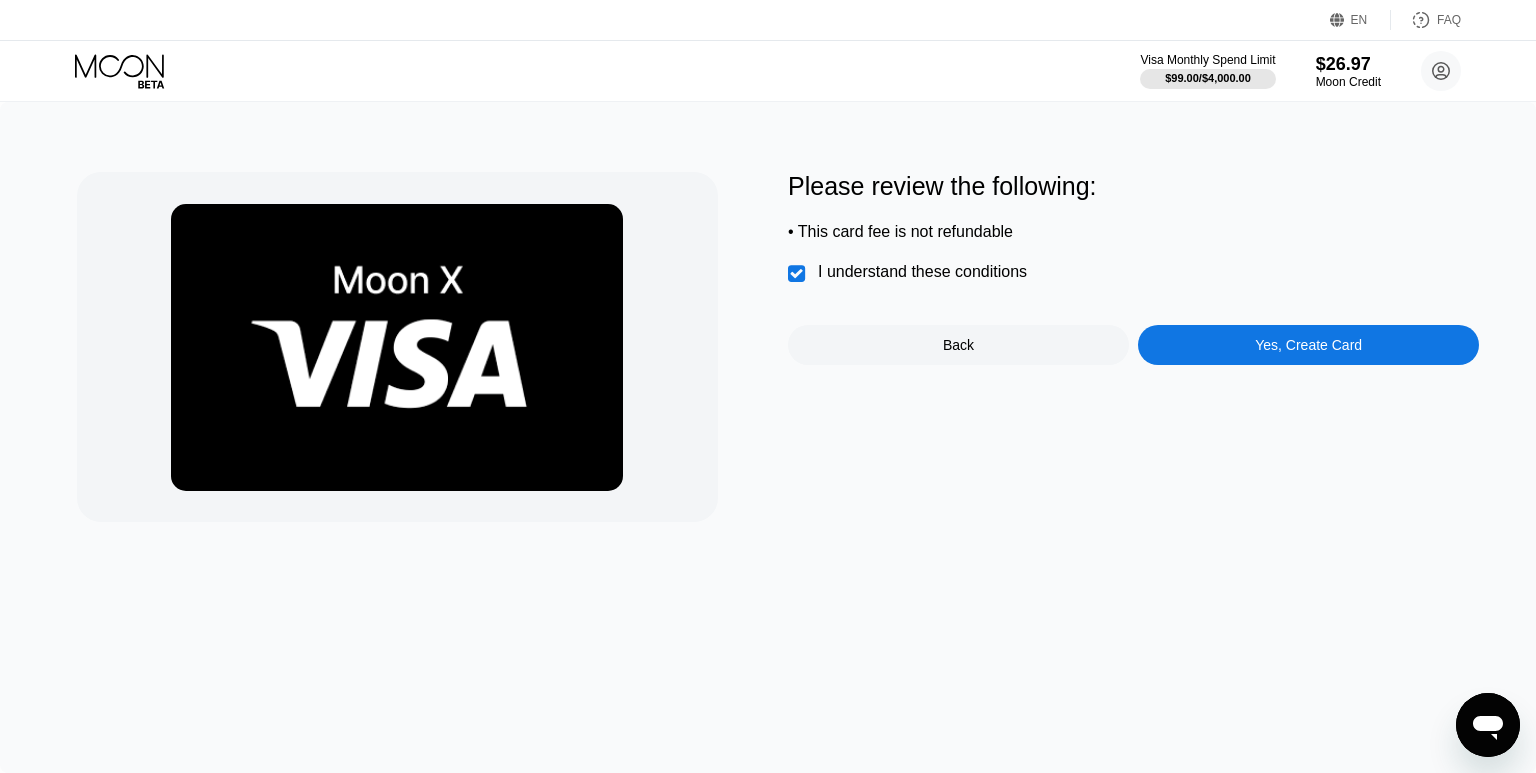 drag, startPoint x: 783, startPoint y: 179, endPoint x: 1046, endPoint y: 295, distance: 287.44565 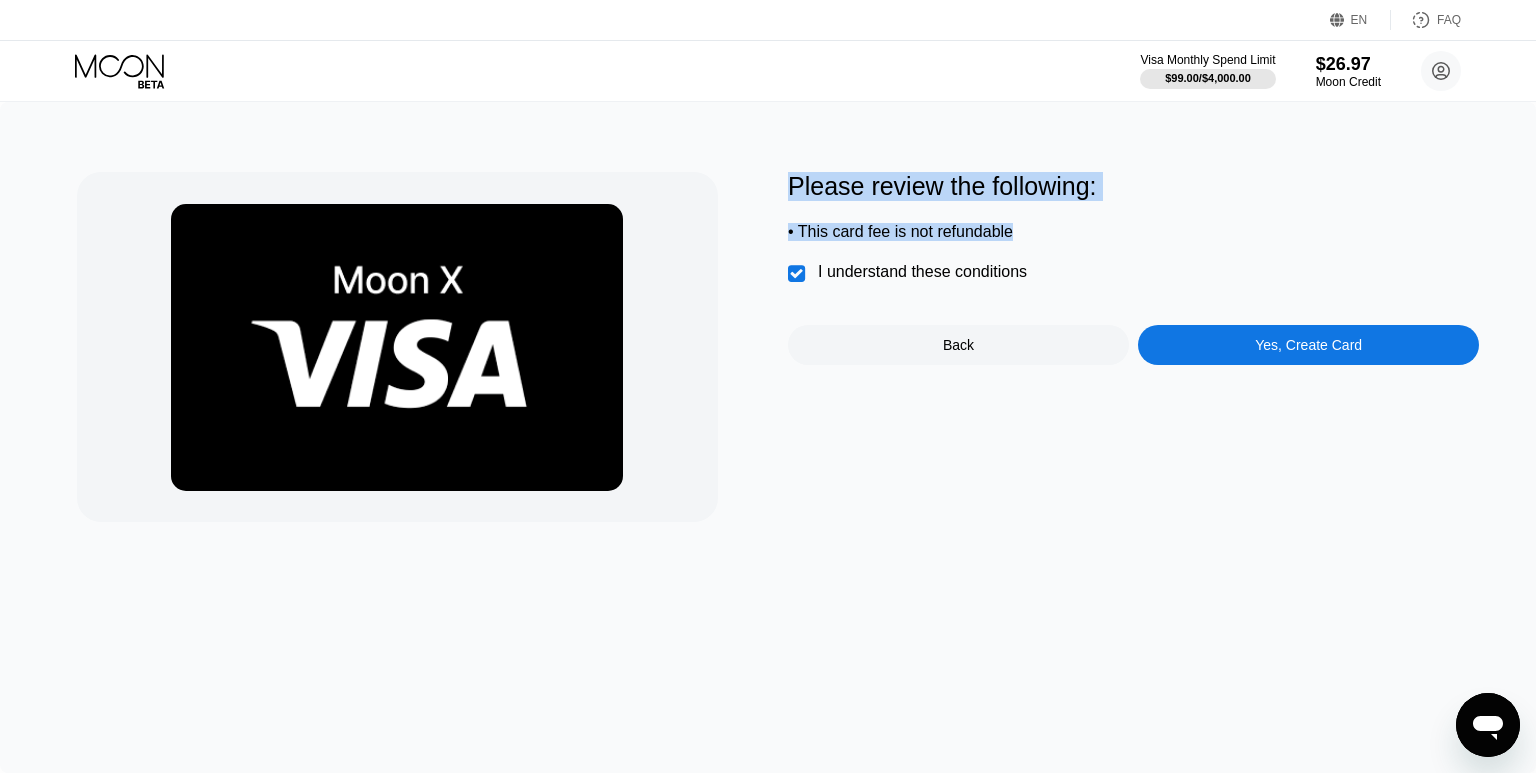 drag, startPoint x: 793, startPoint y: 186, endPoint x: 1150, endPoint y: 224, distance: 359.01672 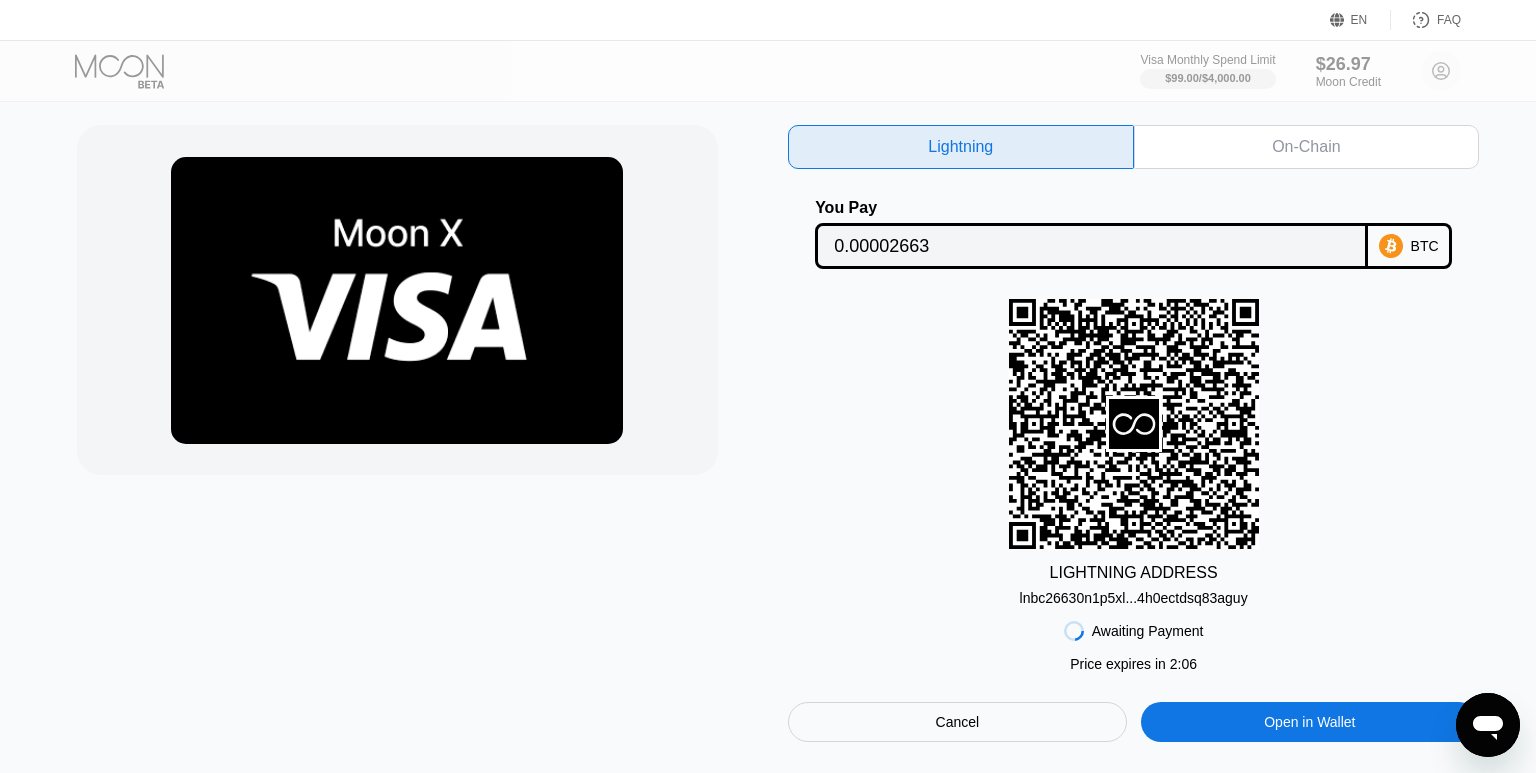 scroll, scrollTop: 0, scrollLeft: 0, axis: both 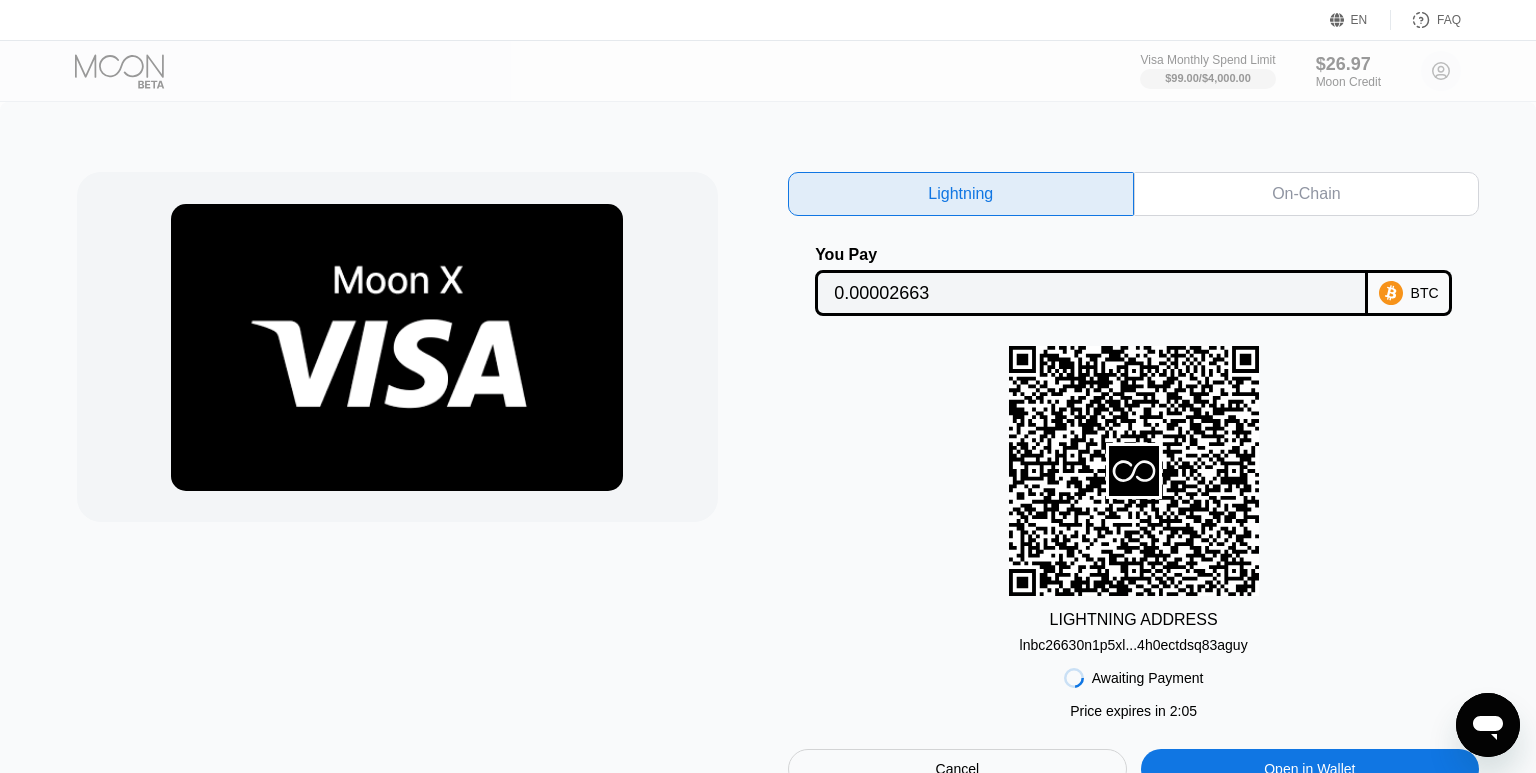 click on "On-Chain" at bounding box center (1307, 194) 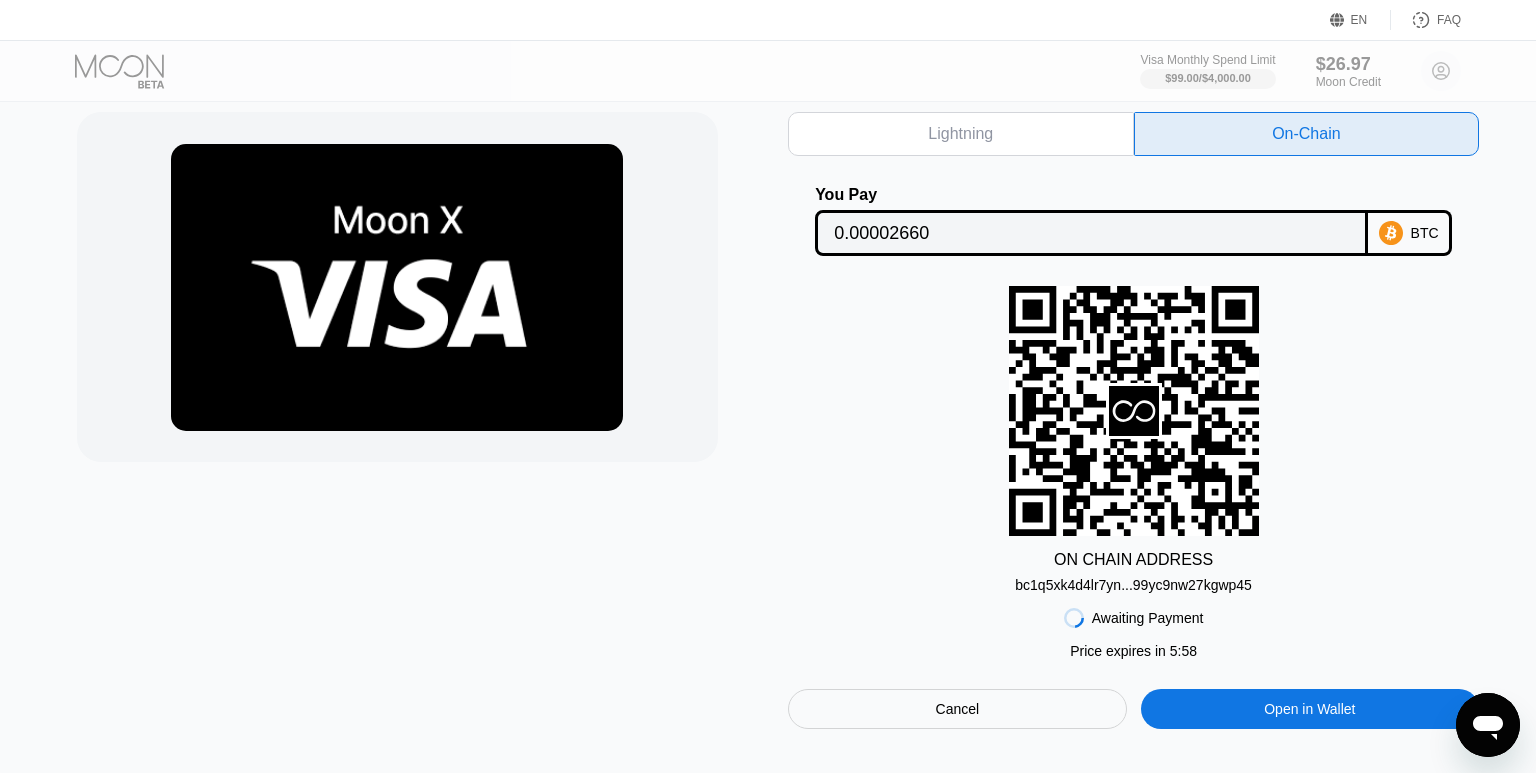 scroll, scrollTop: 0, scrollLeft: 0, axis: both 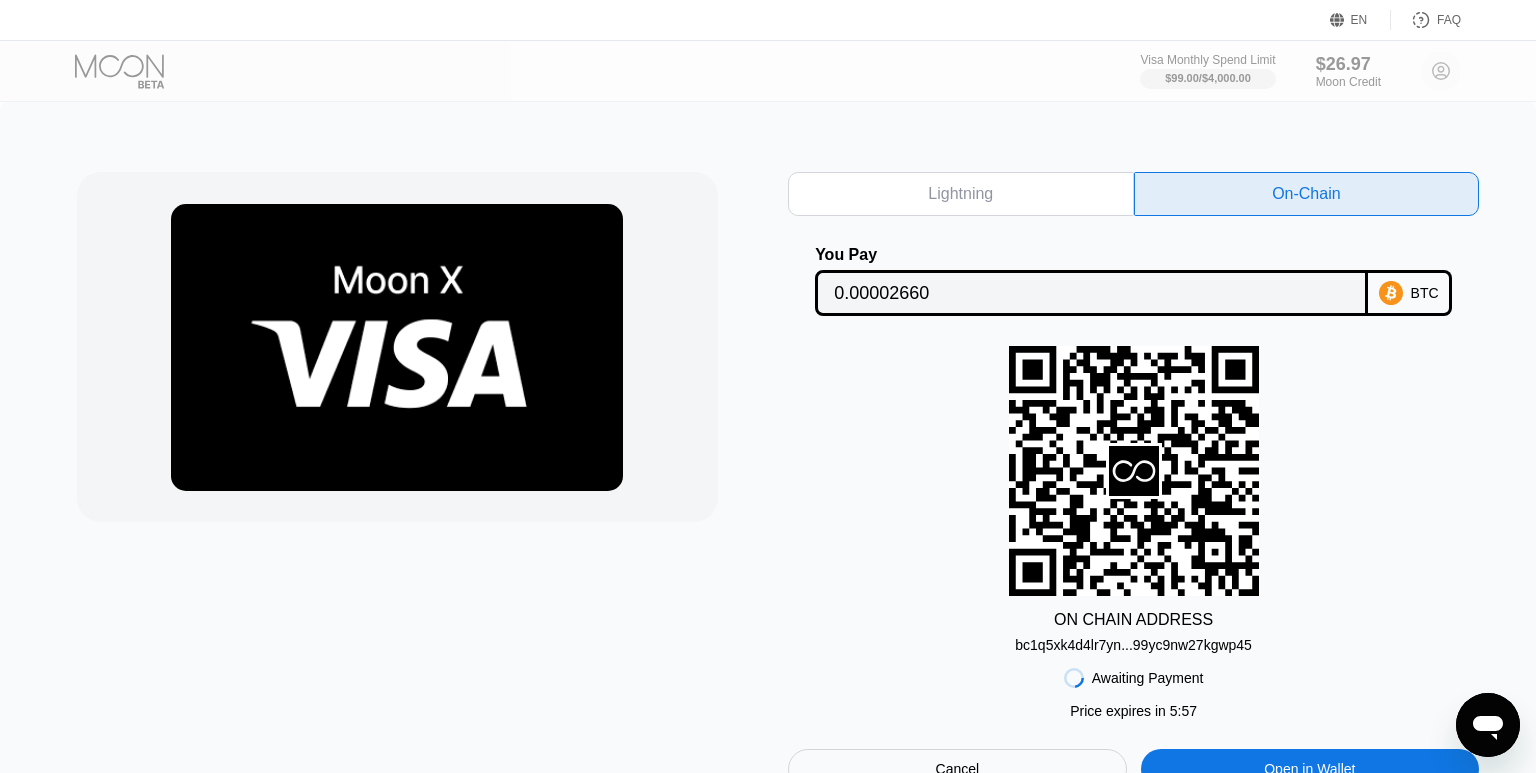 click on "Lightning" at bounding box center [961, 194] 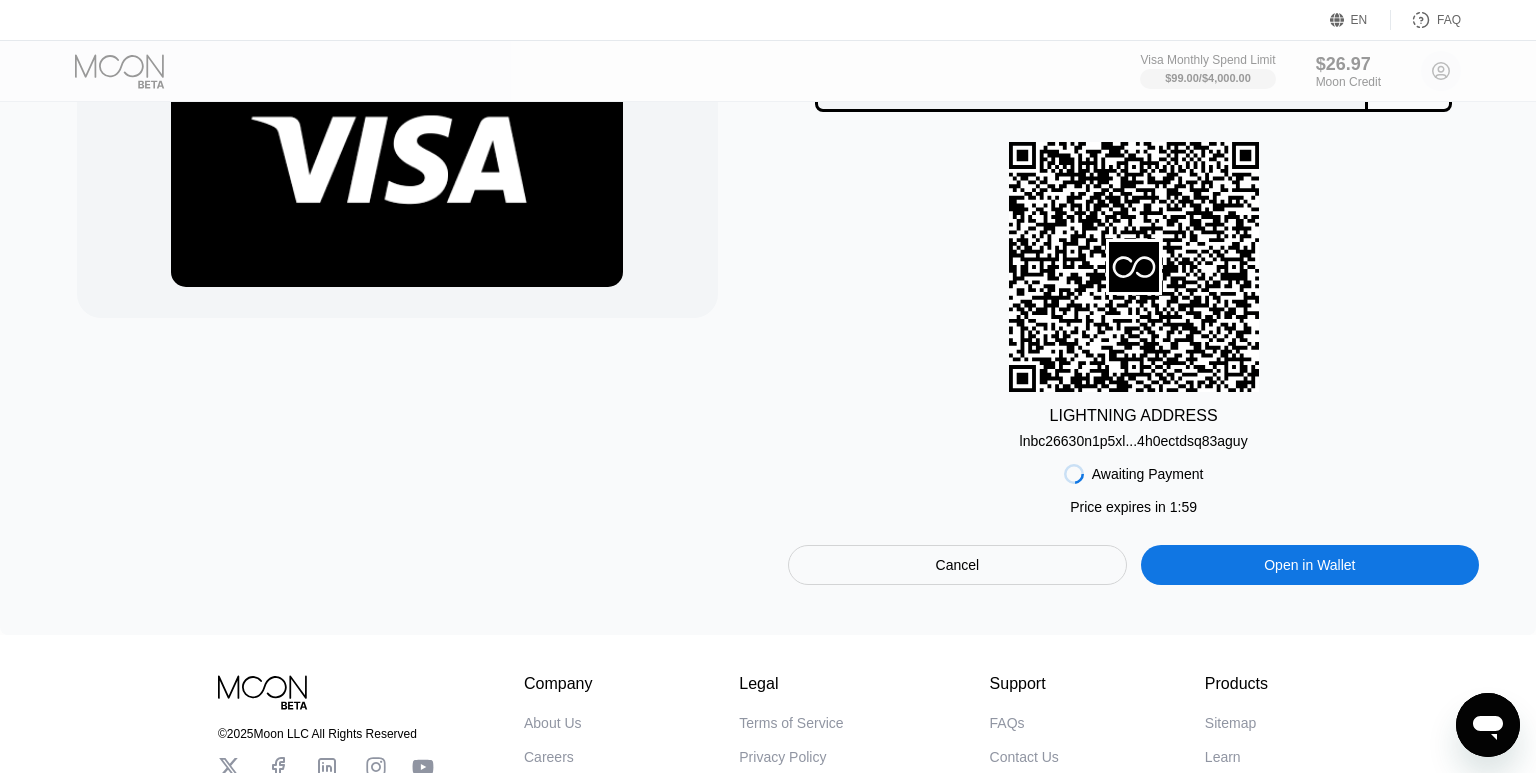 scroll, scrollTop: 0, scrollLeft: 0, axis: both 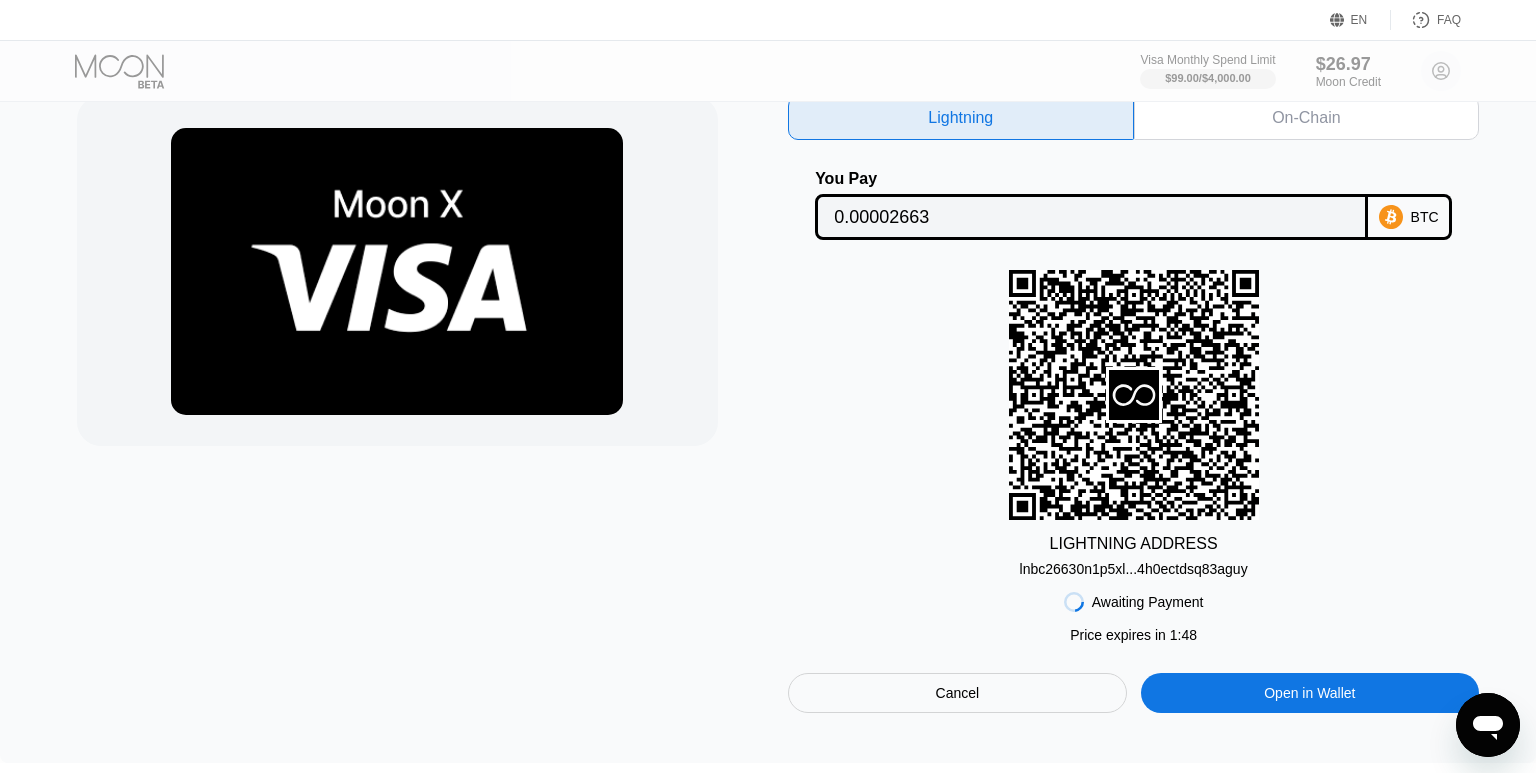 click on "0.00002663" at bounding box center (1091, 217) 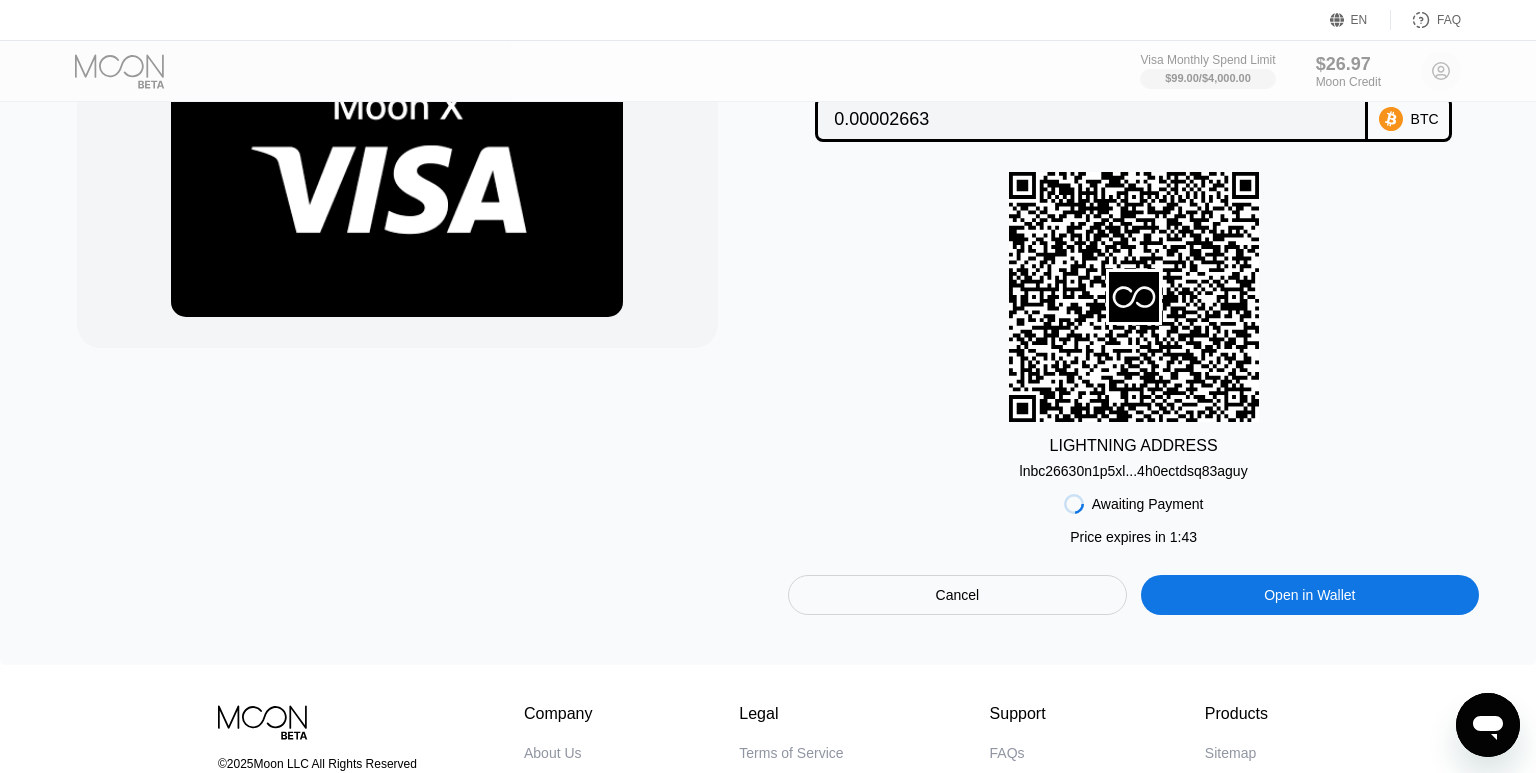 scroll, scrollTop: 139, scrollLeft: 0, axis: vertical 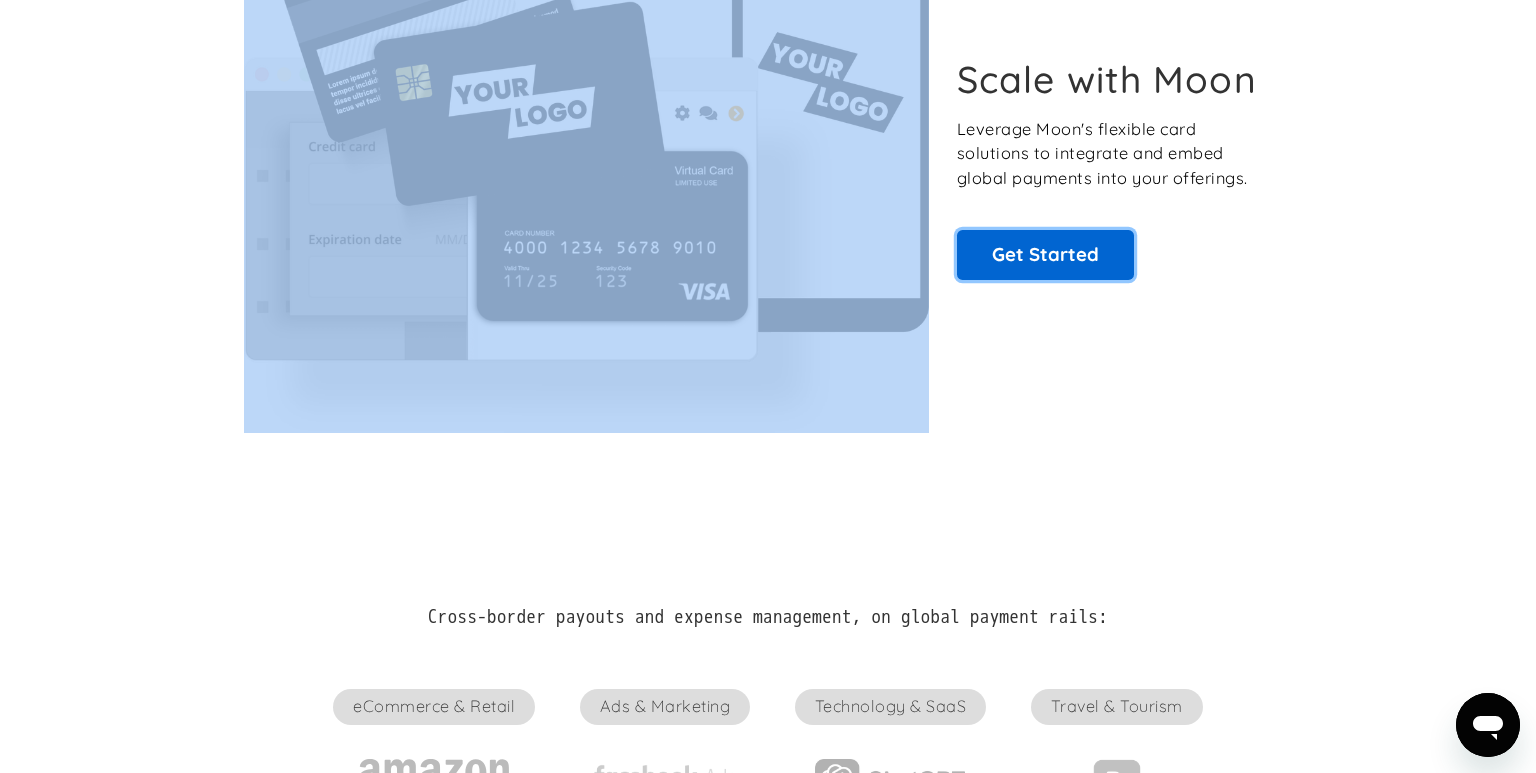 click on "Get Started" at bounding box center [1045, 255] 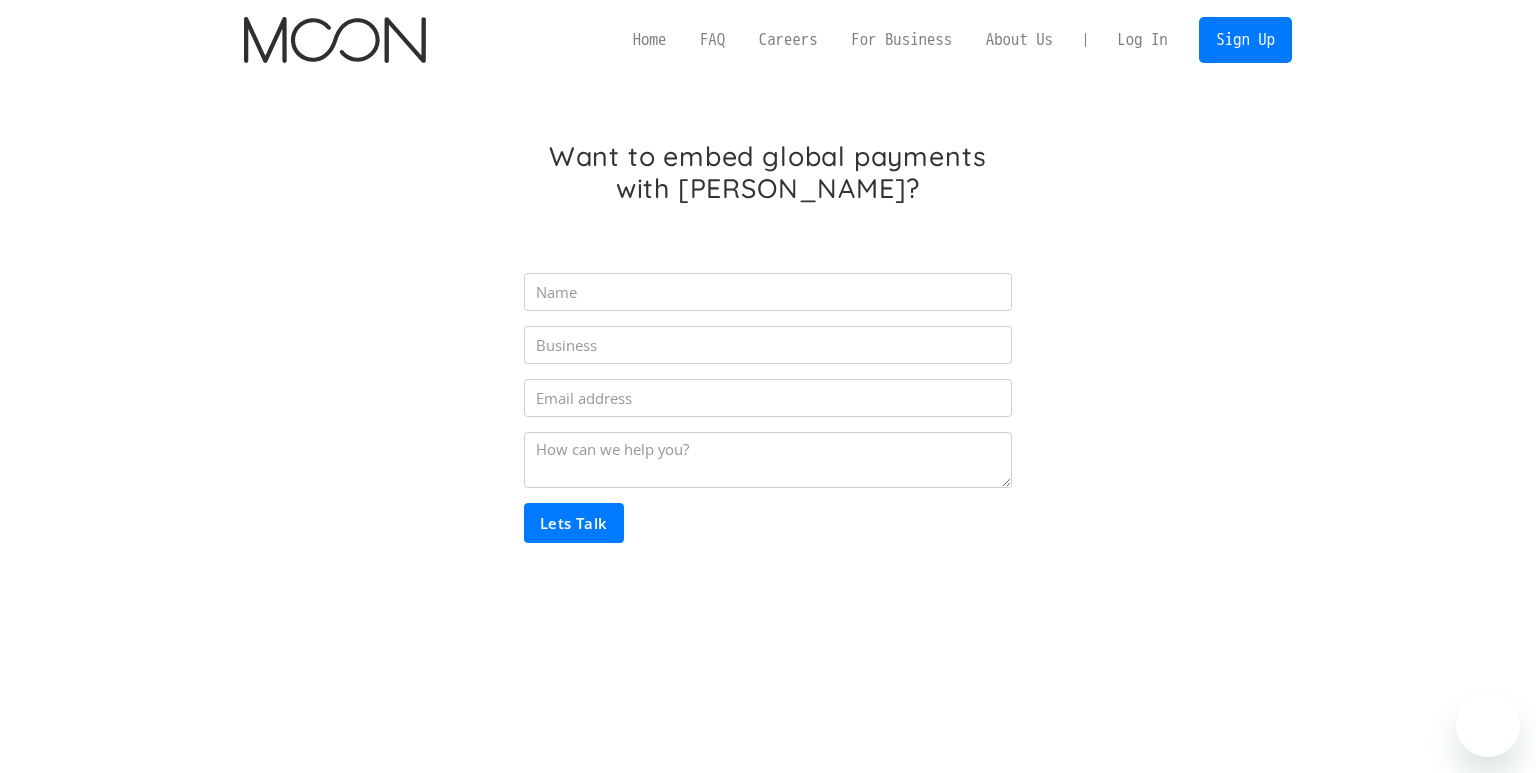 scroll, scrollTop: 0, scrollLeft: 0, axis: both 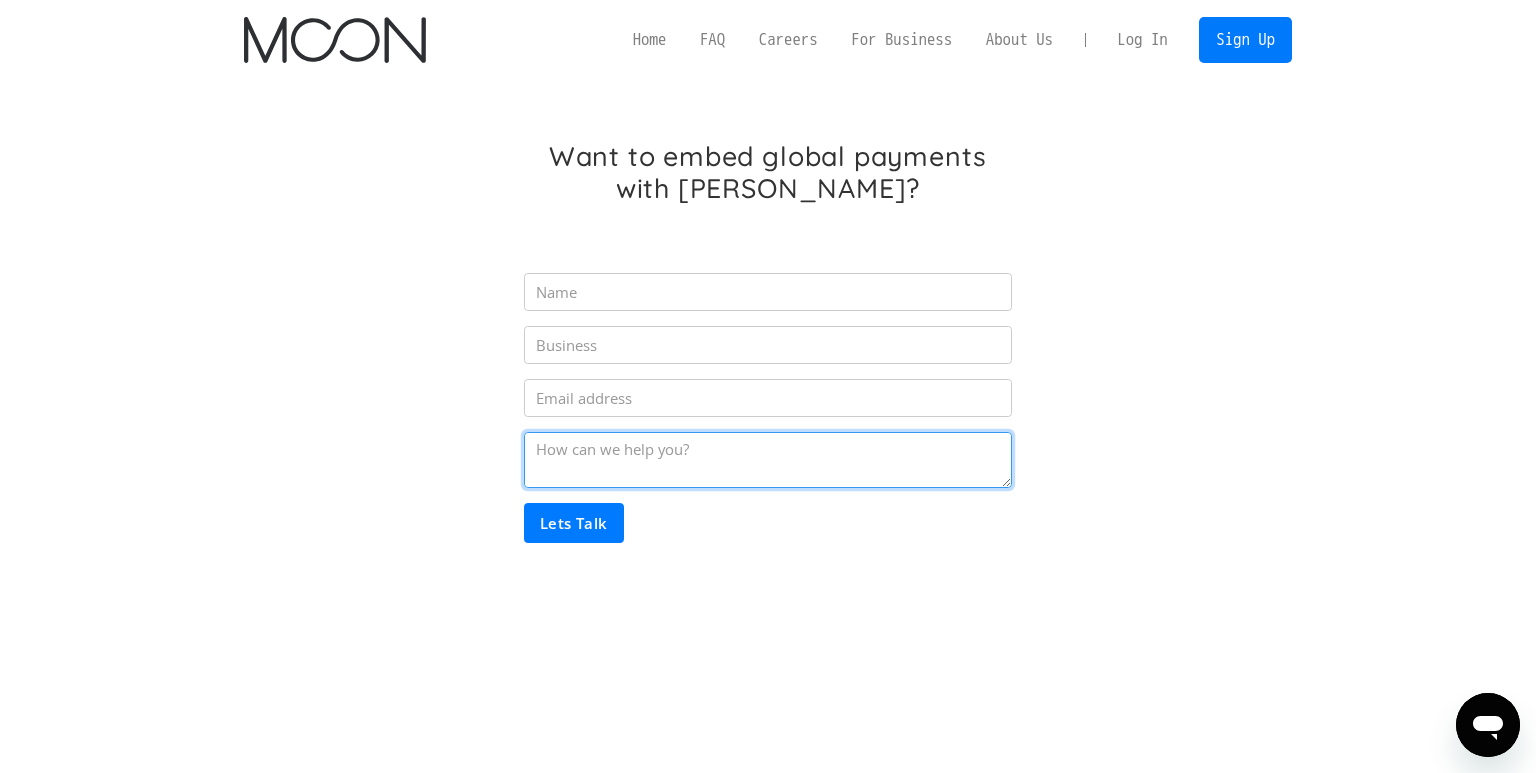 click at bounding box center [768, 460] 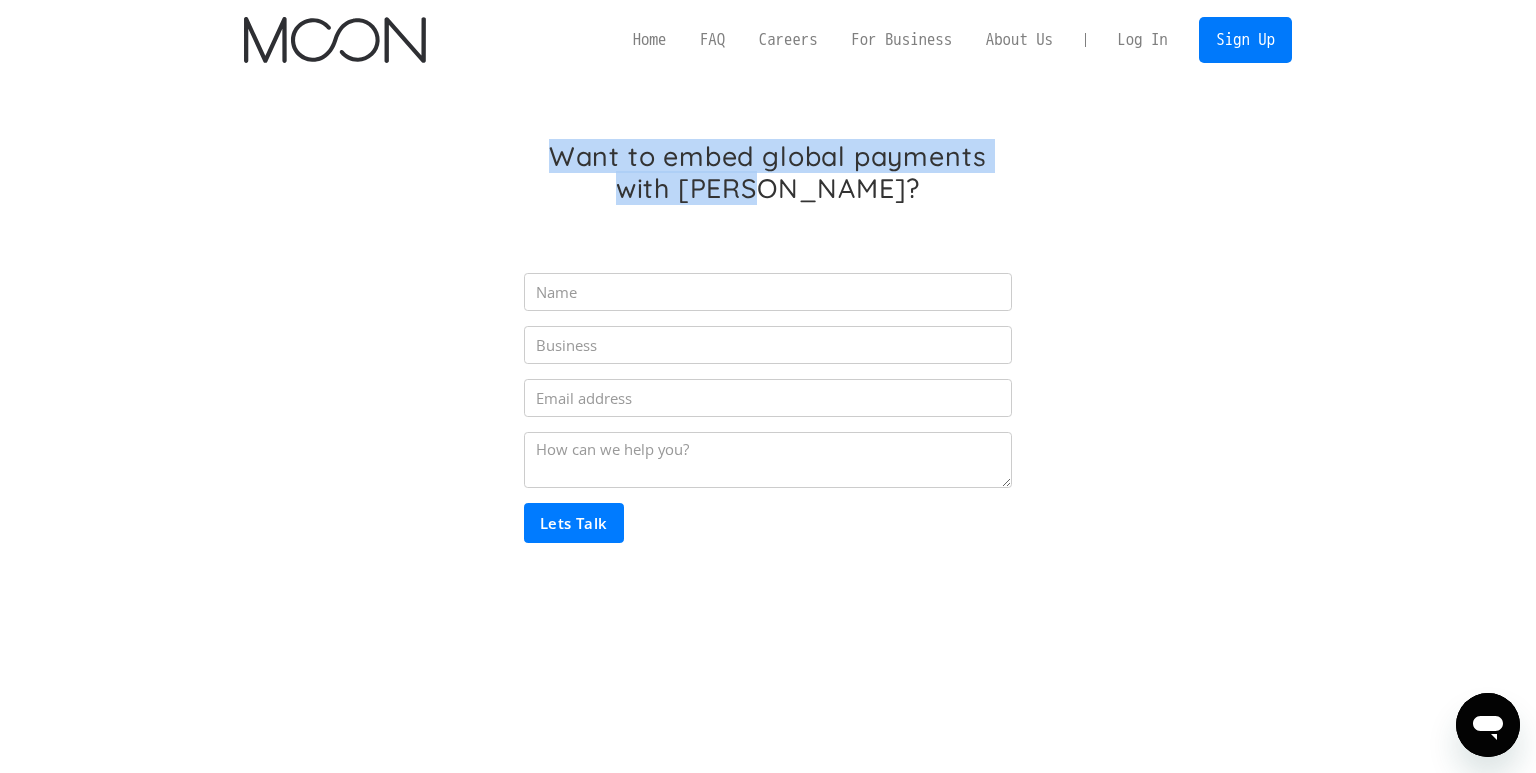 drag, startPoint x: 540, startPoint y: 155, endPoint x: 899, endPoint y: 194, distance: 361.11218 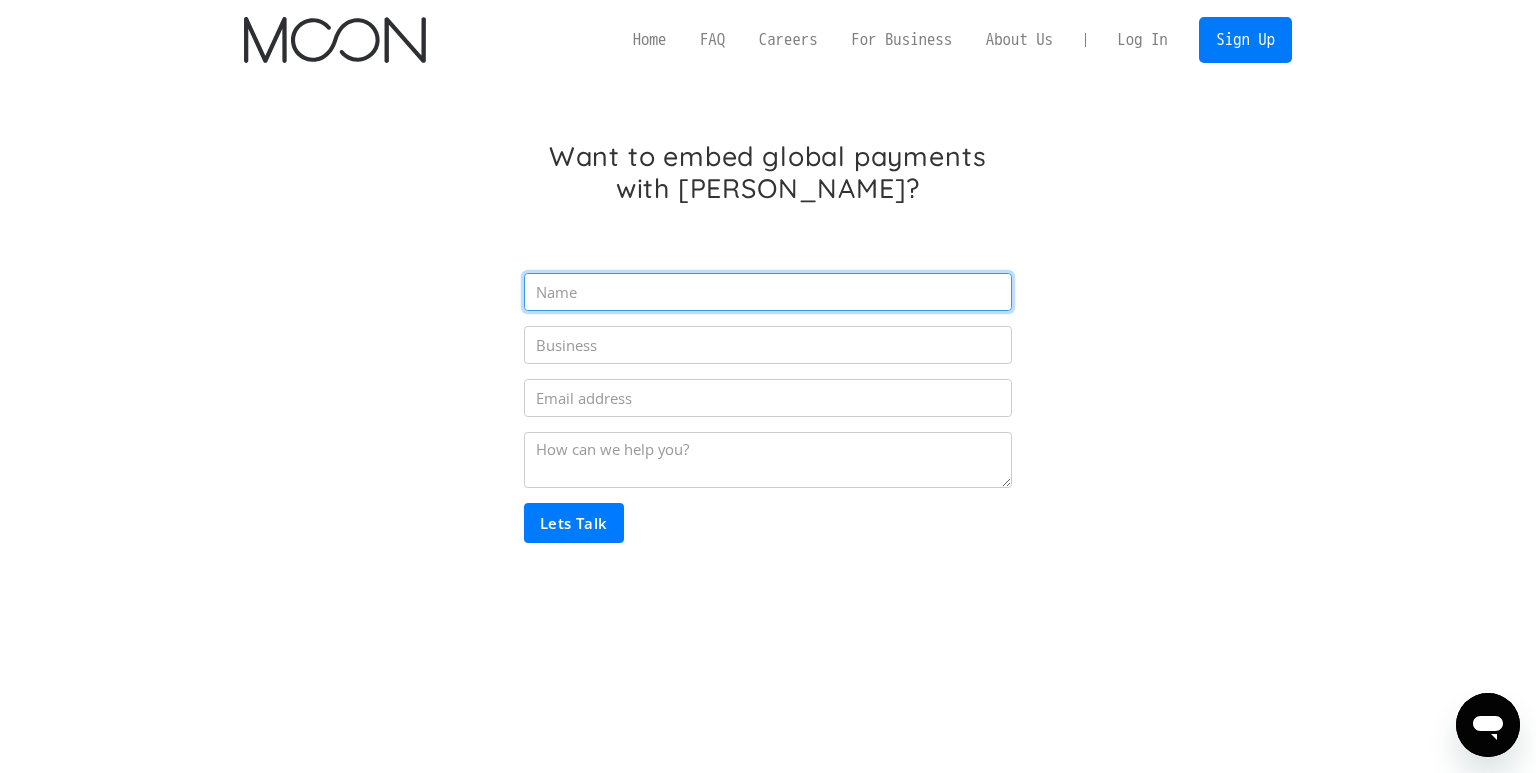click at bounding box center [768, 292] 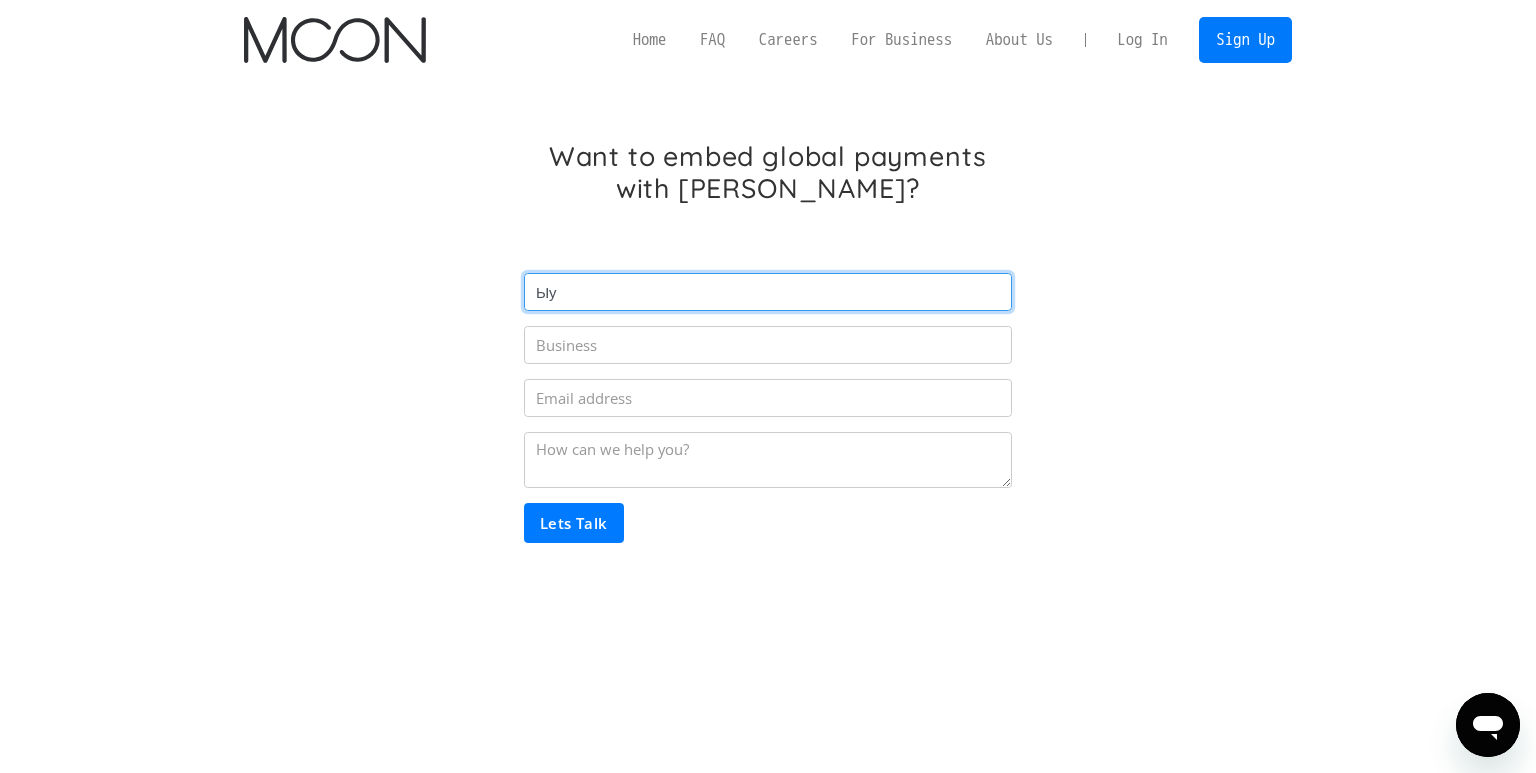type on "Ы" 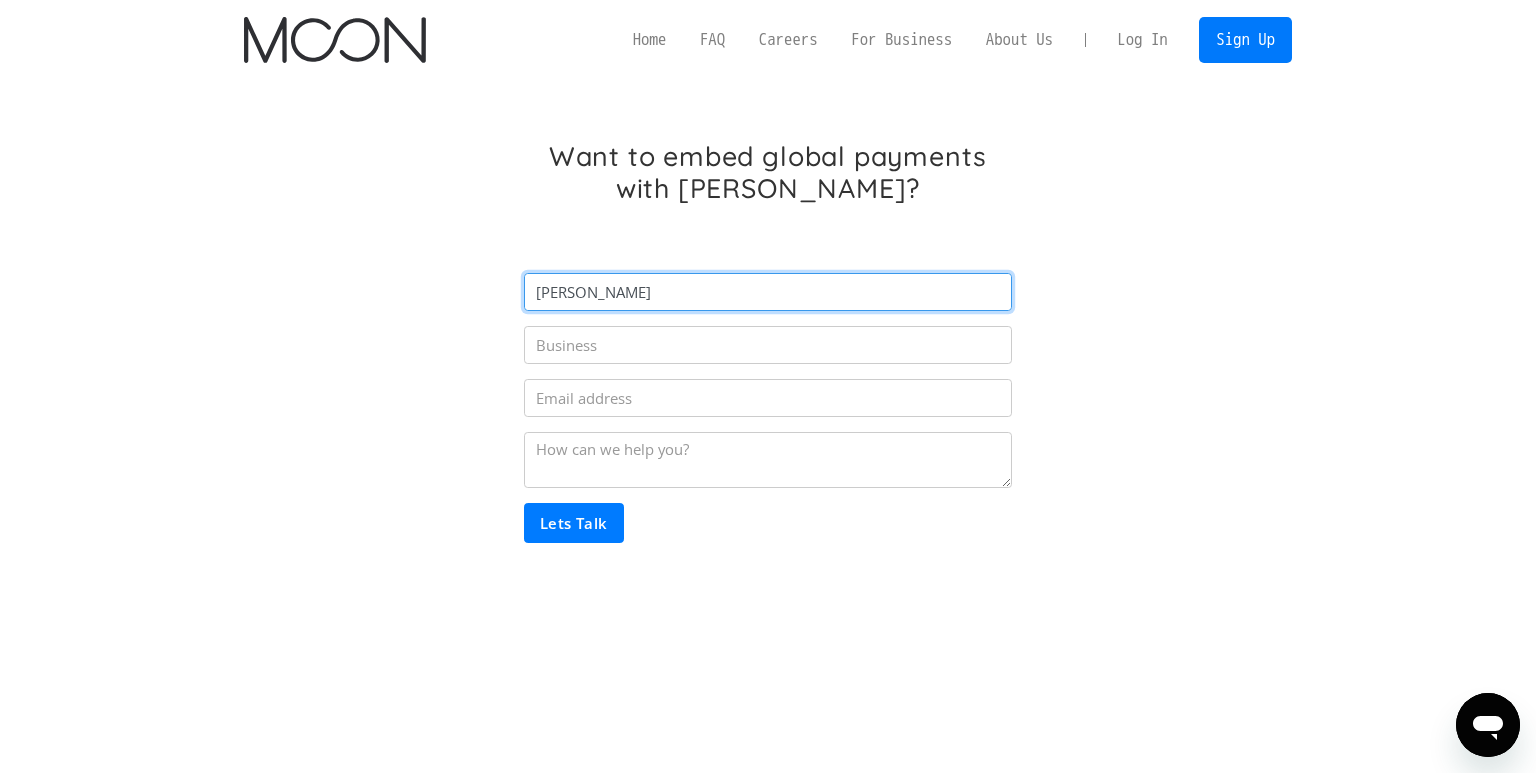 type on "Sergey" 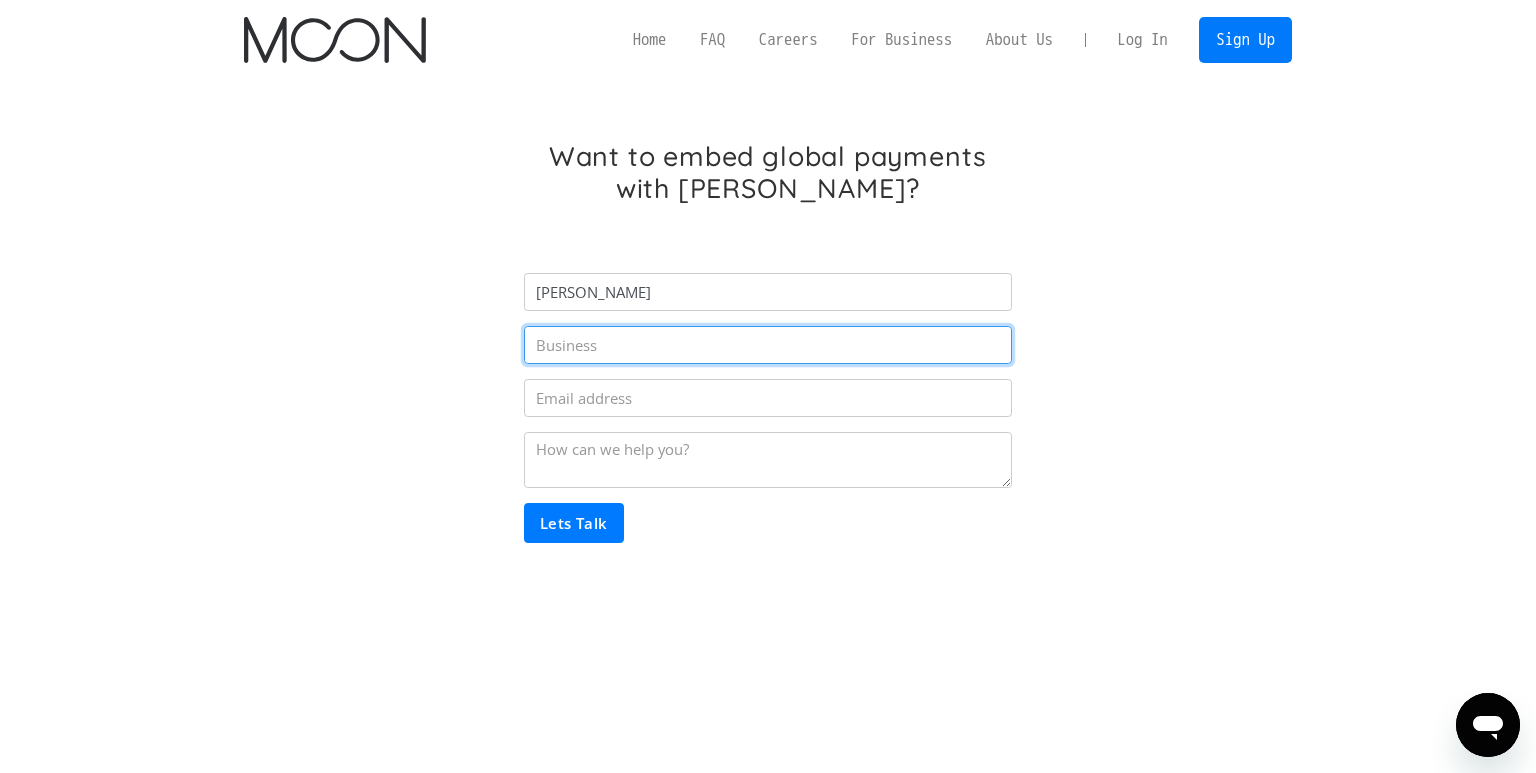 click at bounding box center (768, 345) 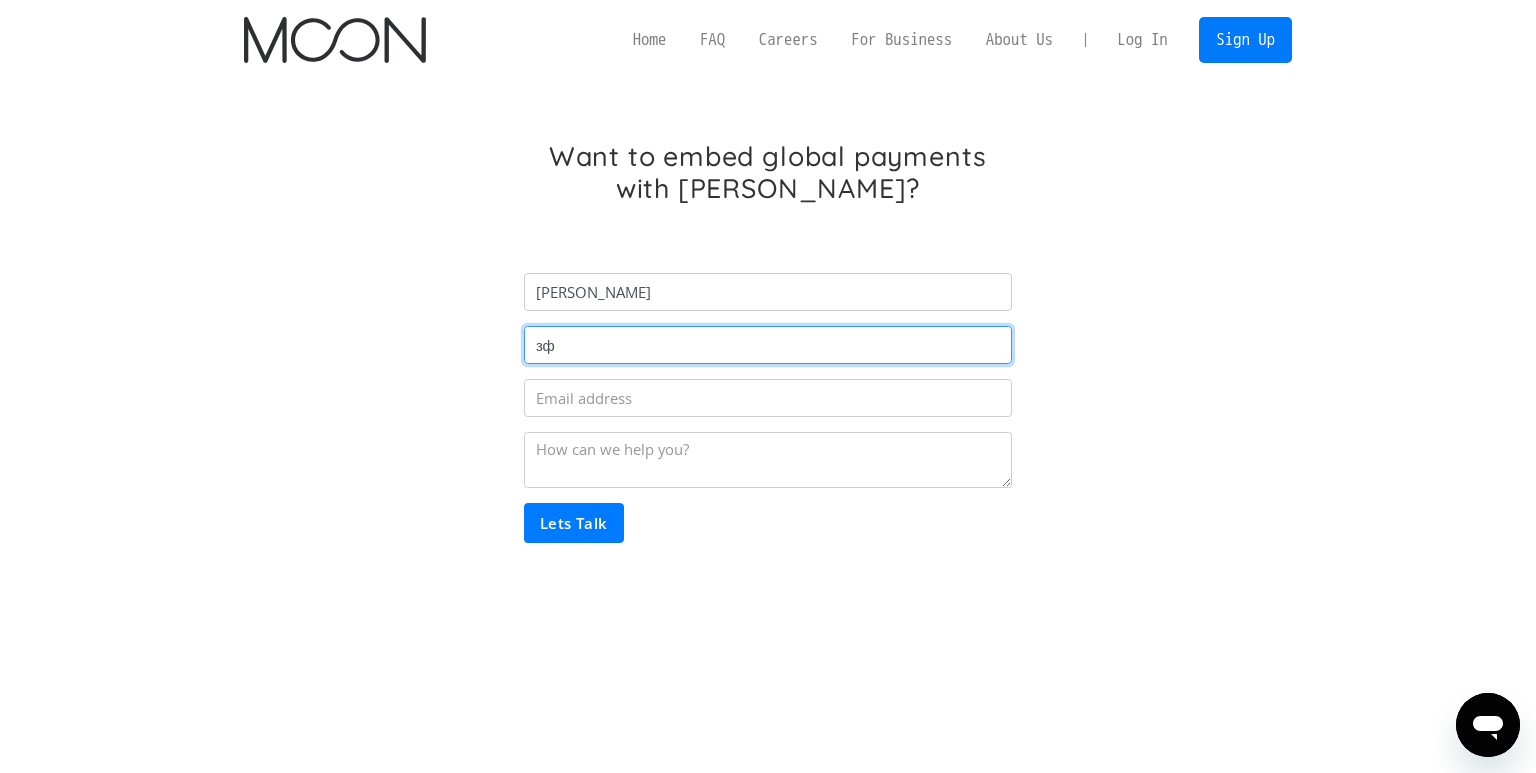 type on "з" 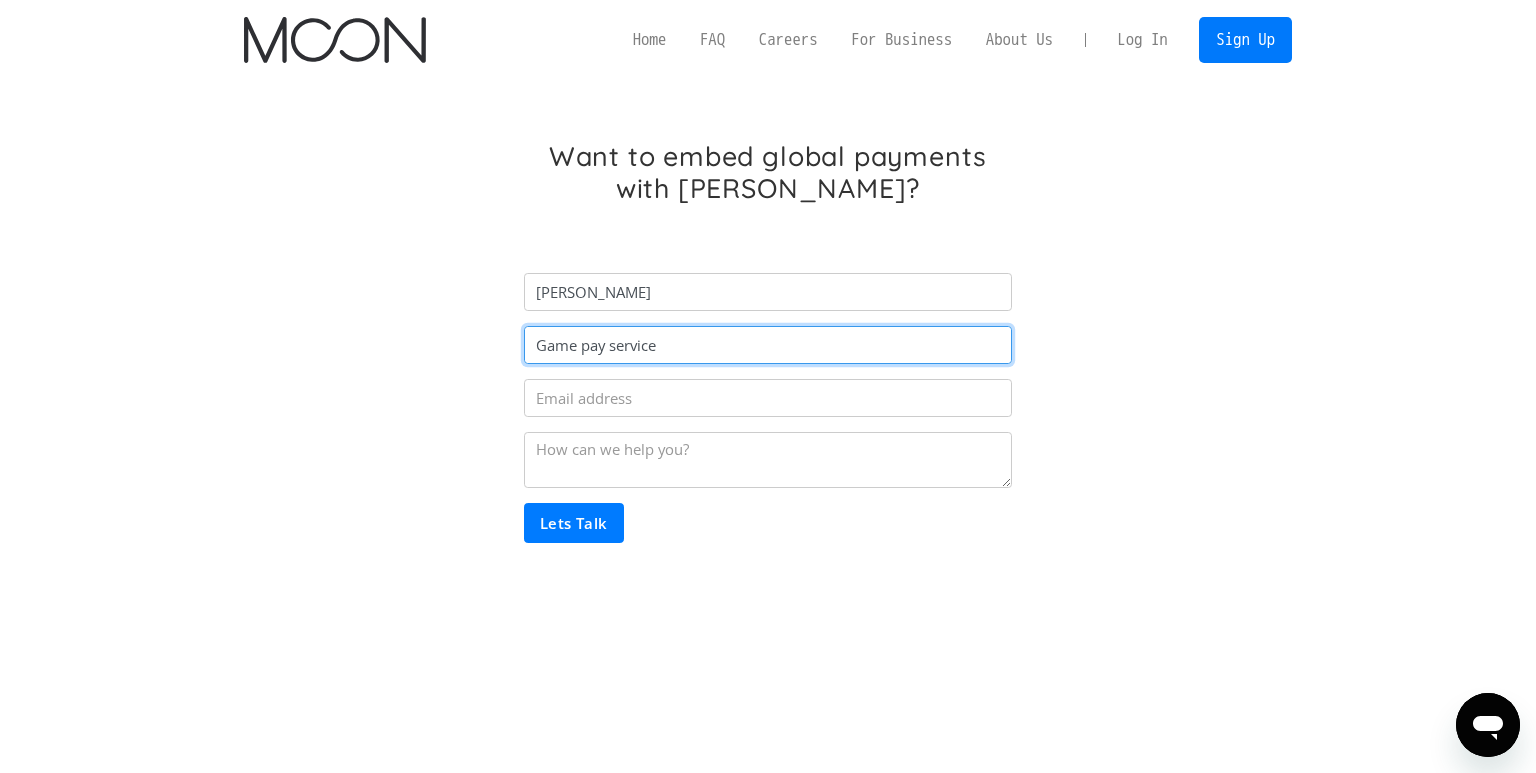 drag, startPoint x: 684, startPoint y: 351, endPoint x: 660, endPoint y: 347, distance: 24.33105 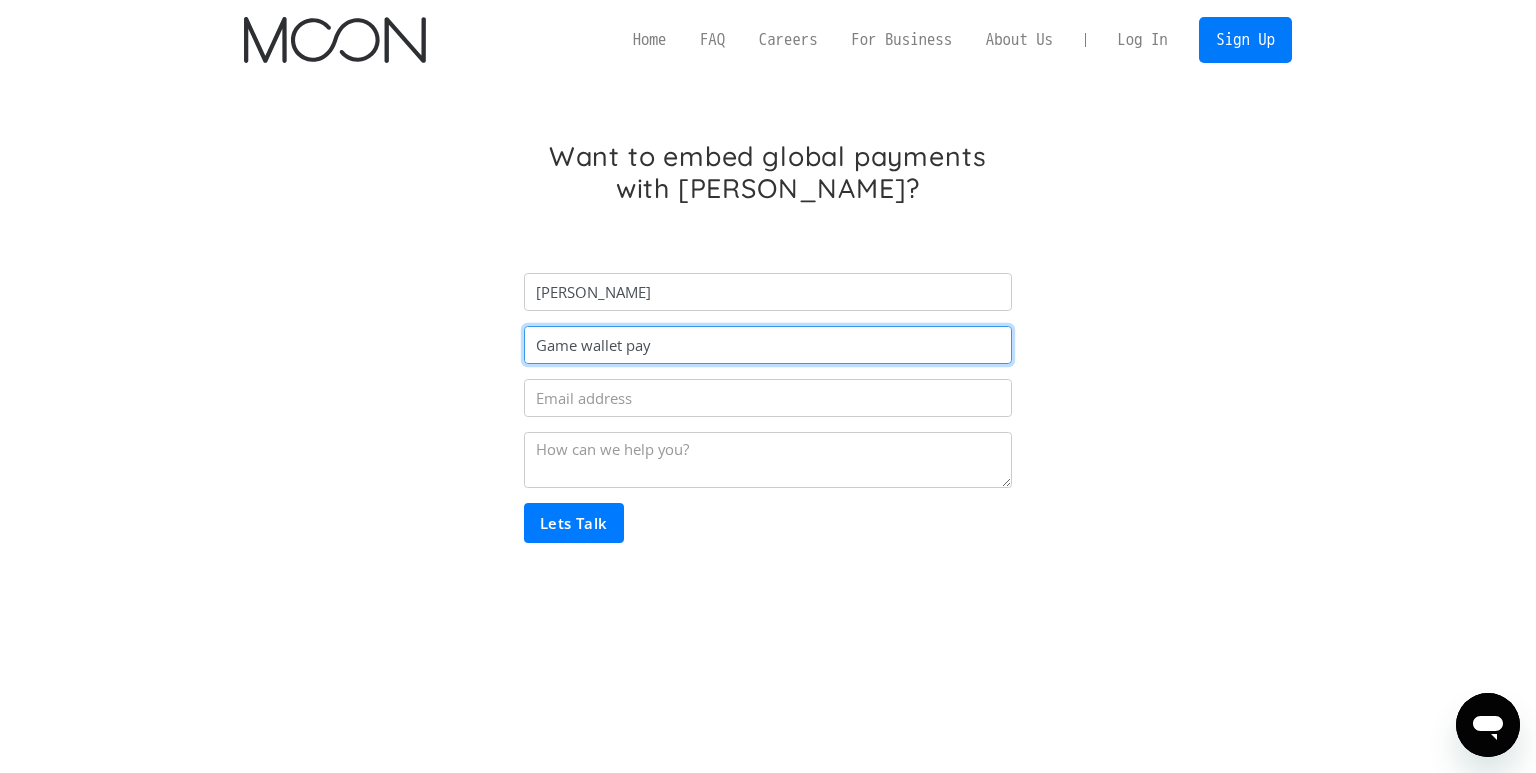 type on "Game wallet pay" 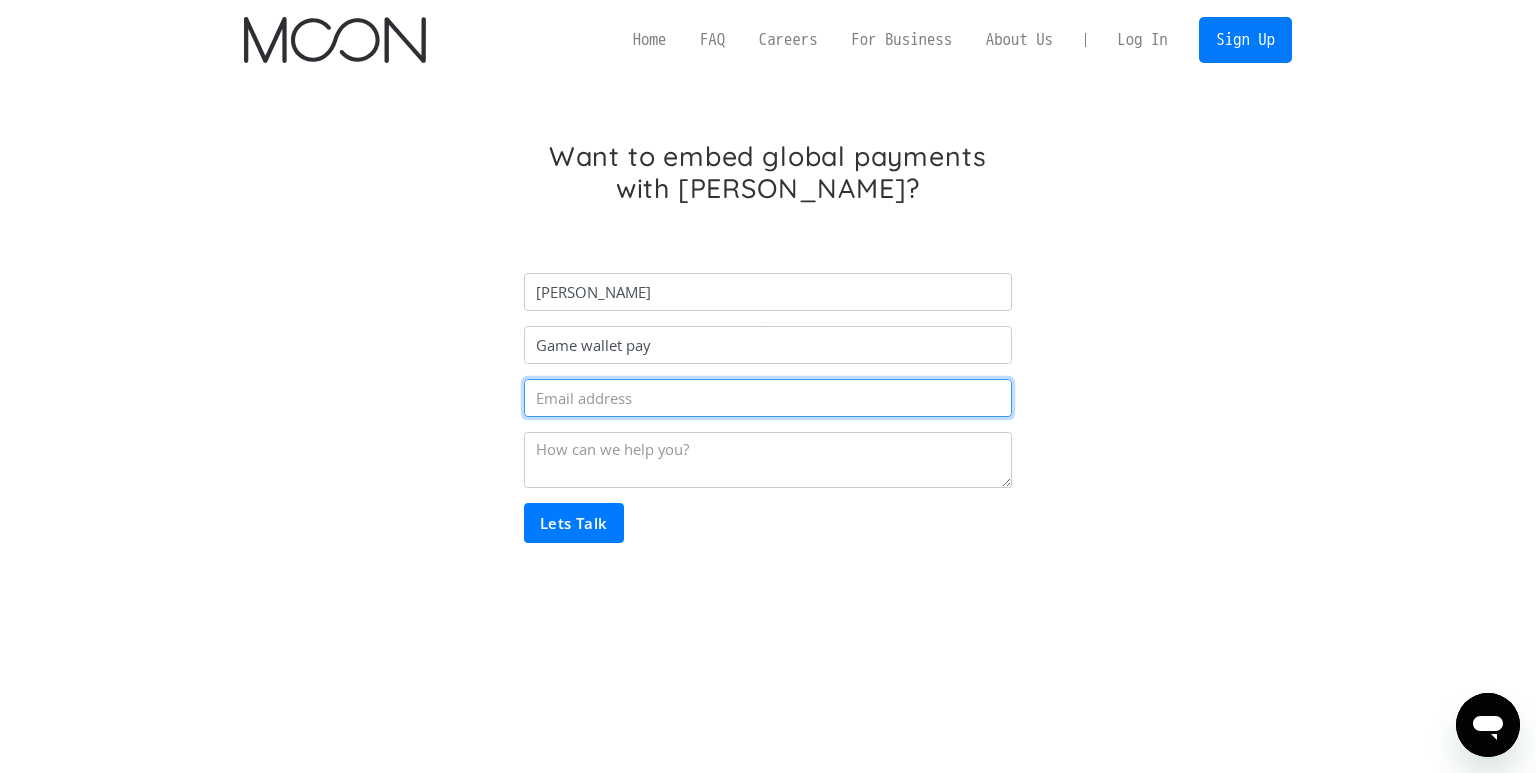click at bounding box center (768, 398) 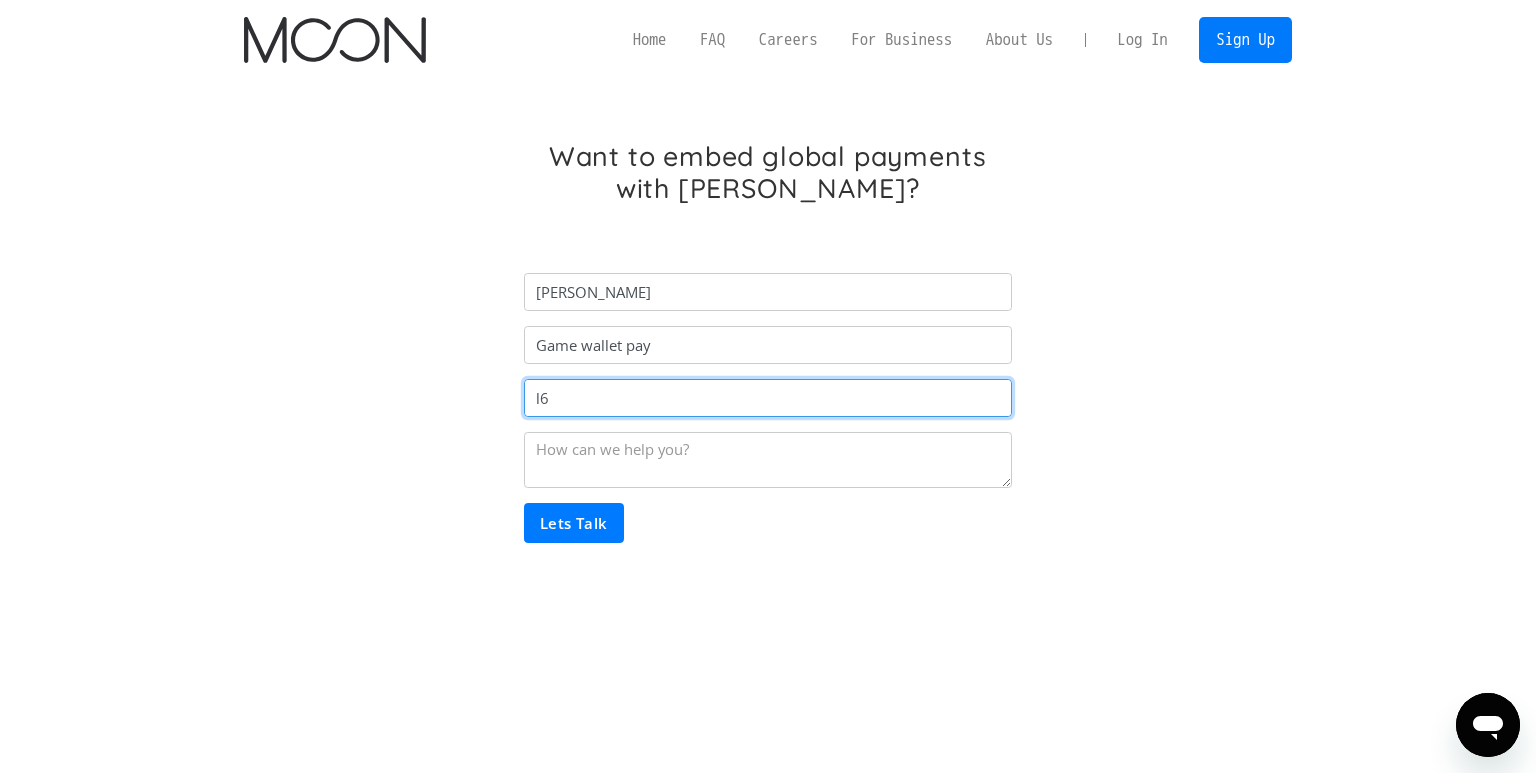 type on "l" 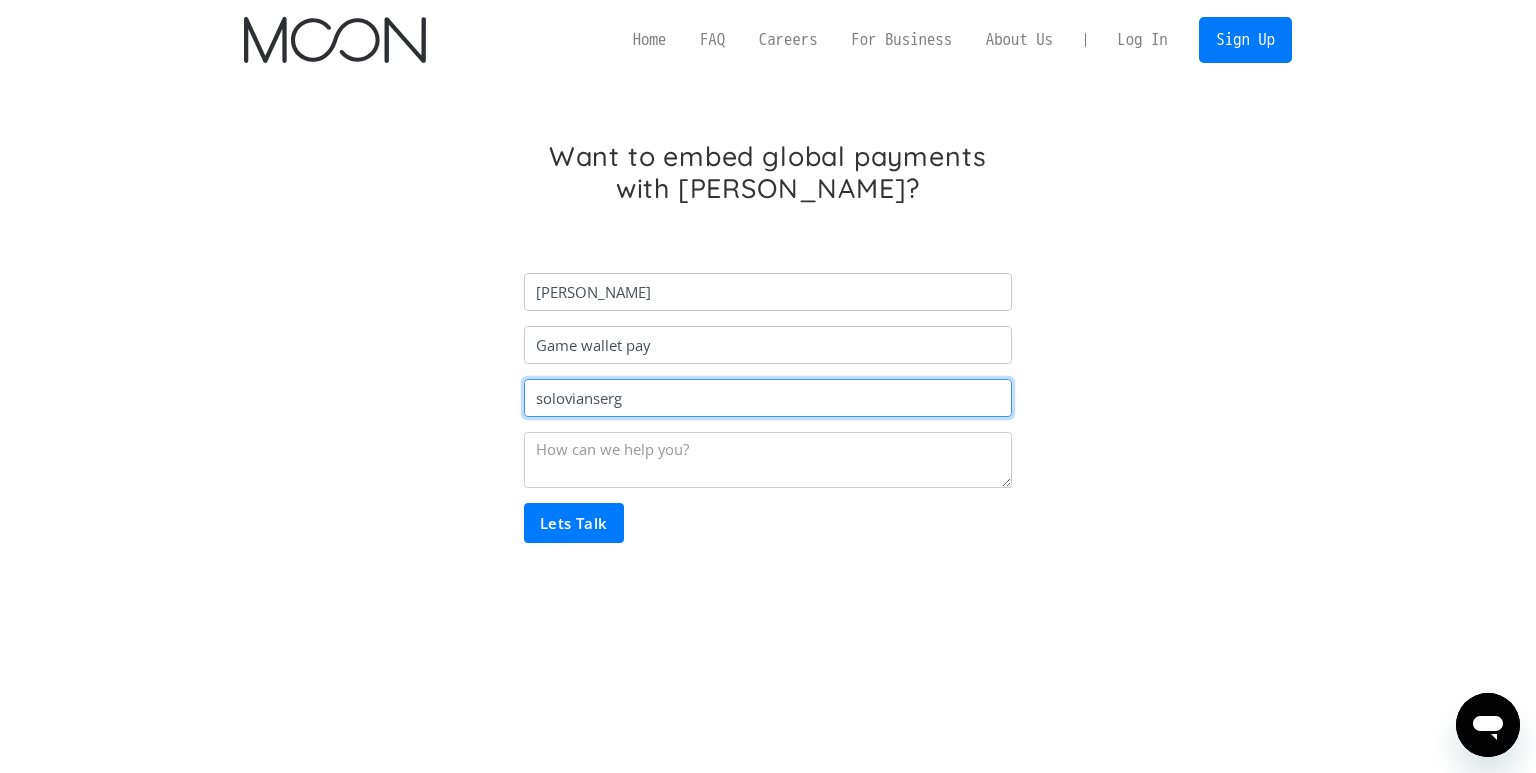 type on "[EMAIL_ADDRESS][DOMAIN_NAME]" 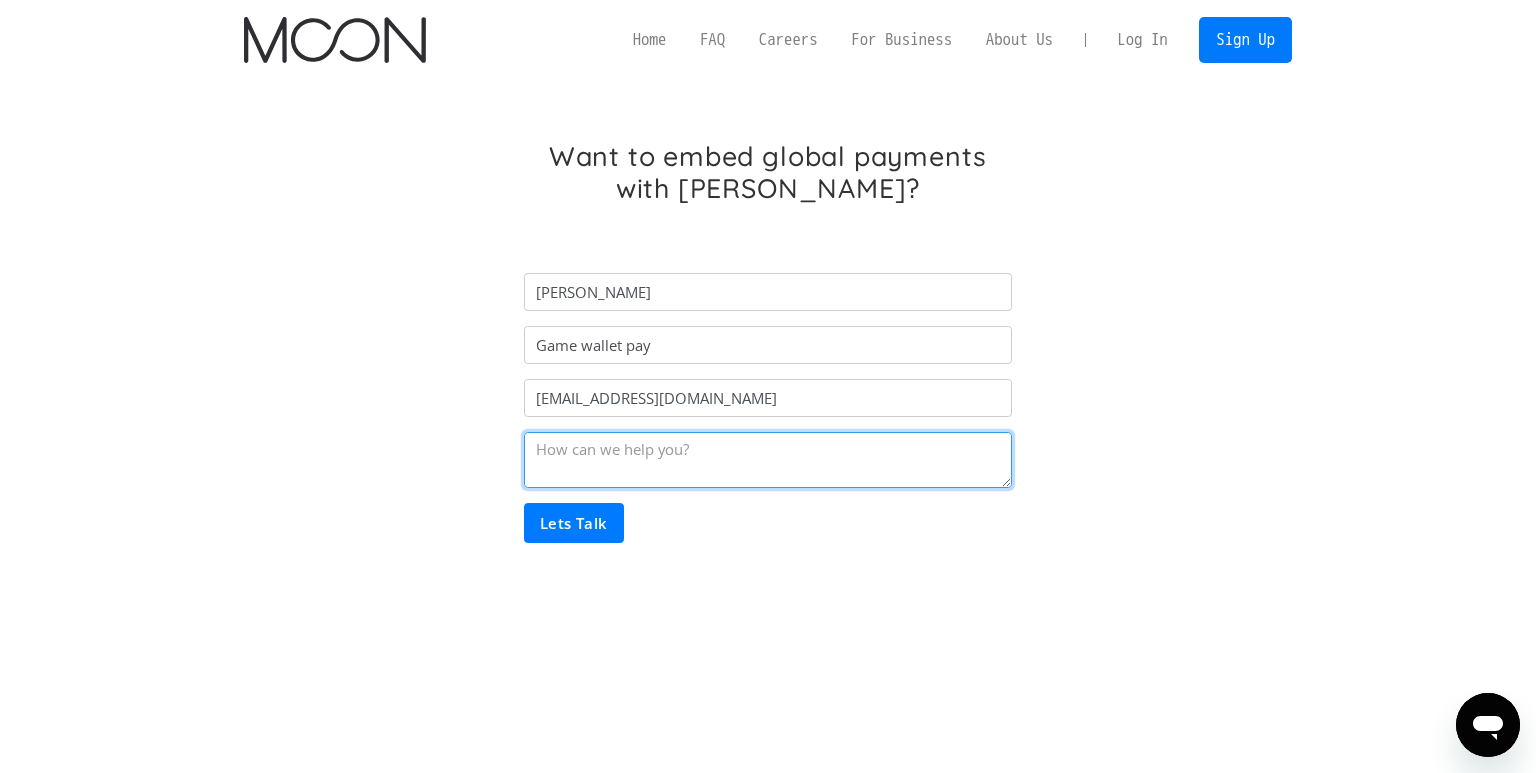 click at bounding box center [768, 460] 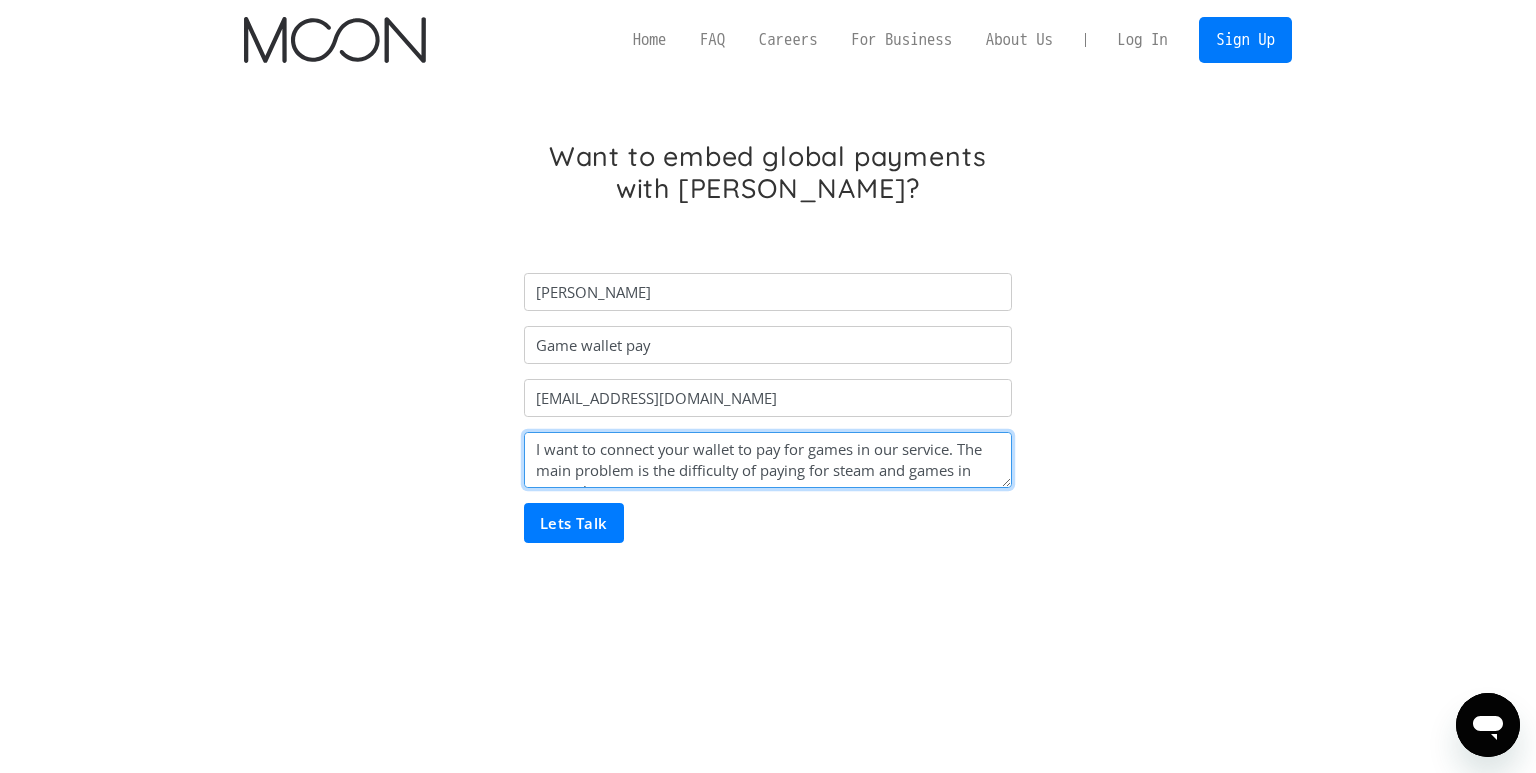 scroll, scrollTop: 21, scrollLeft: 0, axis: vertical 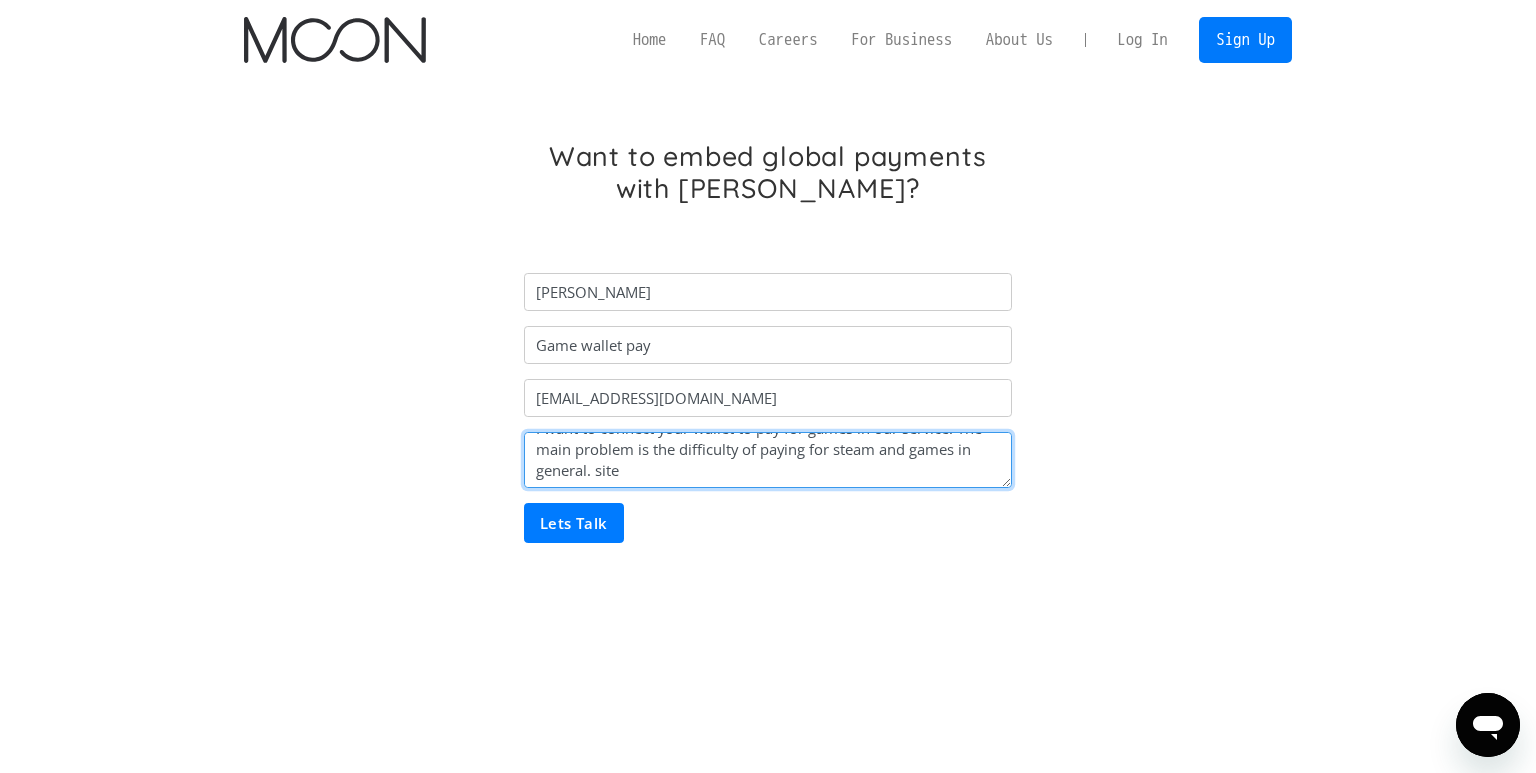 paste on "https://onegw.ru/" 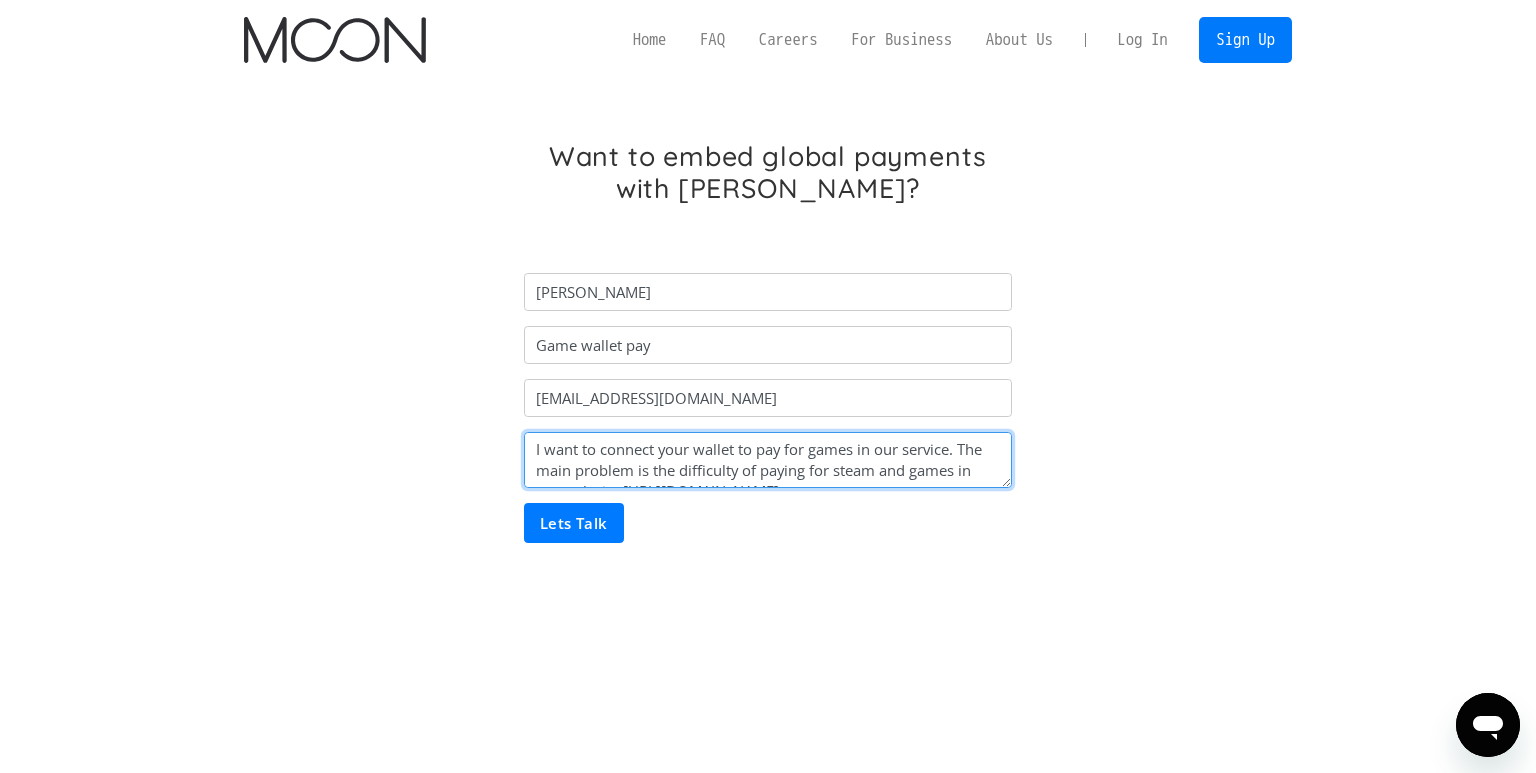 scroll, scrollTop: 21, scrollLeft: 0, axis: vertical 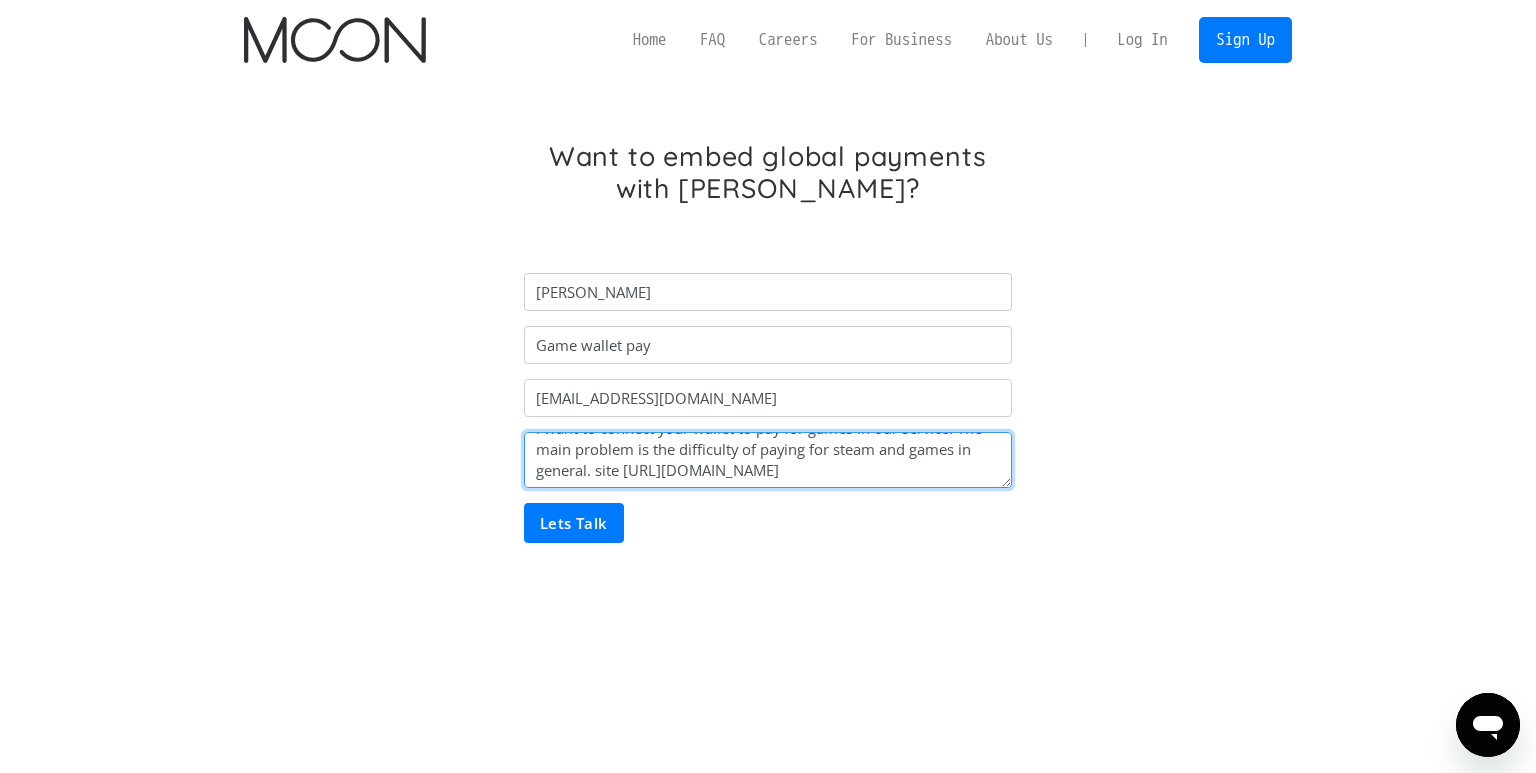 type on "I want to connect your wallet to pay for games in our service. The main problem is the difficulty of paying for steam and games in general. site [URL][DOMAIN_NAME]" 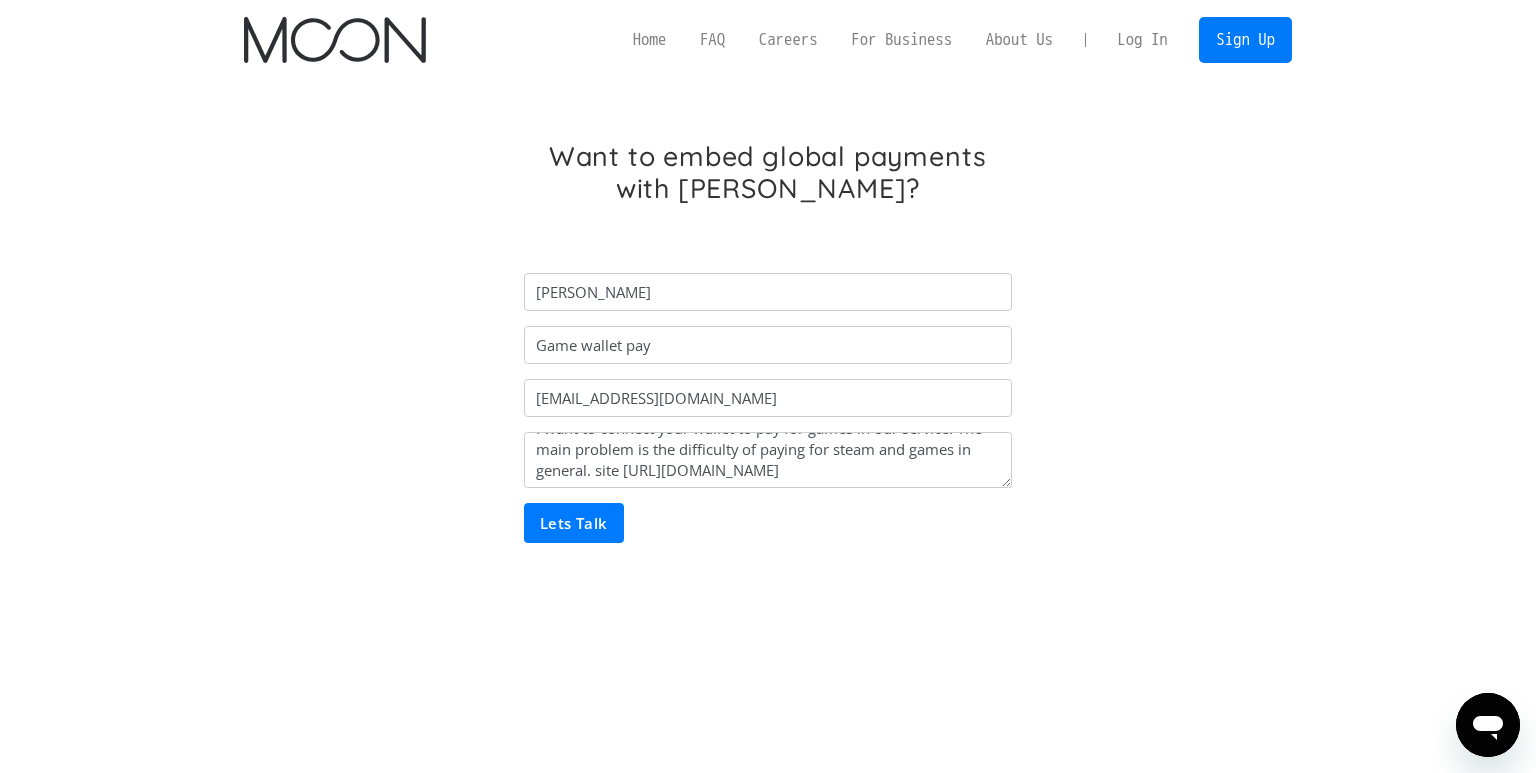 click on "Lets Talk" at bounding box center (574, 523) 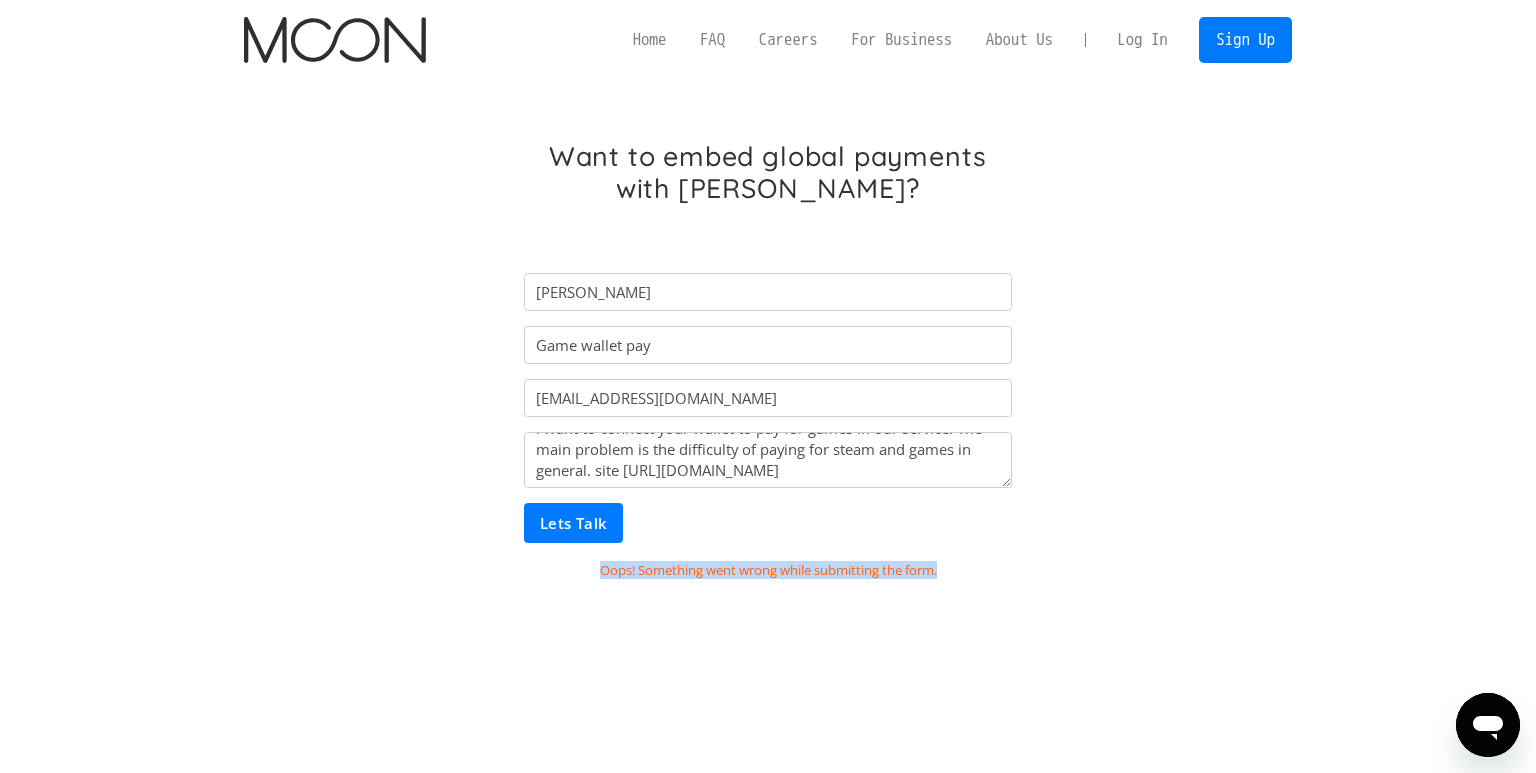 drag, startPoint x: 595, startPoint y: 567, endPoint x: 949, endPoint y: 586, distance: 354.50952 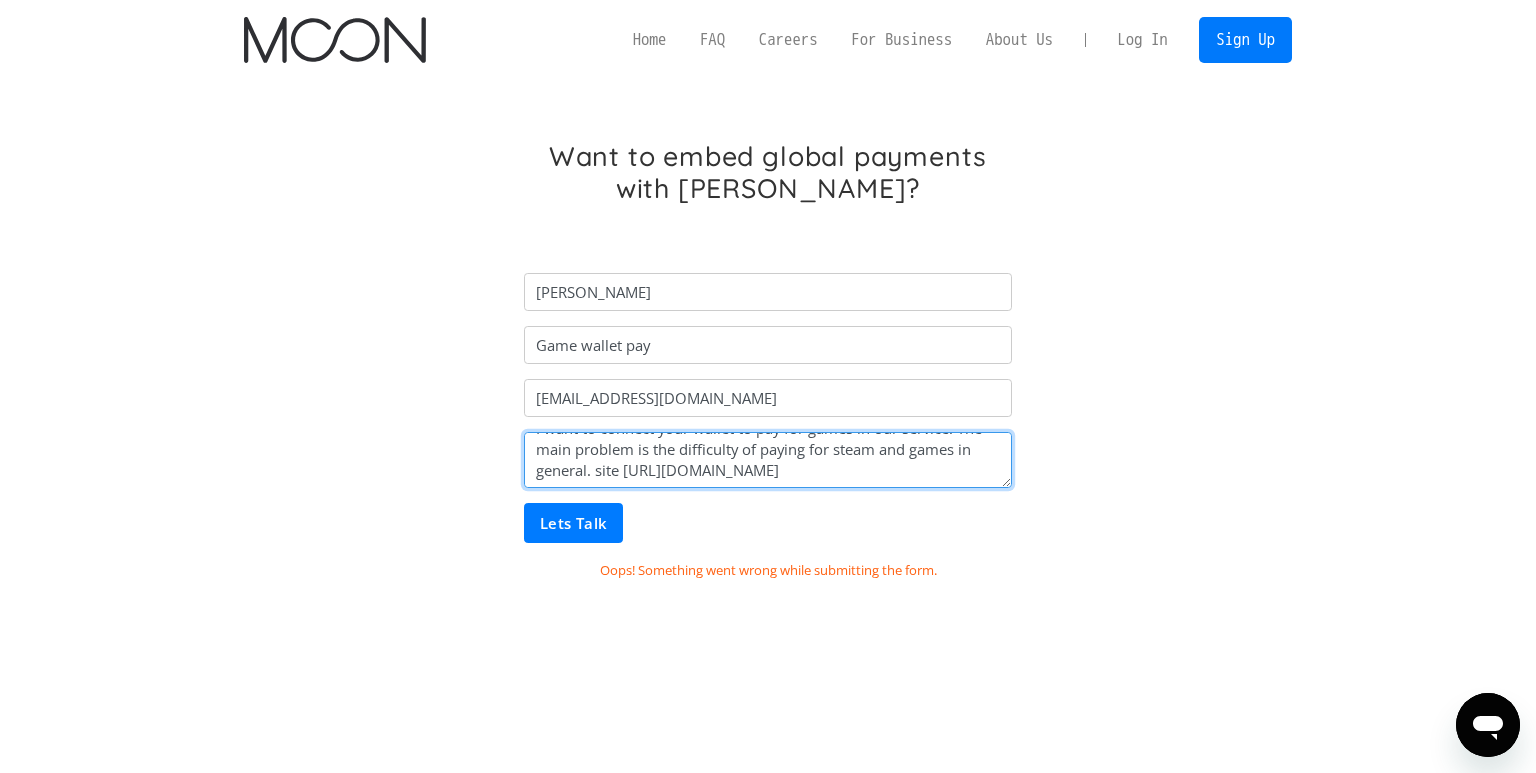 click on "I want to connect your wallet to pay for games in our service. The main problem is the difficulty of paying for steam and games in general. site https://onegw.ru/" at bounding box center (768, 460) 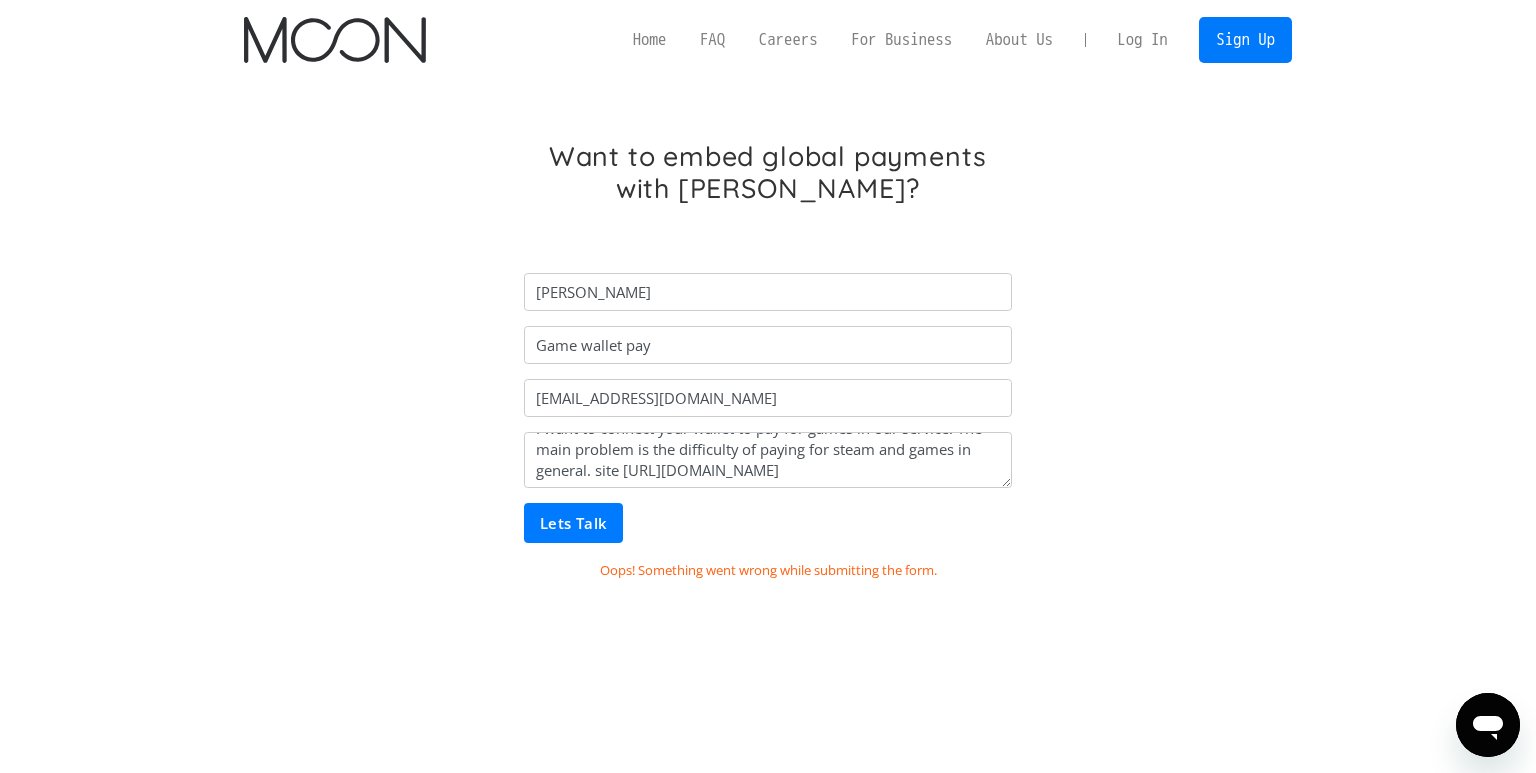 click on "Lets Talk" at bounding box center [573, 523] 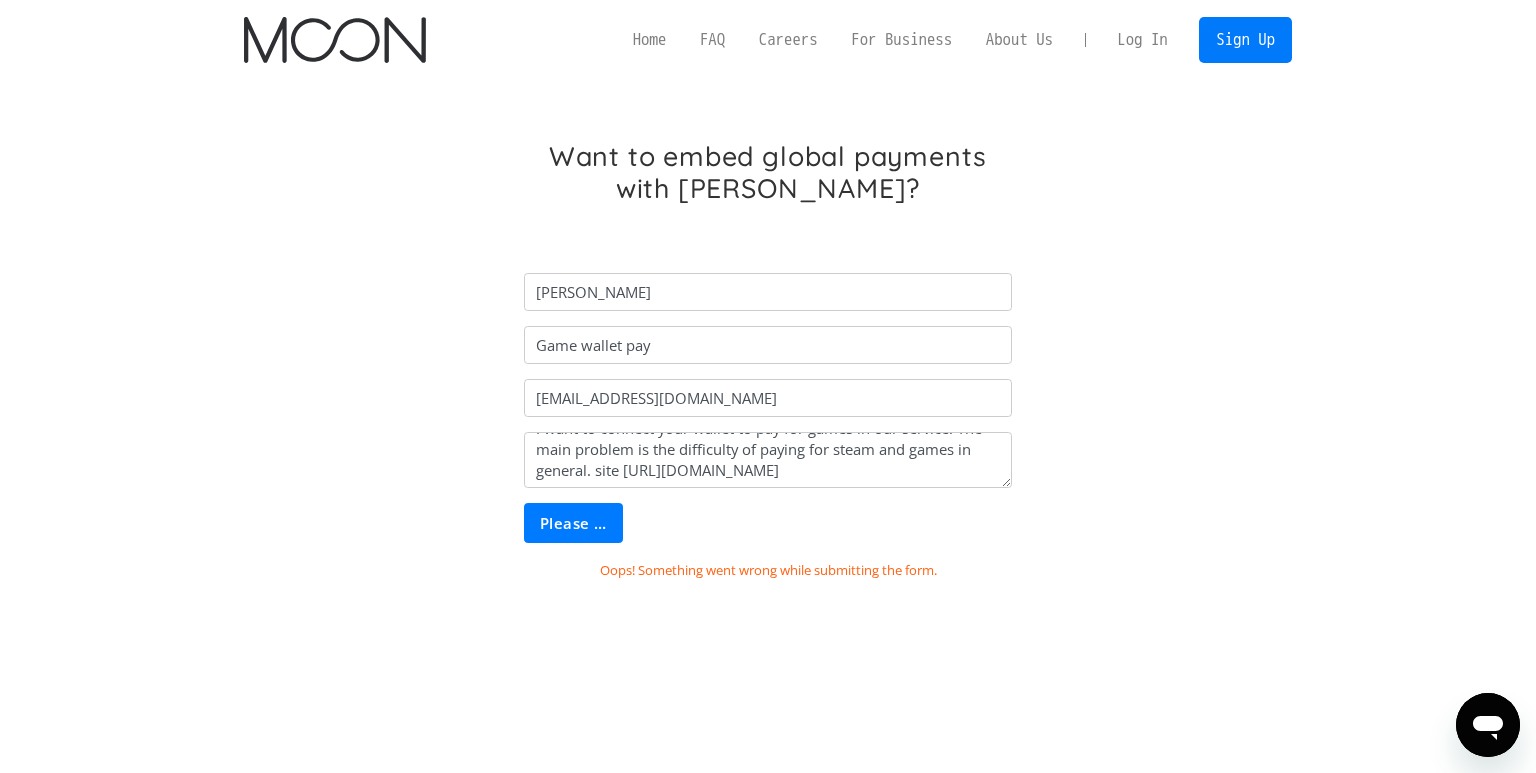 type on "Lets Talk" 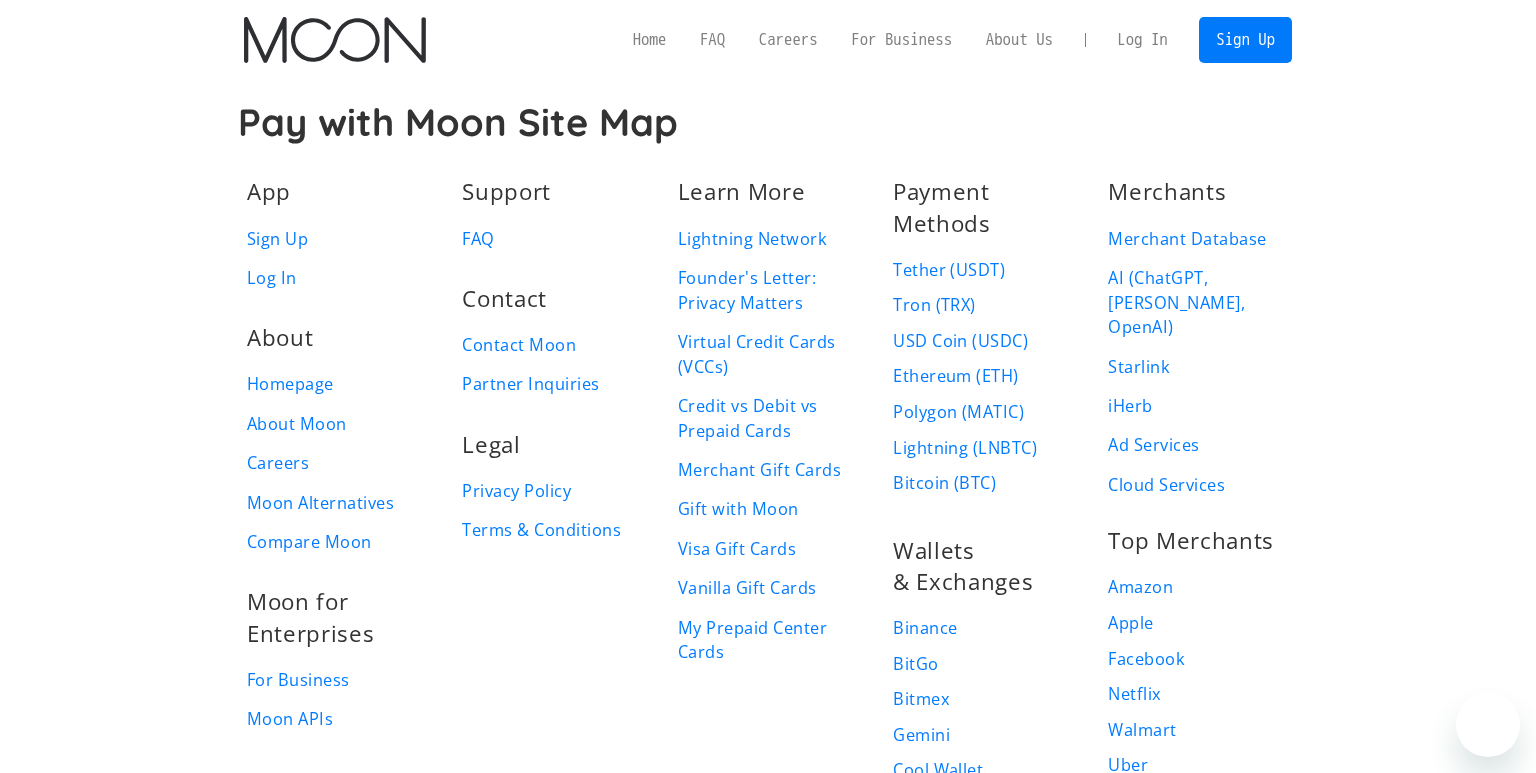 scroll, scrollTop: 147, scrollLeft: 0, axis: vertical 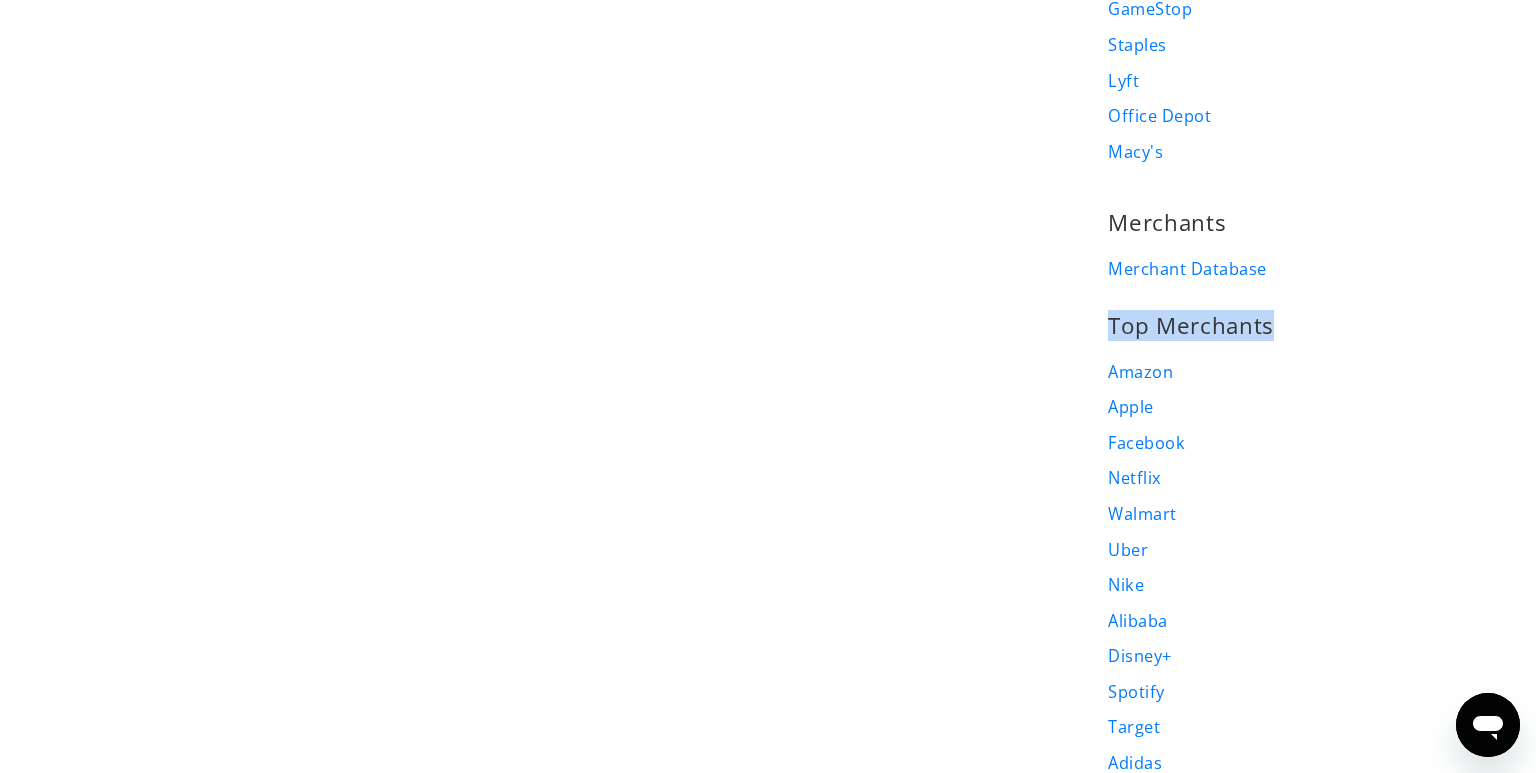 drag, startPoint x: 1111, startPoint y: 302, endPoint x: 1312, endPoint y: 318, distance: 201.6358 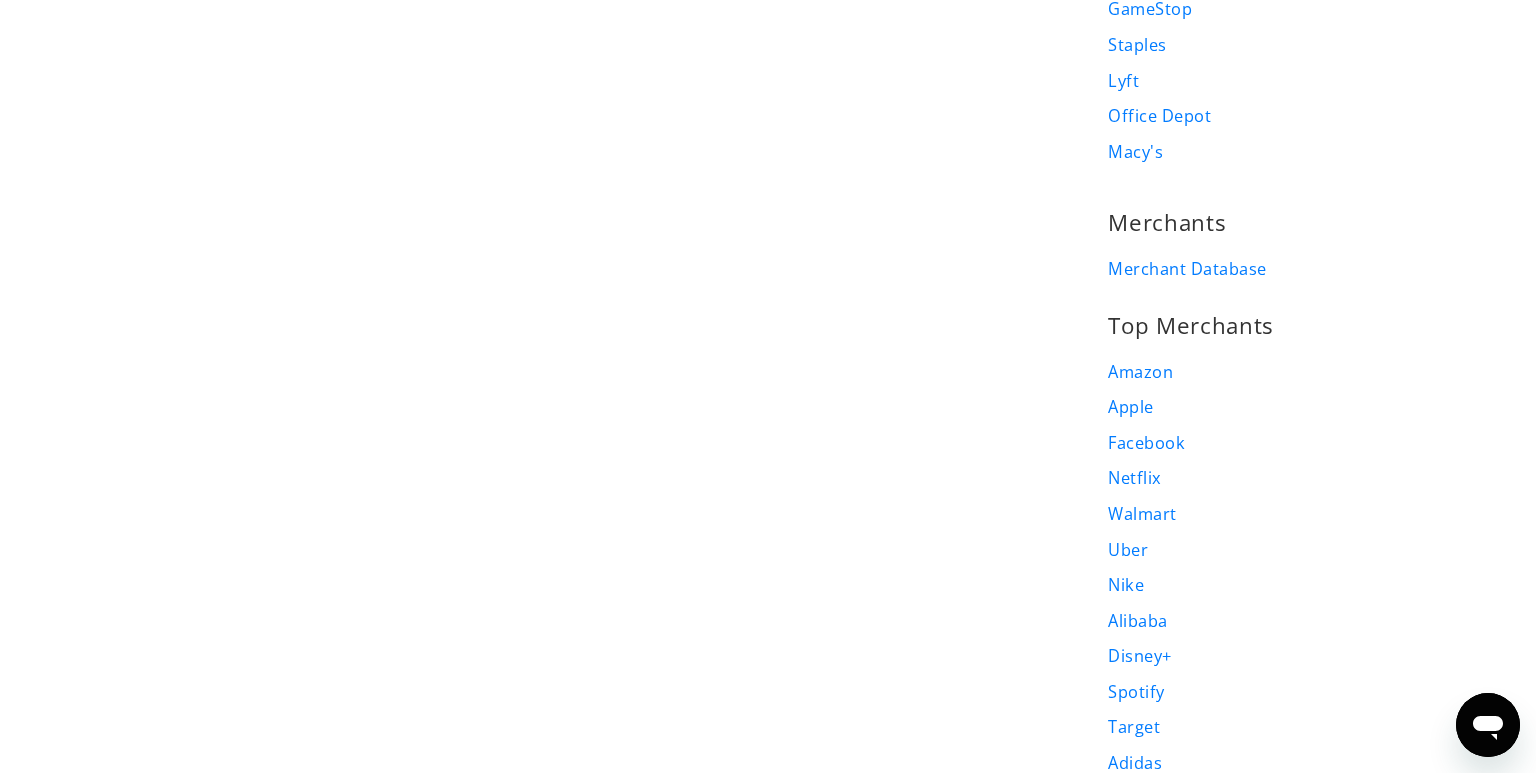 click on "Merchants Merchant Database Top Merchants Amazon Apple Facebook Netflix Walmart Uber Nike Alibaba Disney+ Spotify Target Adidas H&M Nintendo Discord Etsy Home Depot Dell [PERSON_NAME] [DOMAIN_NAME] Wayfair Sephora Gap Foot Locker Nordstrom GameStop Staples Lyft Office Depot Macy's" at bounding box center (1198, 810) 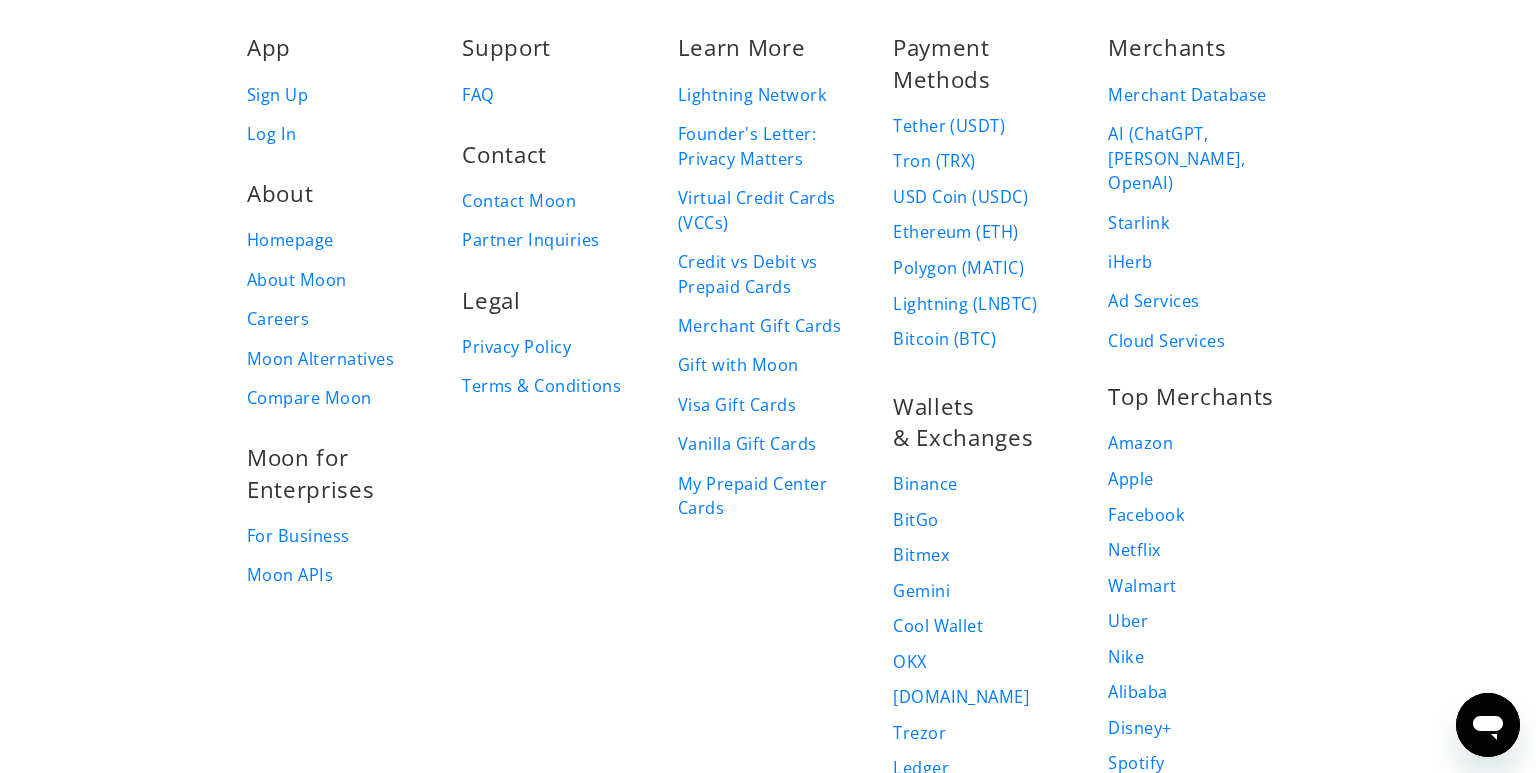 scroll, scrollTop: 150, scrollLeft: 0, axis: vertical 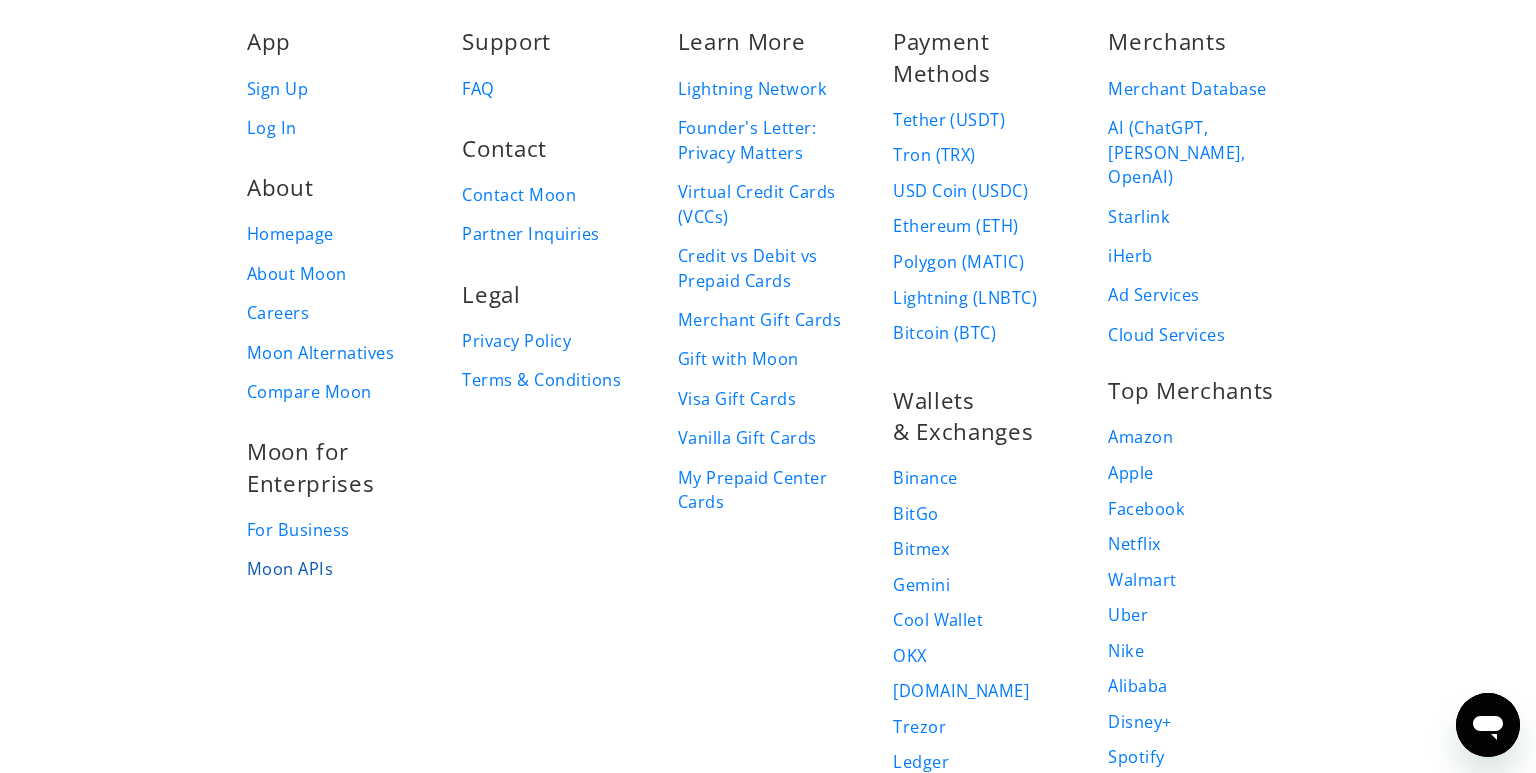 click on "Moon APIs" at bounding box center (290, 569) 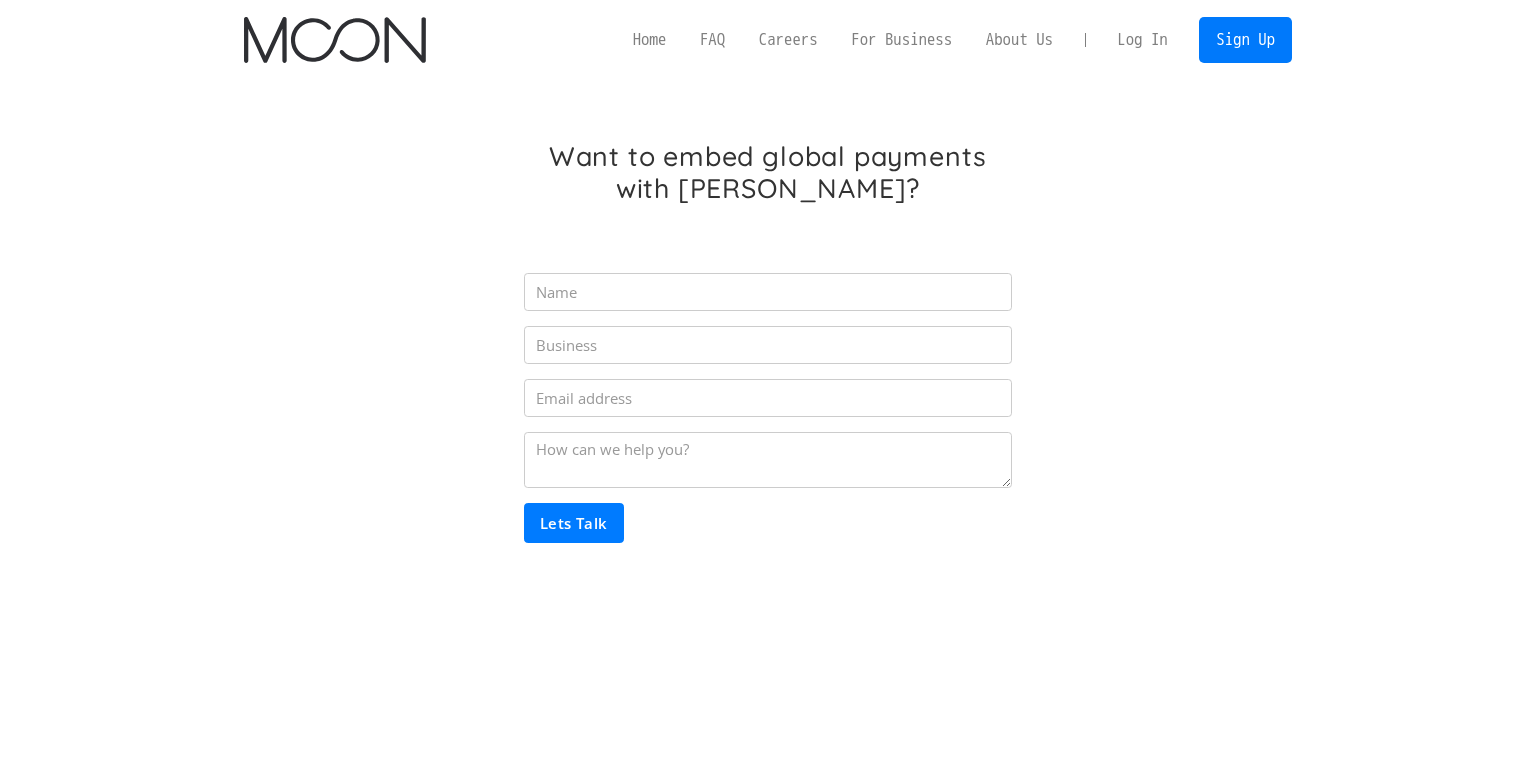 scroll, scrollTop: 0, scrollLeft: 0, axis: both 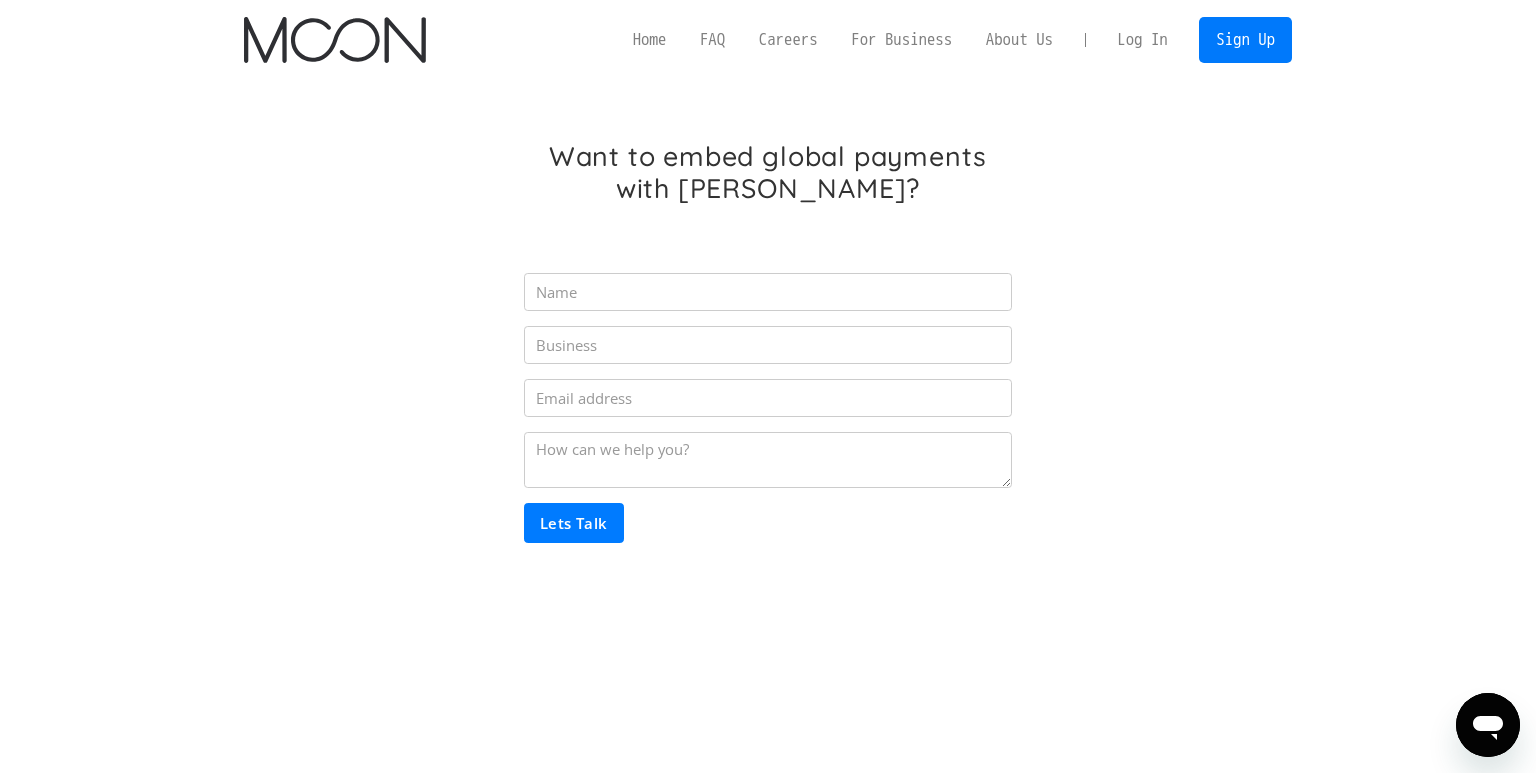 click at bounding box center [768, 292] 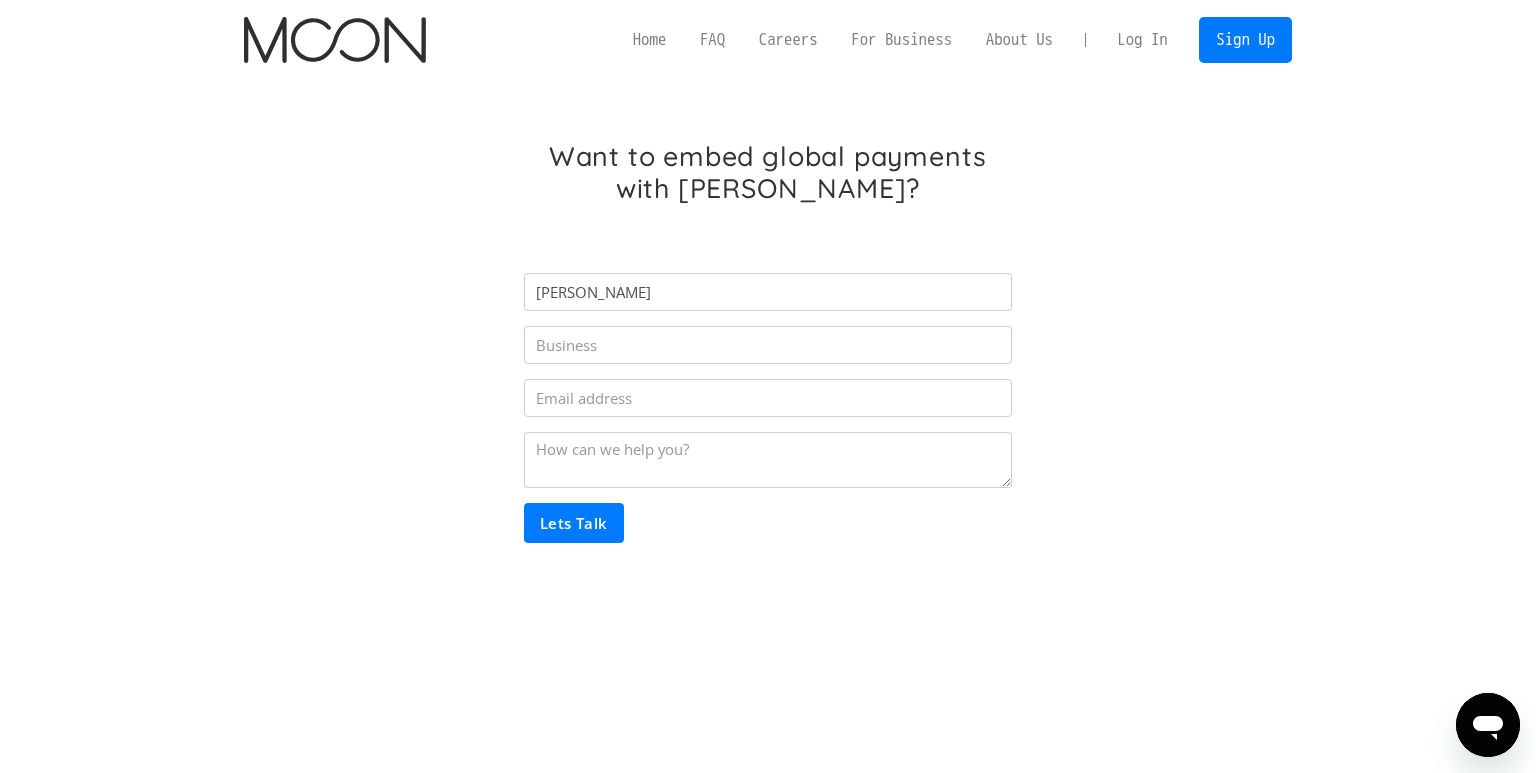 type on "[PERSON_NAME]" 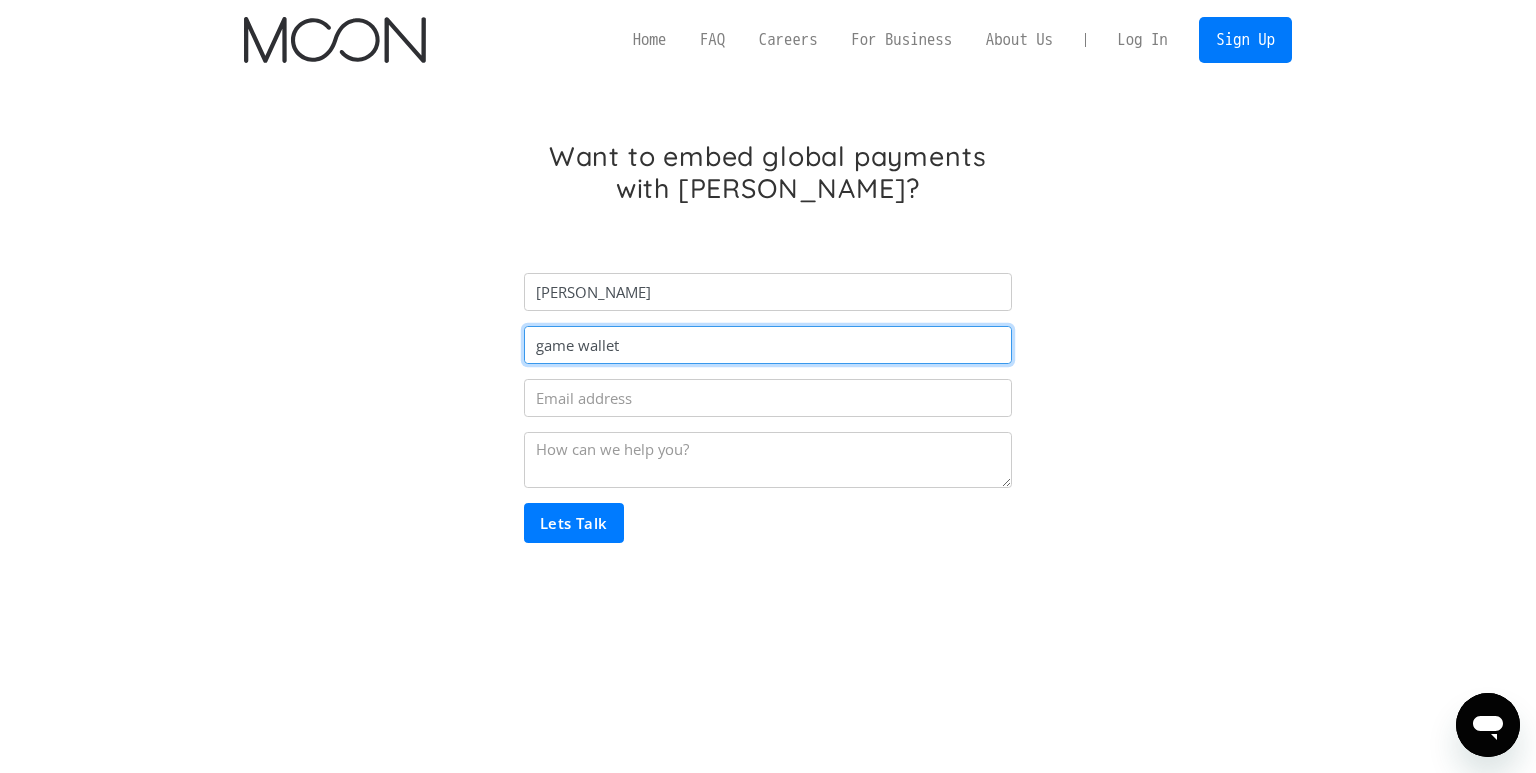 type on "game wallet" 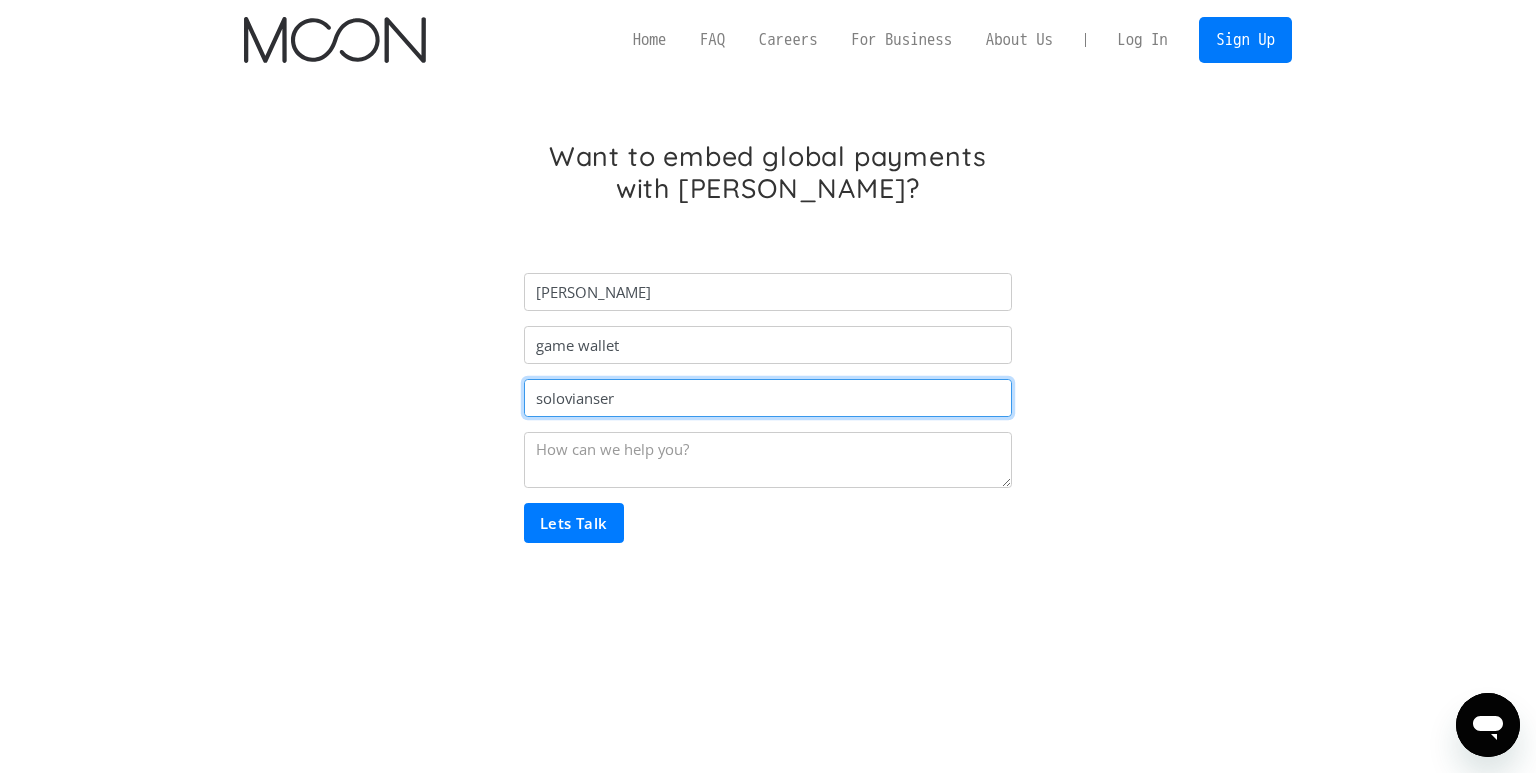type on "[EMAIL_ADDRESS][DOMAIN_NAME]" 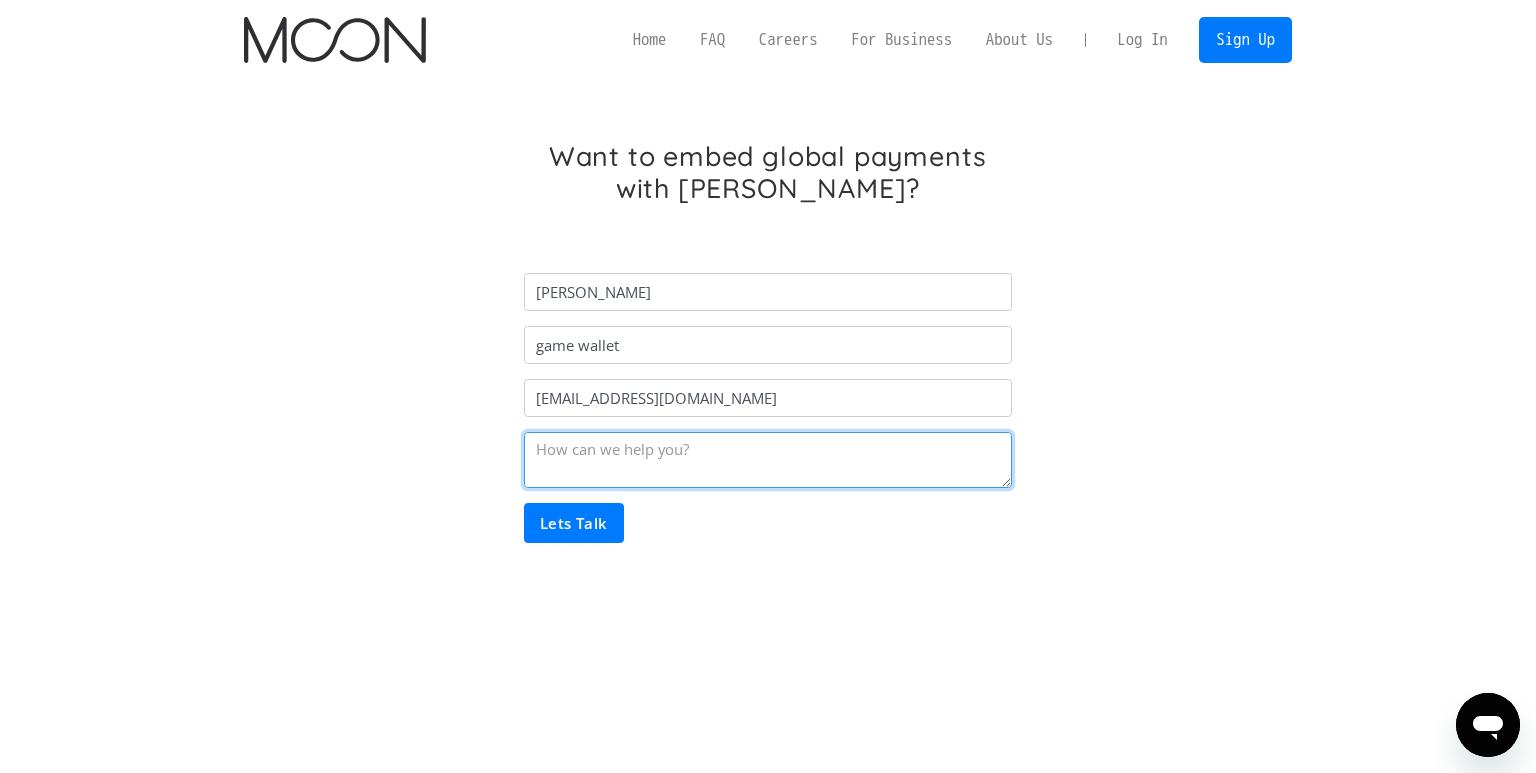 click at bounding box center [768, 460] 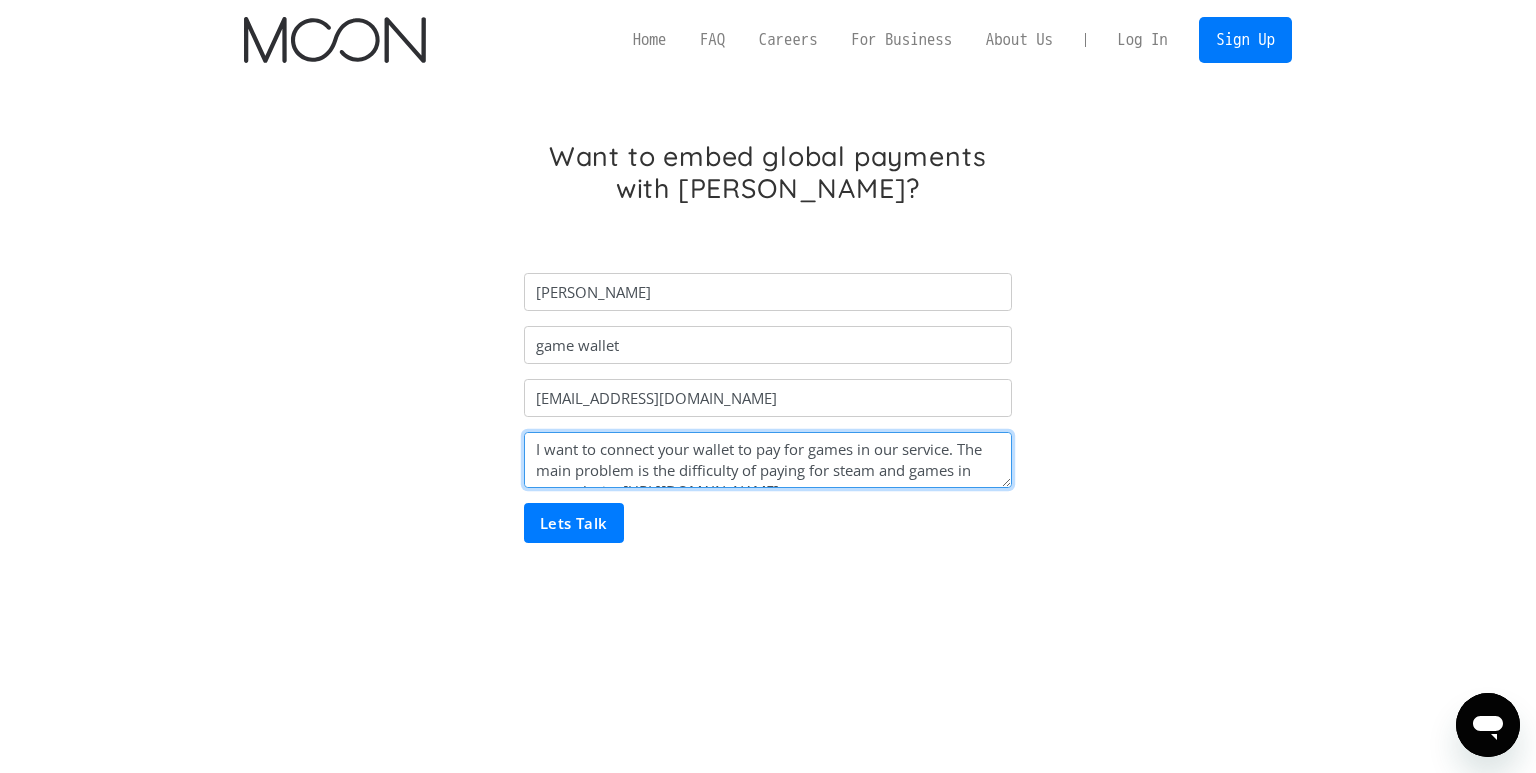 scroll, scrollTop: 15, scrollLeft: 0, axis: vertical 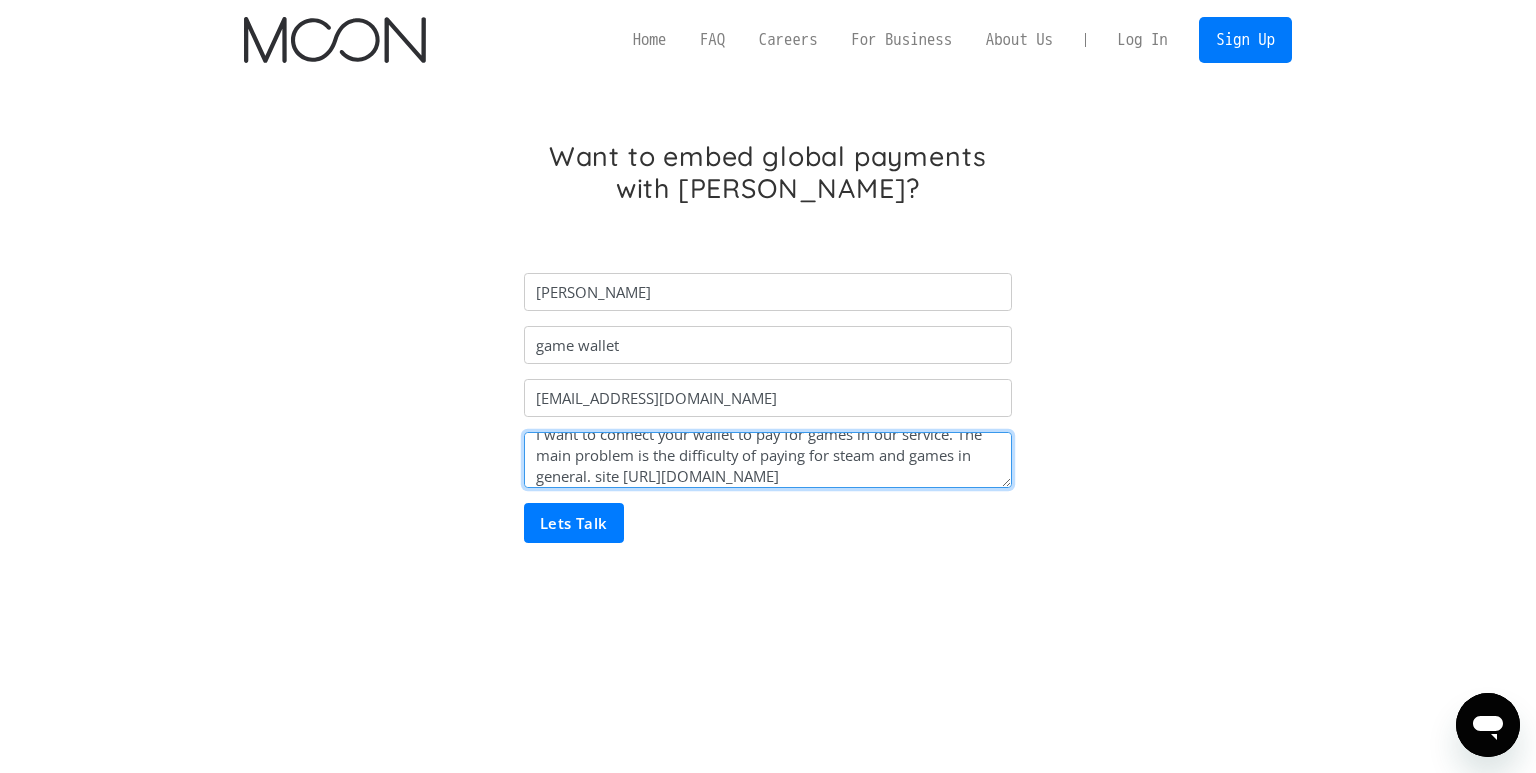 type on "I want to connect your wallet to pay for games in our service. The main problem is the difficulty of paying for steam and games in general. site [URL][DOMAIN_NAME]" 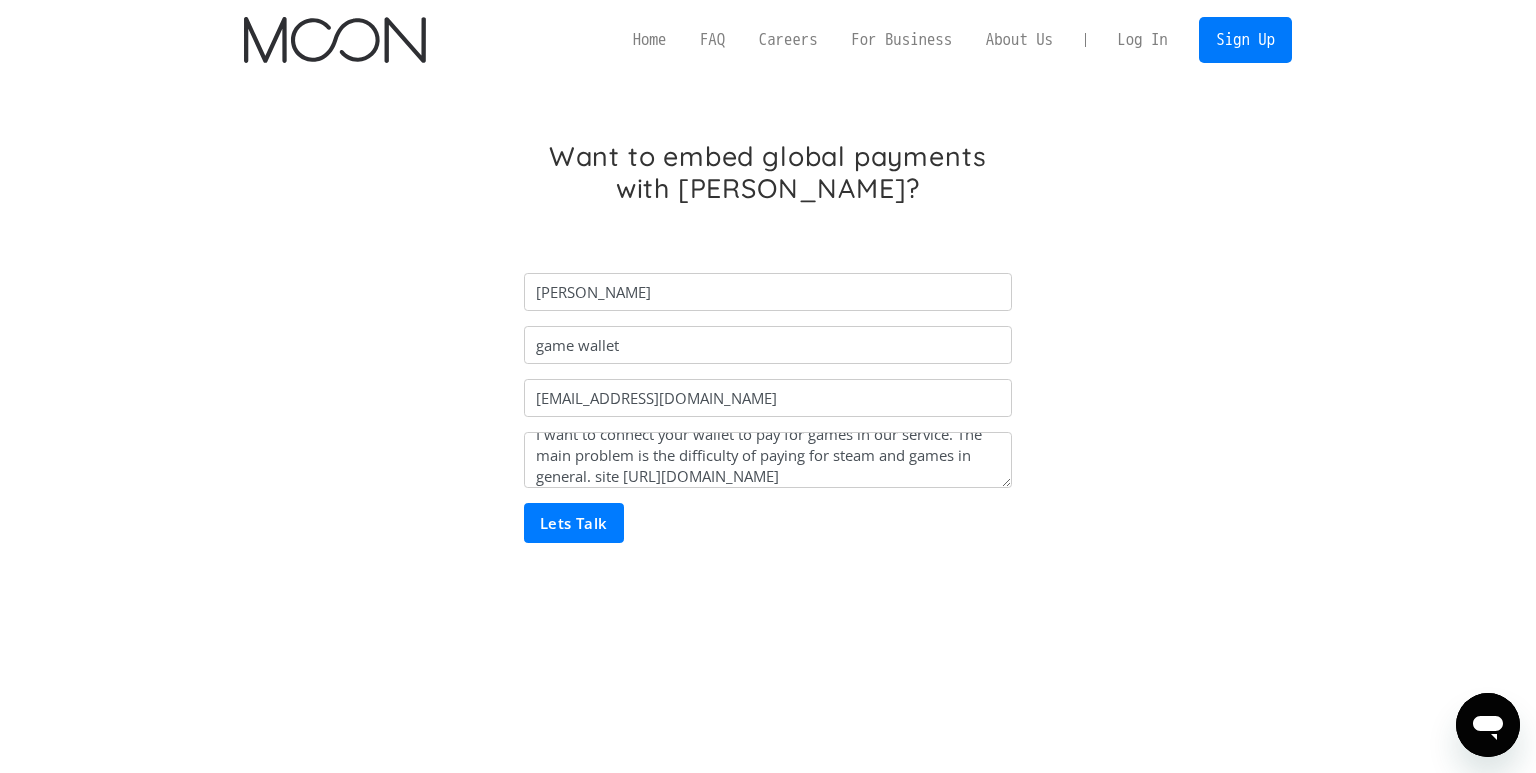 click on "Lets Talk" at bounding box center (574, 523) 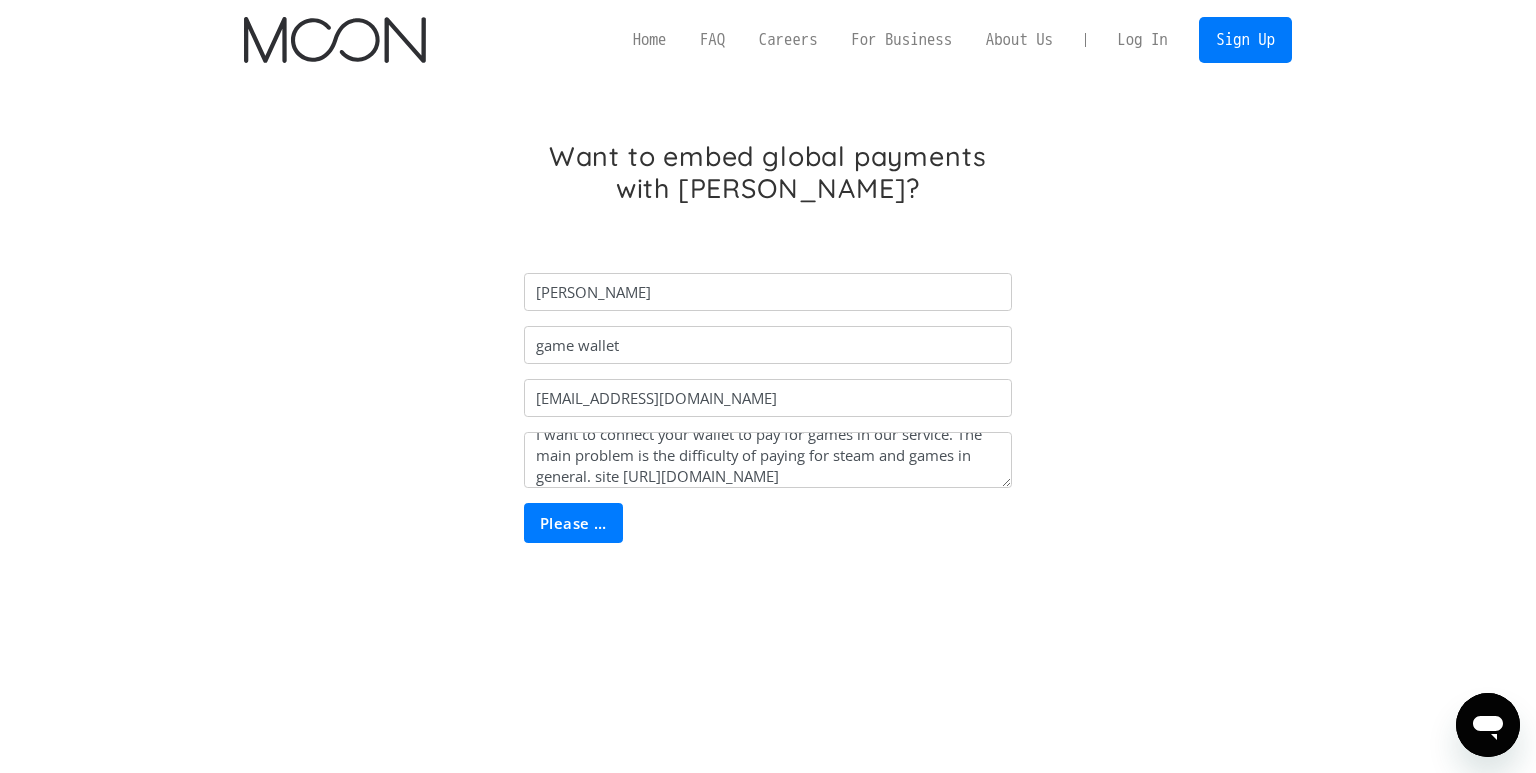type on "Lets Talk" 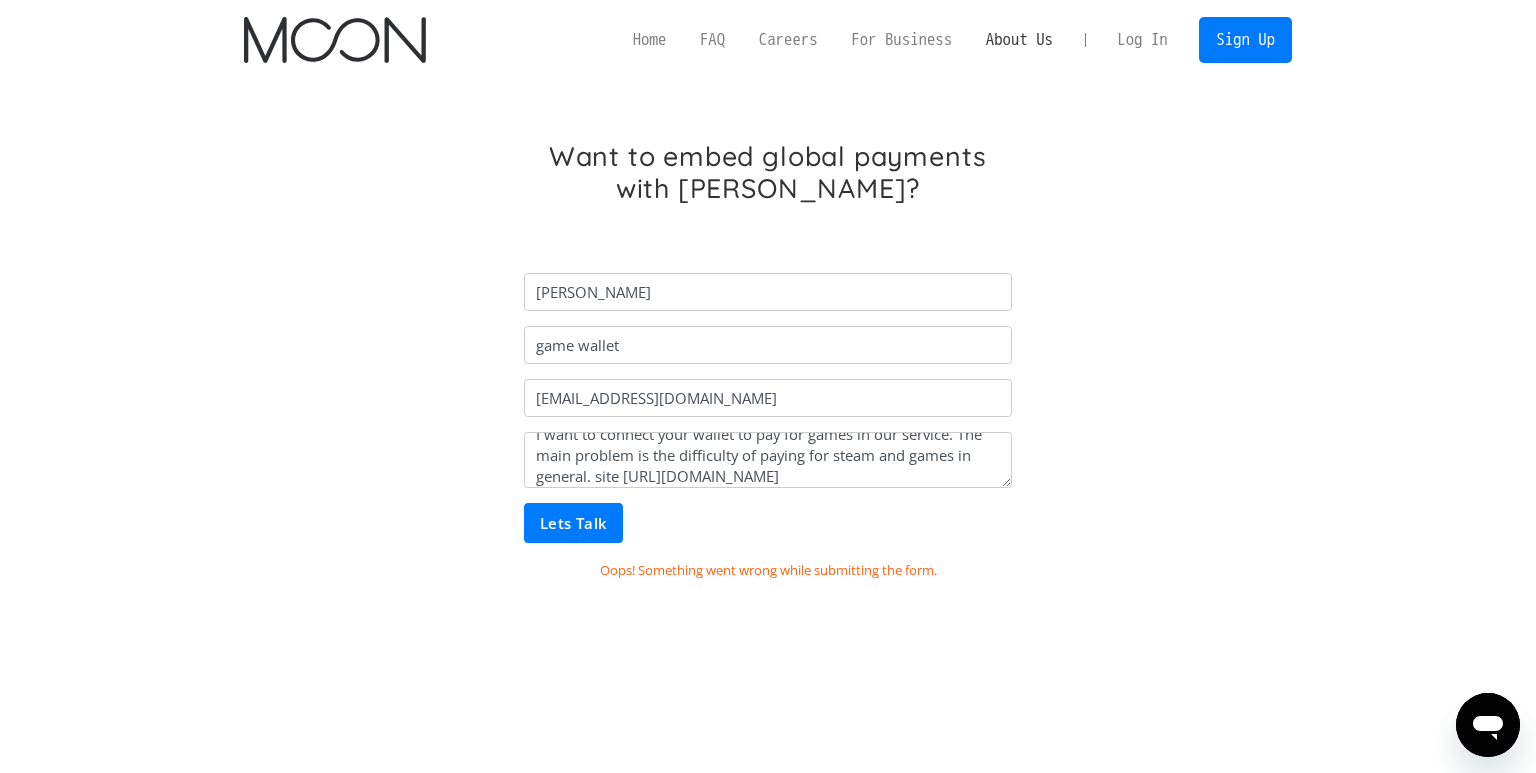 click on "About Us" at bounding box center [1019, 39] 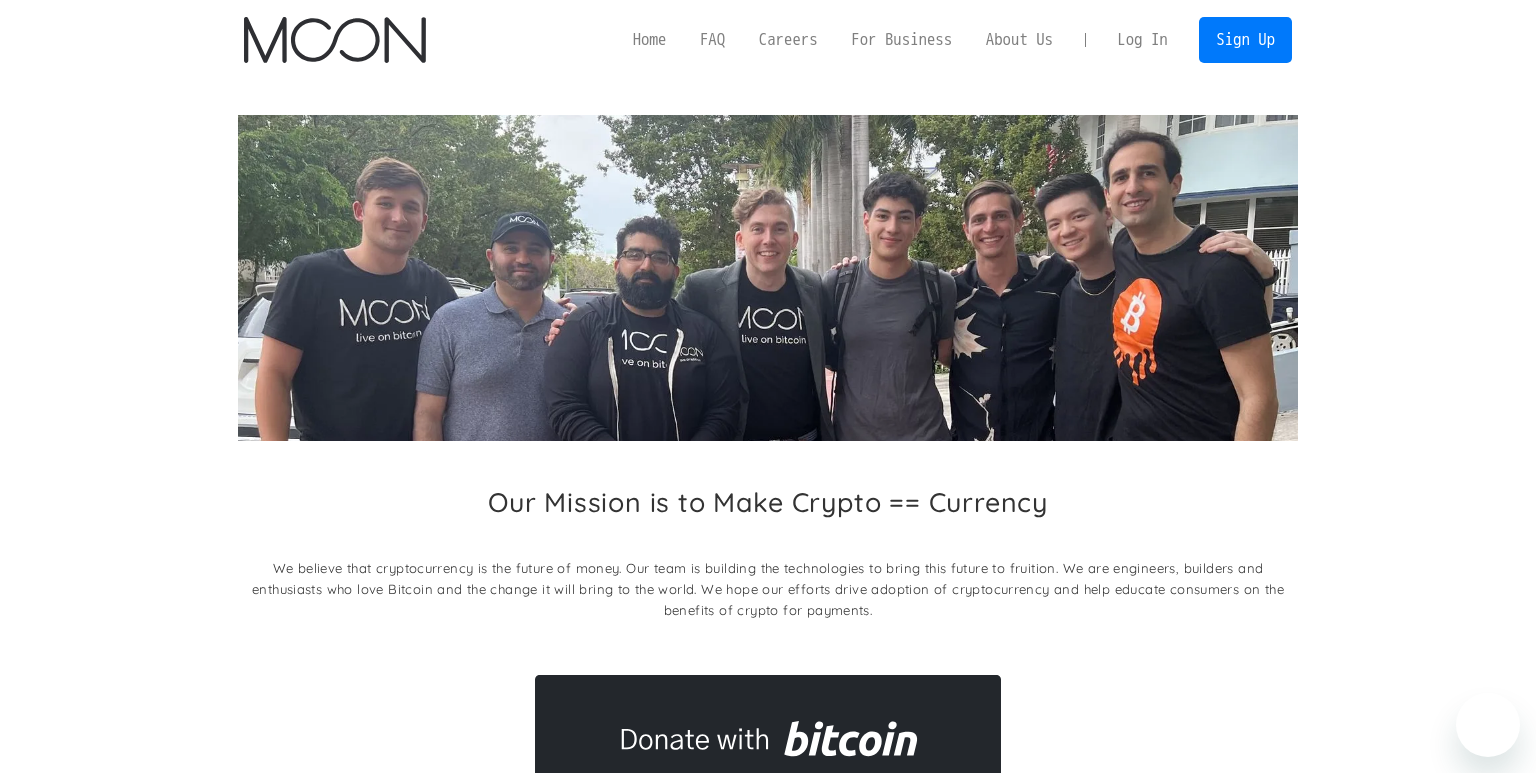 scroll, scrollTop: 0, scrollLeft: 0, axis: both 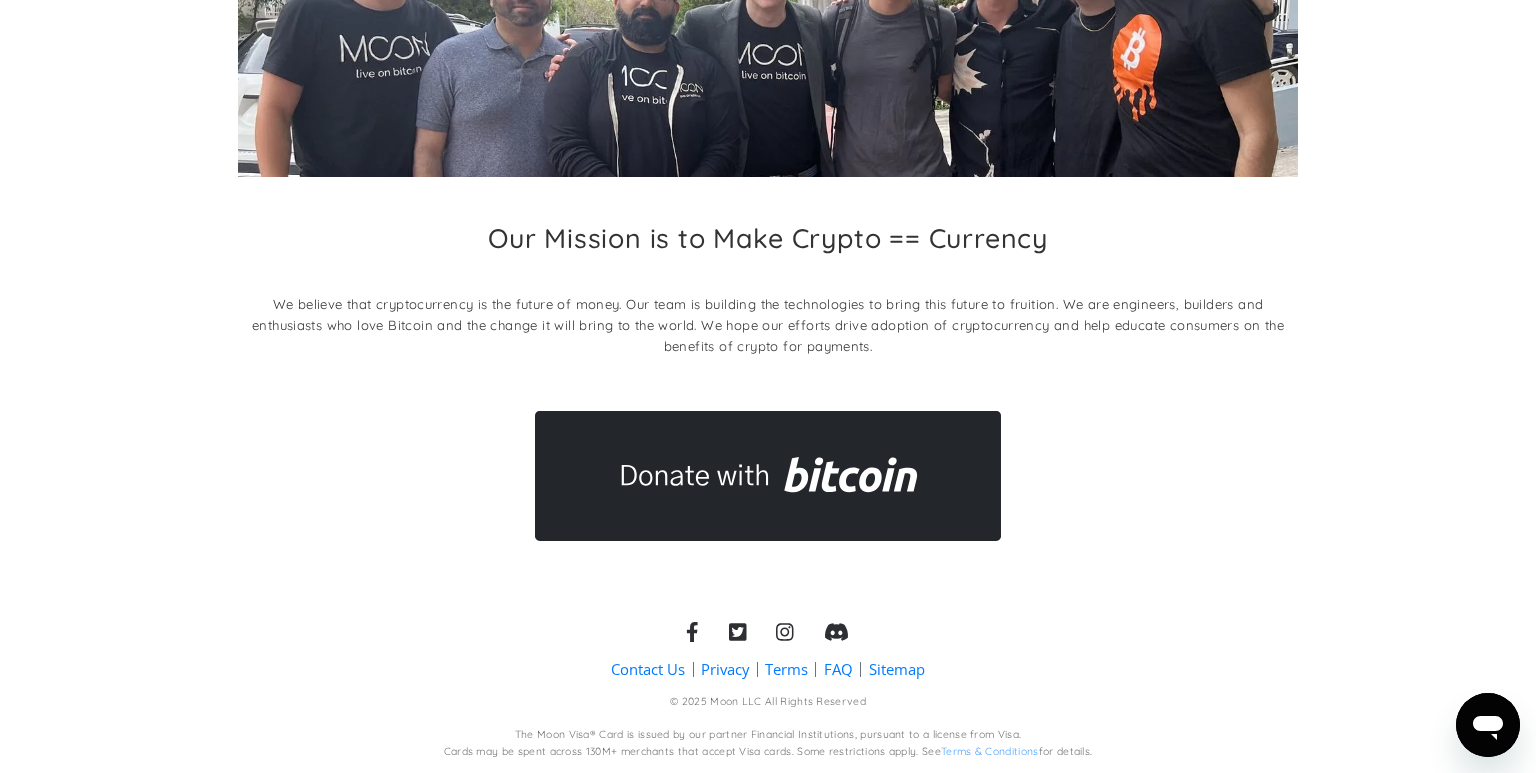 click on "Contact Us" at bounding box center (648, 669) 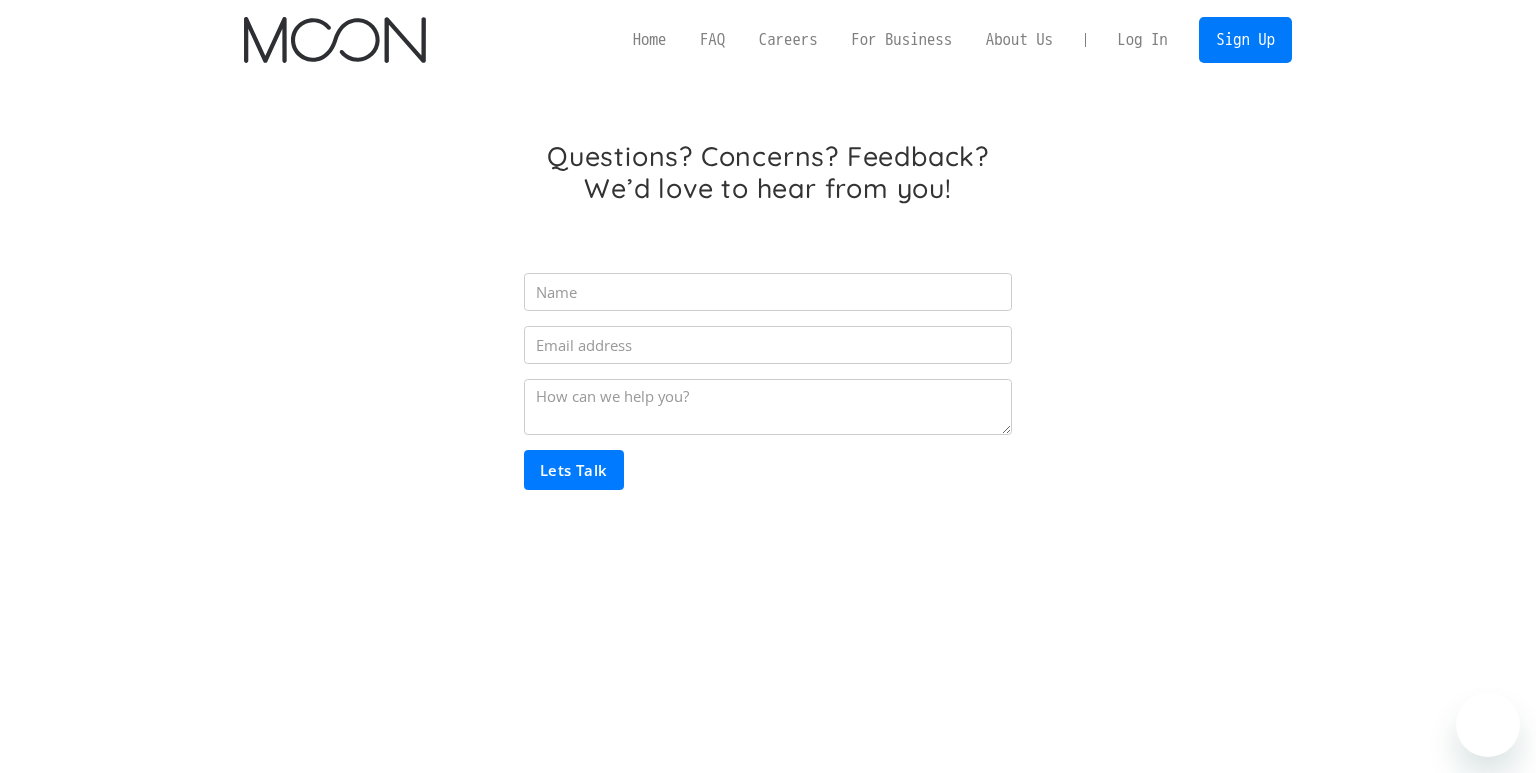 scroll, scrollTop: 0, scrollLeft: 0, axis: both 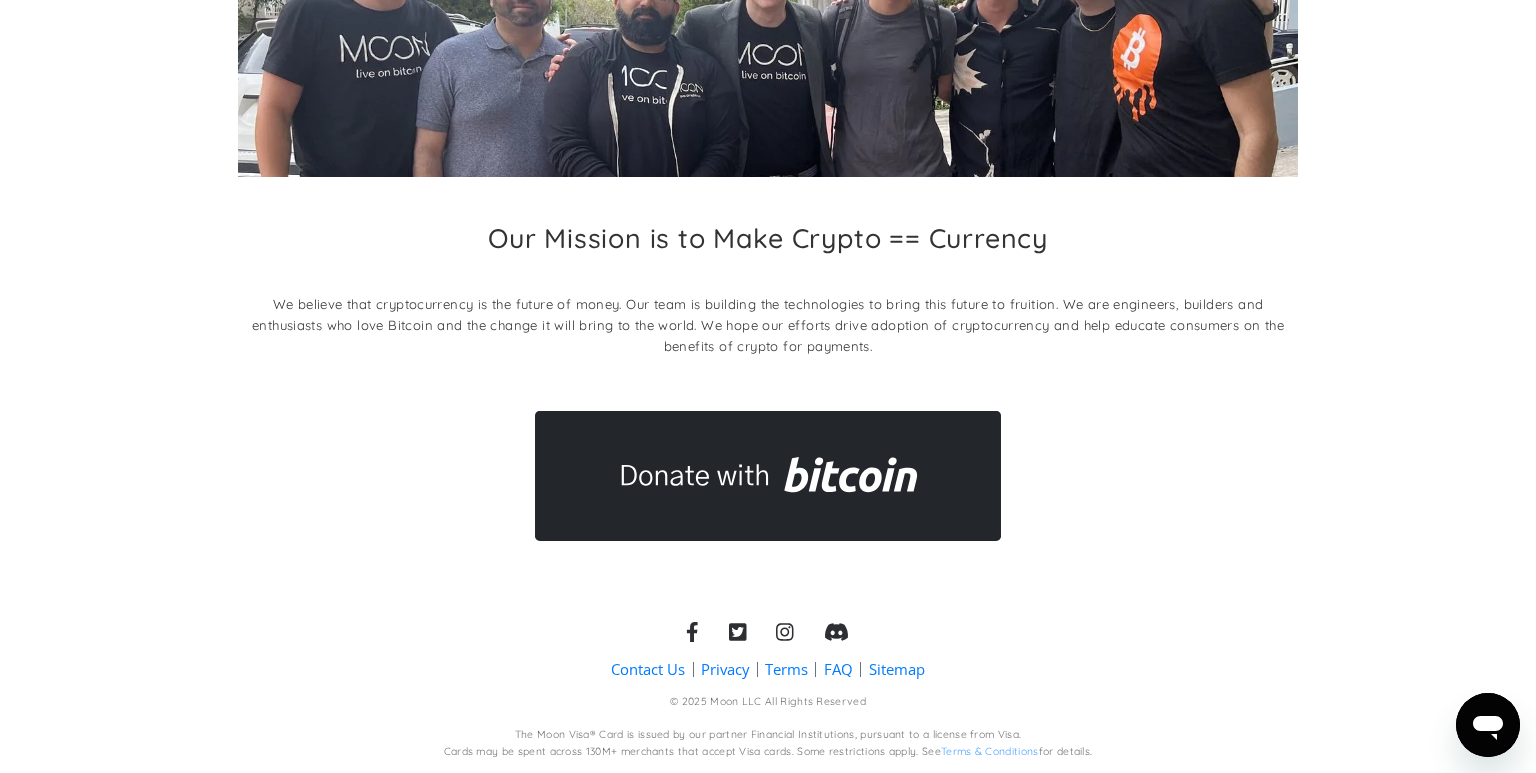 click on "Contact Us" at bounding box center (648, 669) 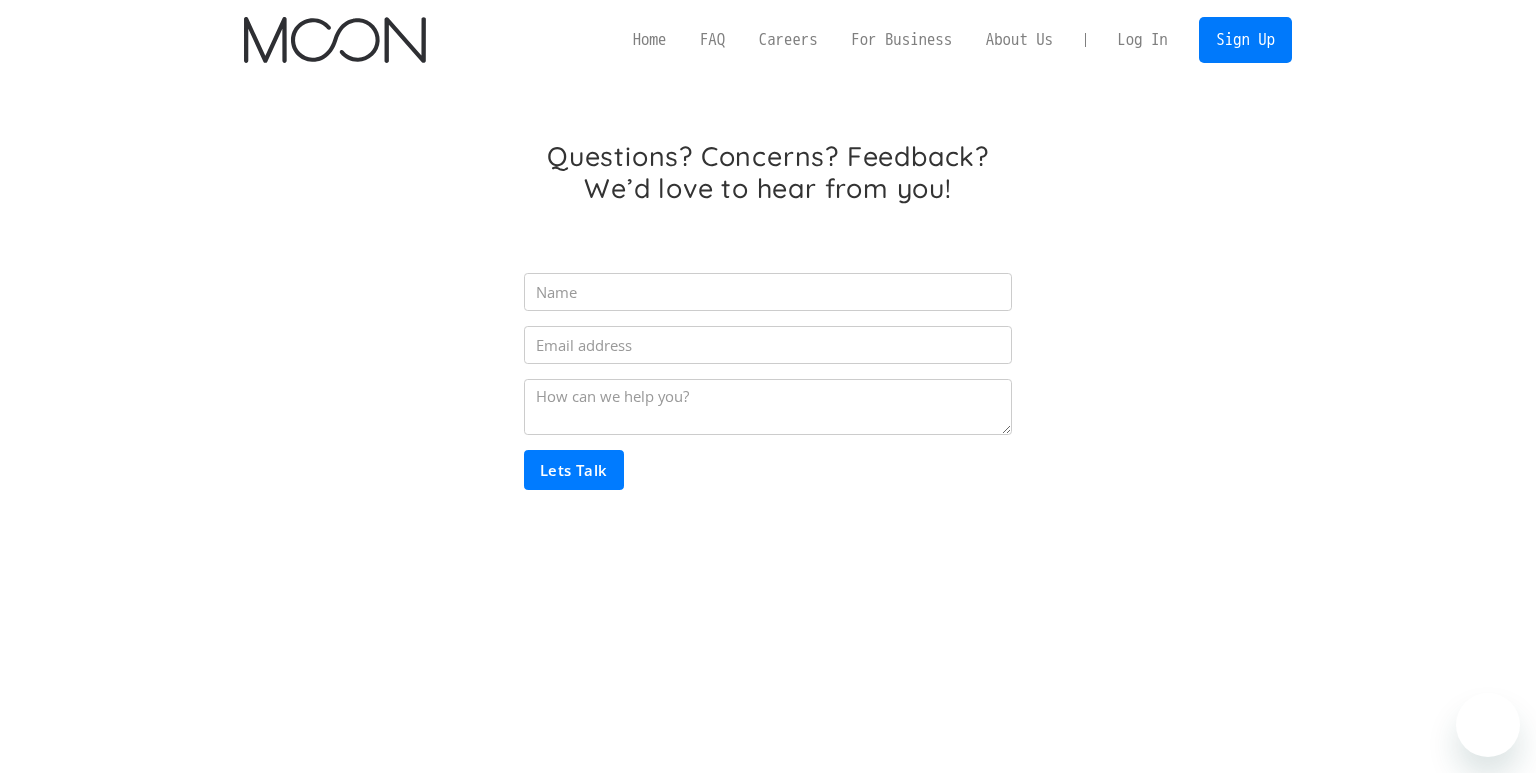 scroll, scrollTop: 0, scrollLeft: 0, axis: both 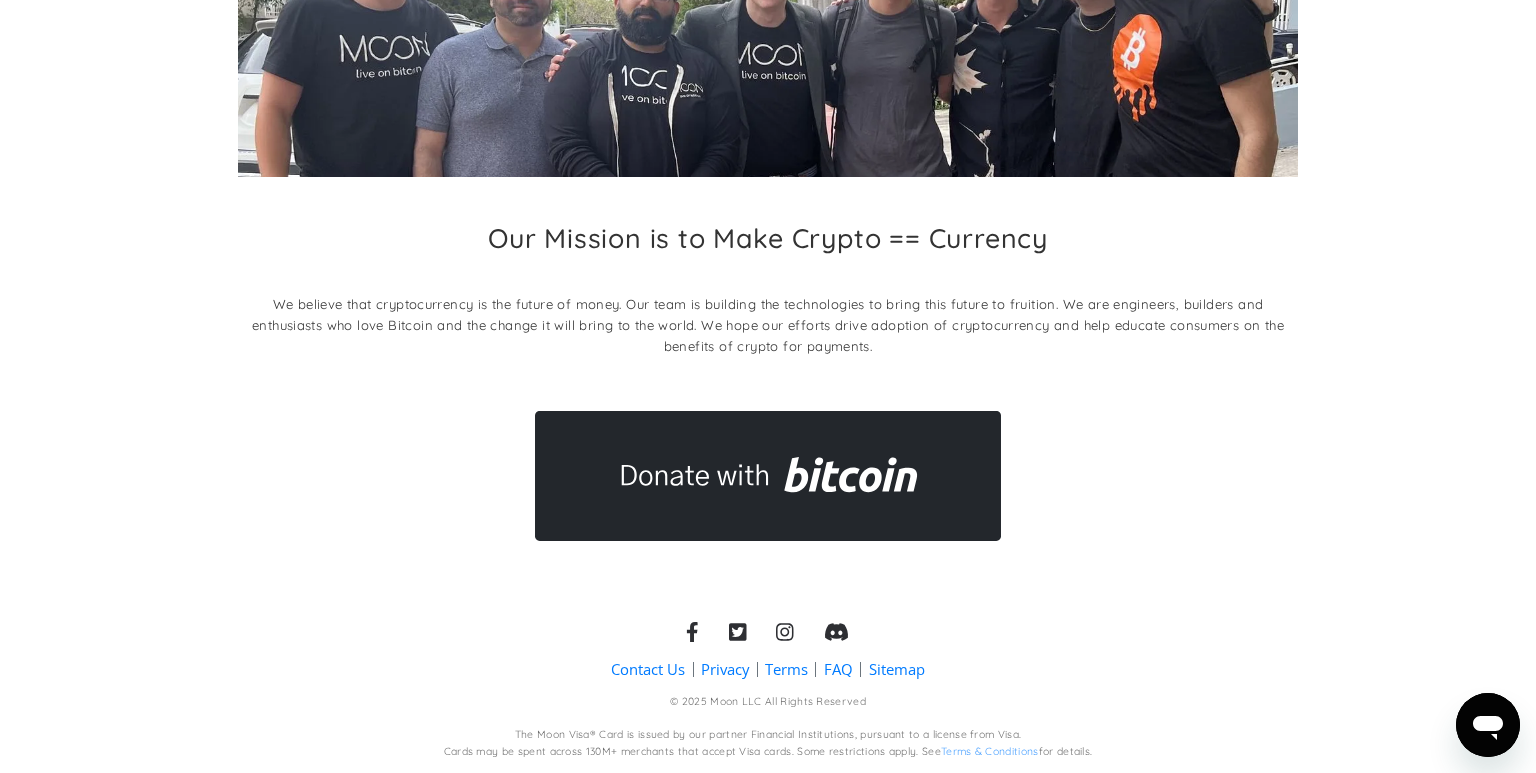 click on "Privacy" at bounding box center (725, 669) 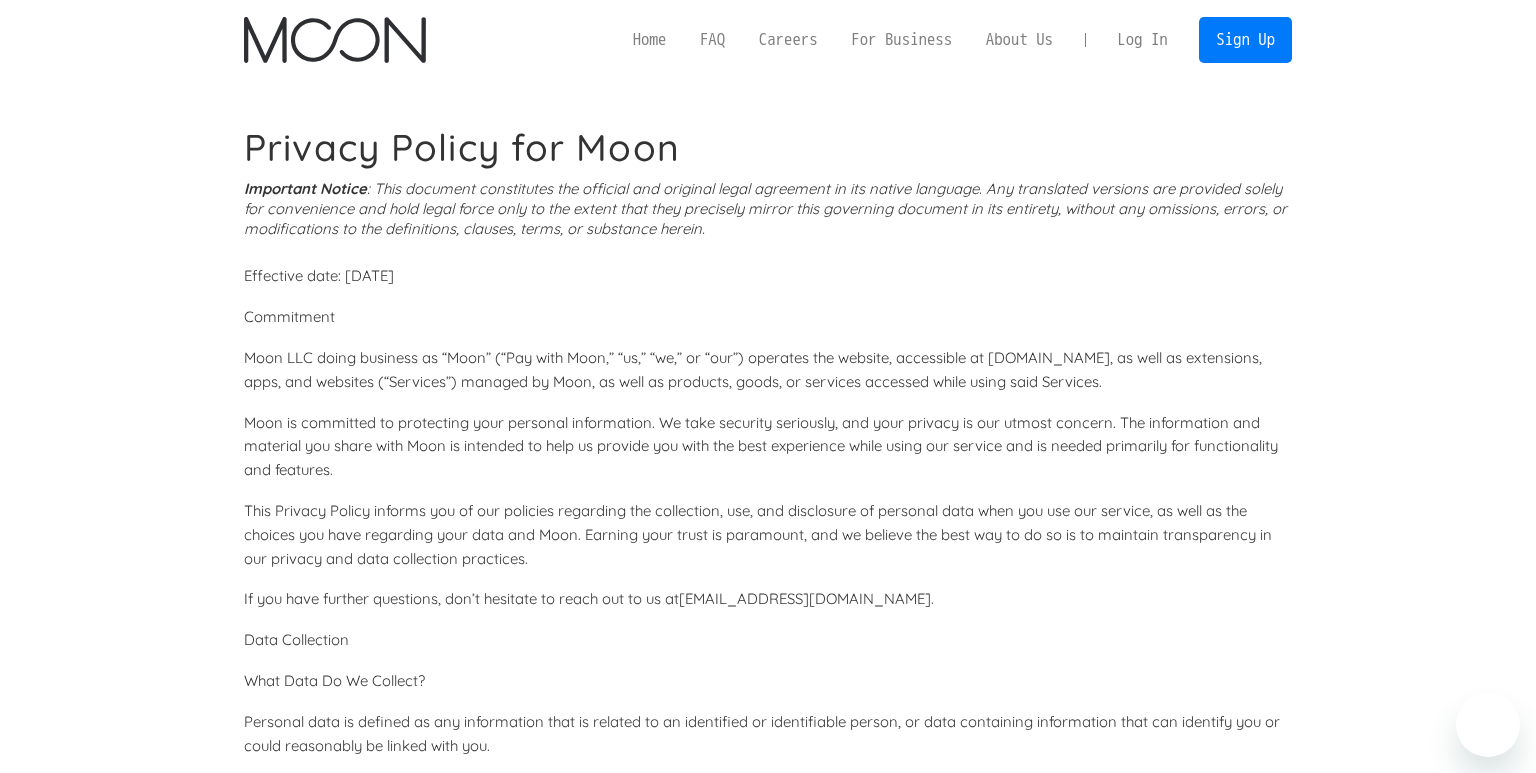 scroll, scrollTop: 0, scrollLeft: 0, axis: both 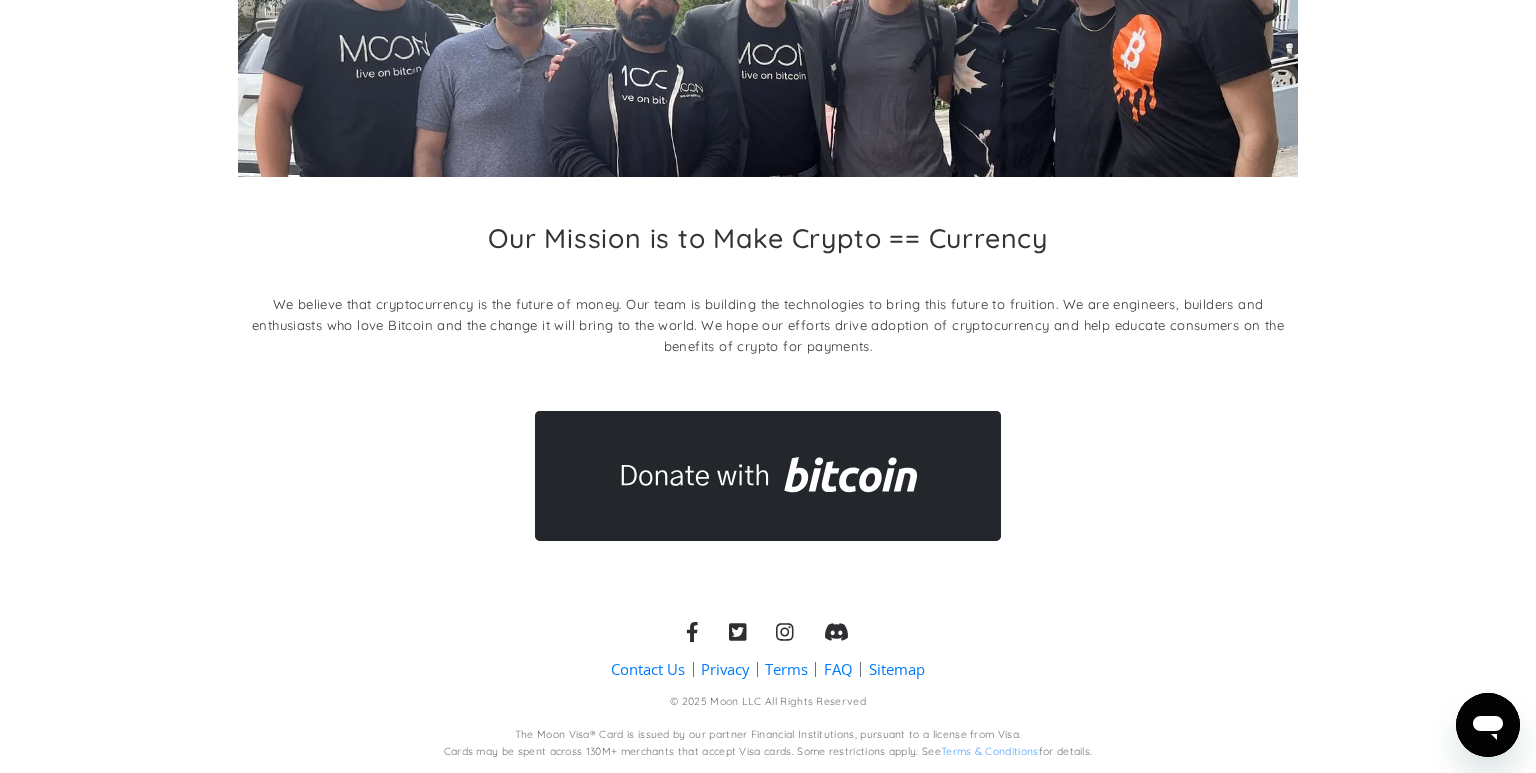 click on "Terms" at bounding box center (786, 669) 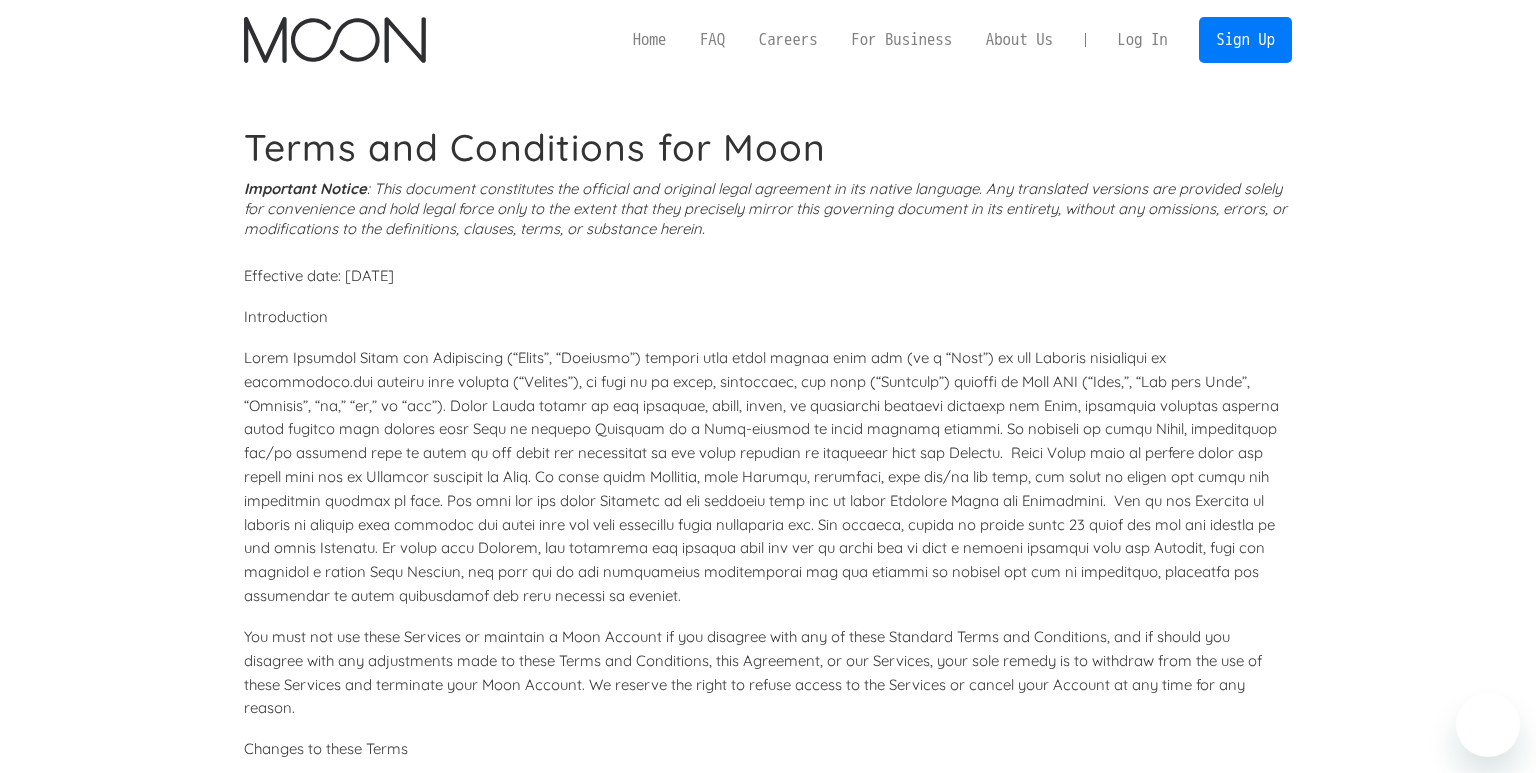 scroll, scrollTop: 0, scrollLeft: 0, axis: both 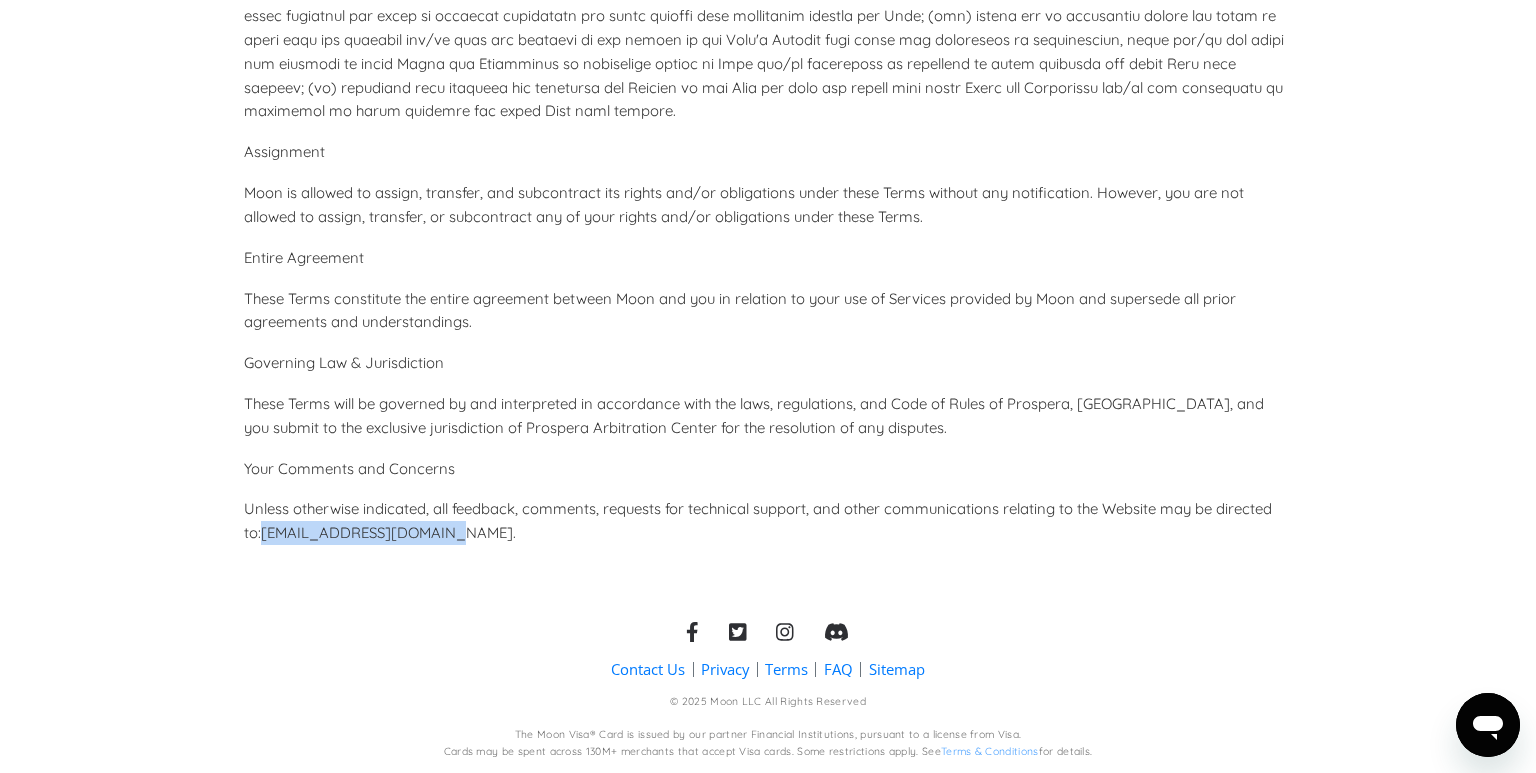 drag, startPoint x: 458, startPoint y: 534, endPoint x: 266, endPoint y: 535, distance: 192.00261 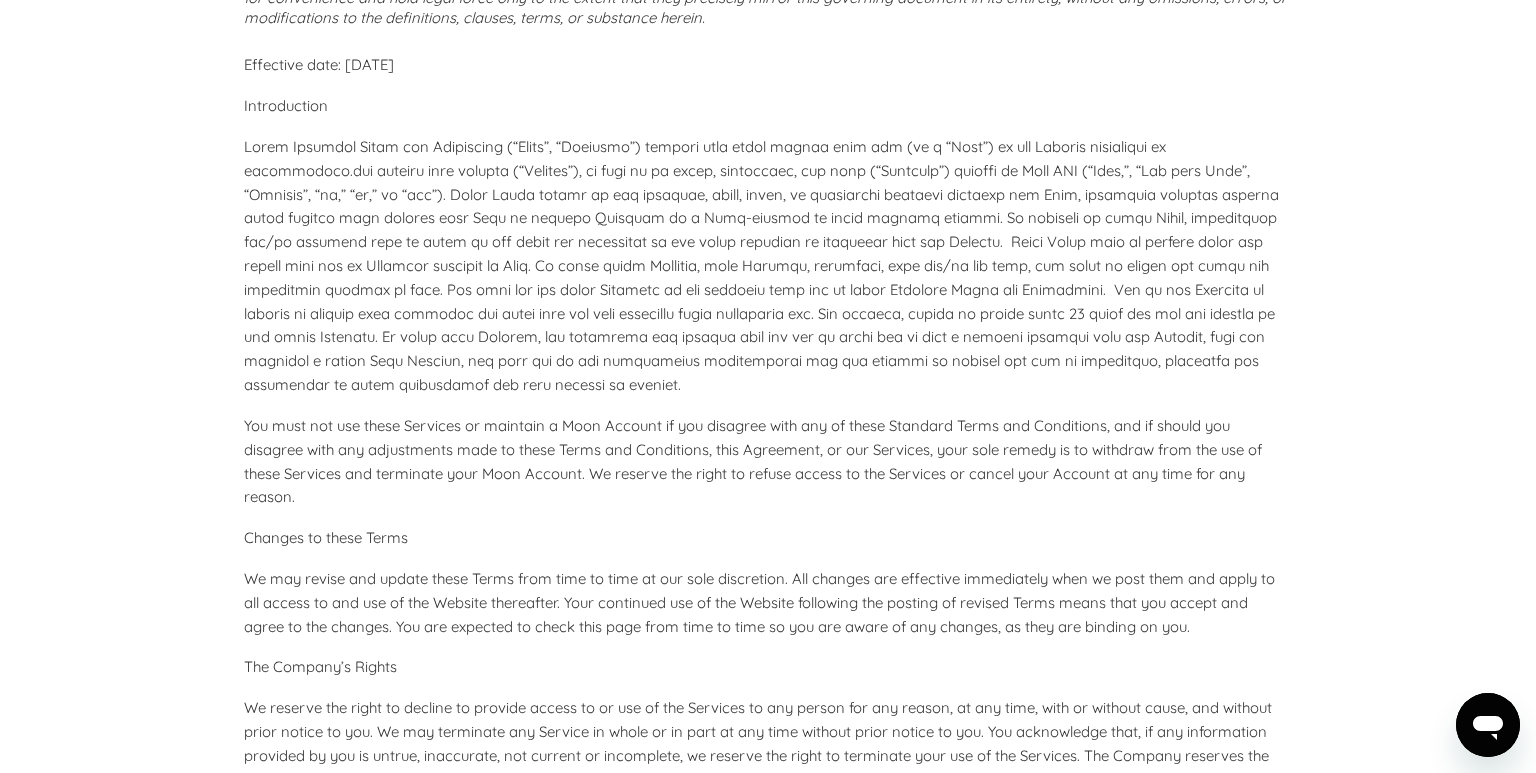 scroll, scrollTop: 0, scrollLeft: 0, axis: both 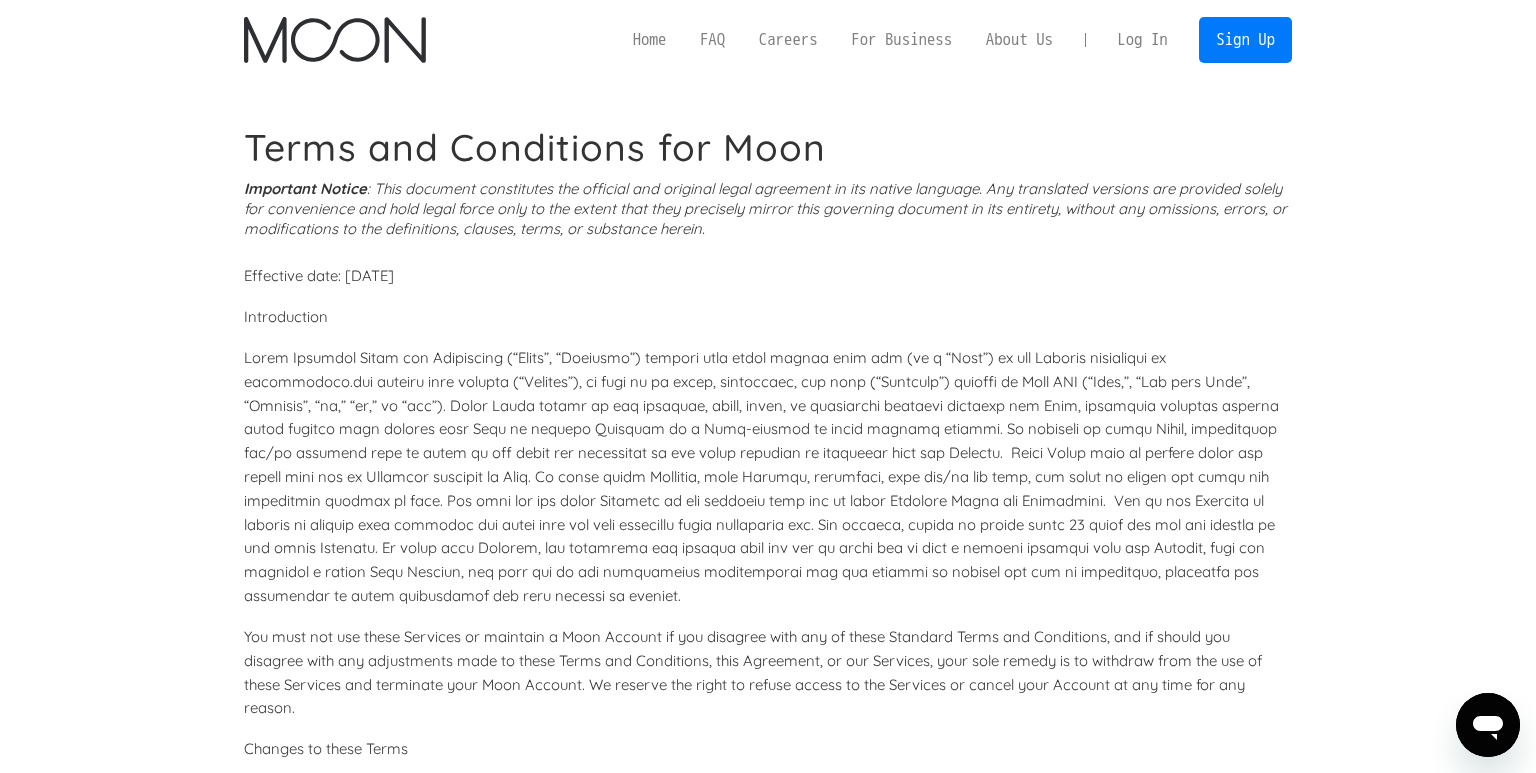 click on "Log In" at bounding box center [1142, 40] 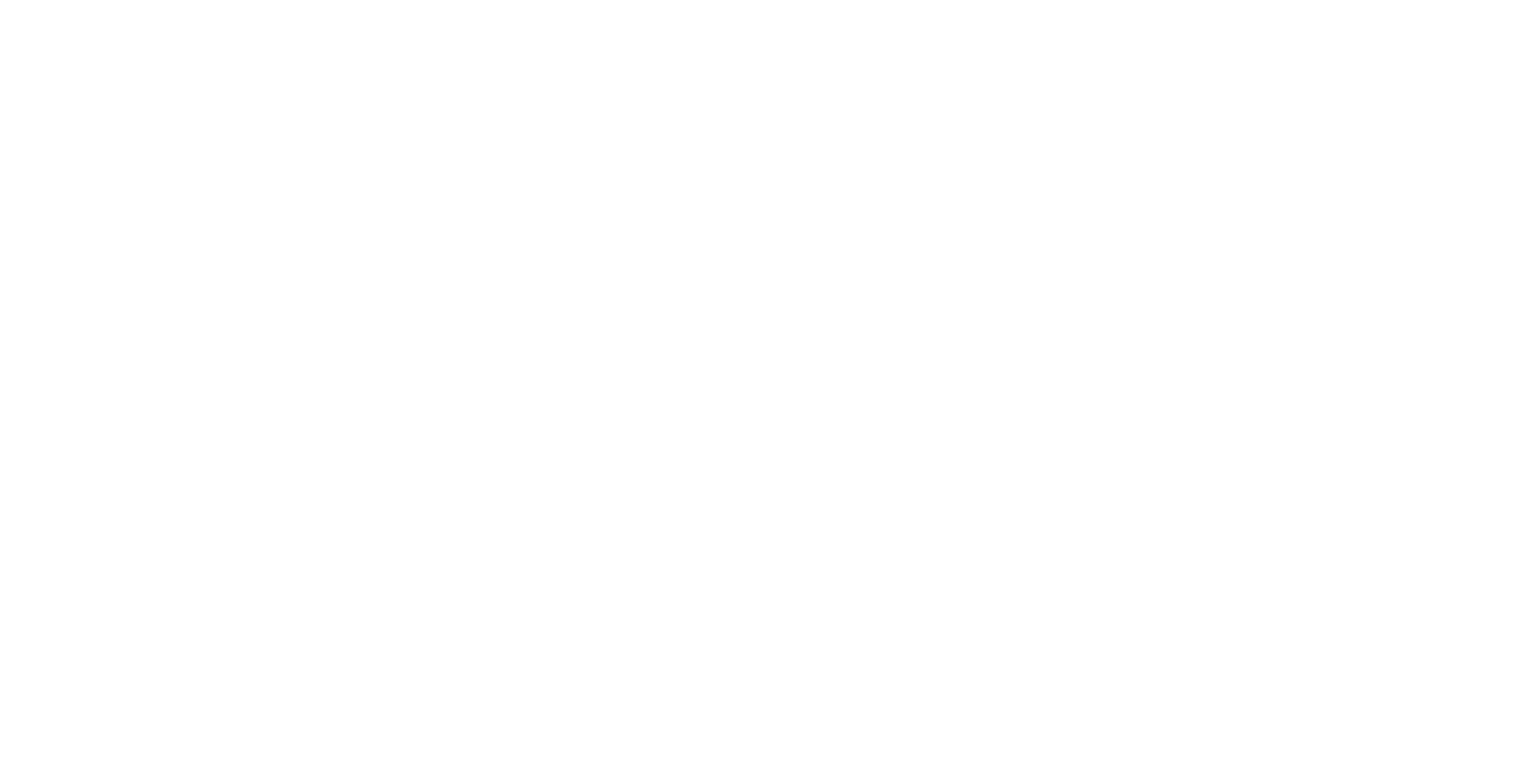 scroll, scrollTop: 0, scrollLeft: 0, axis: both 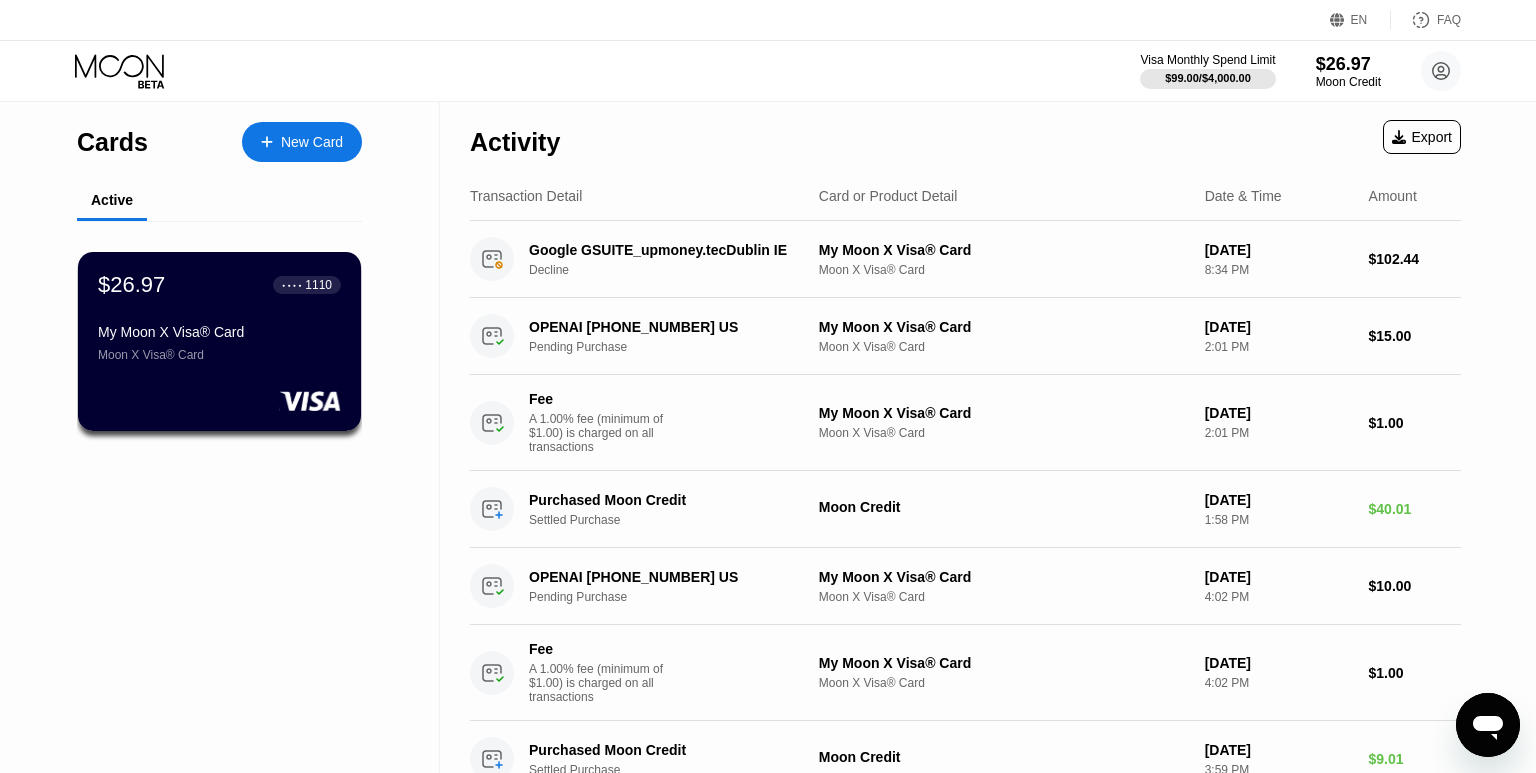 click 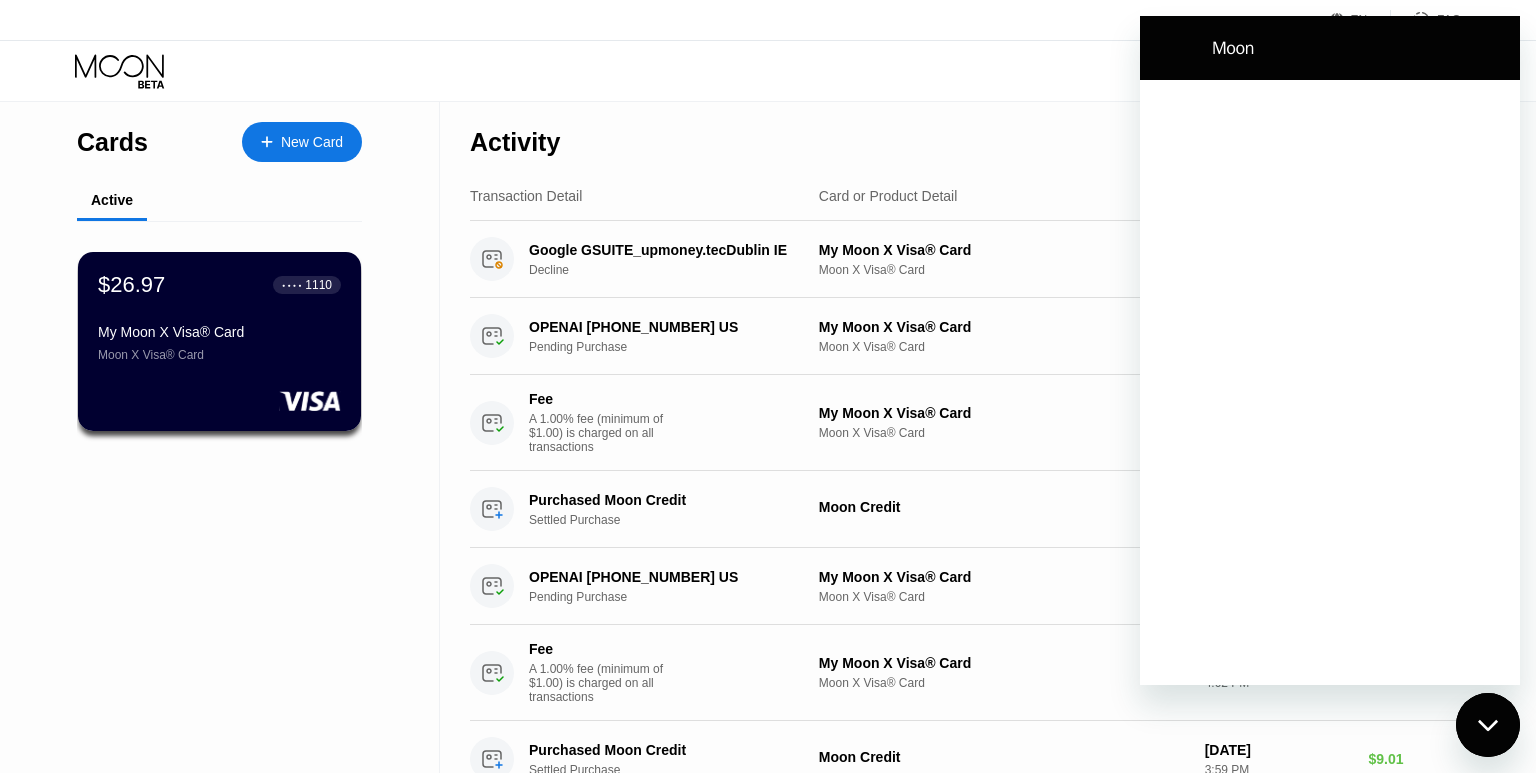 scroll, scrollTop: 0, scrollLeft: 0, axis: both 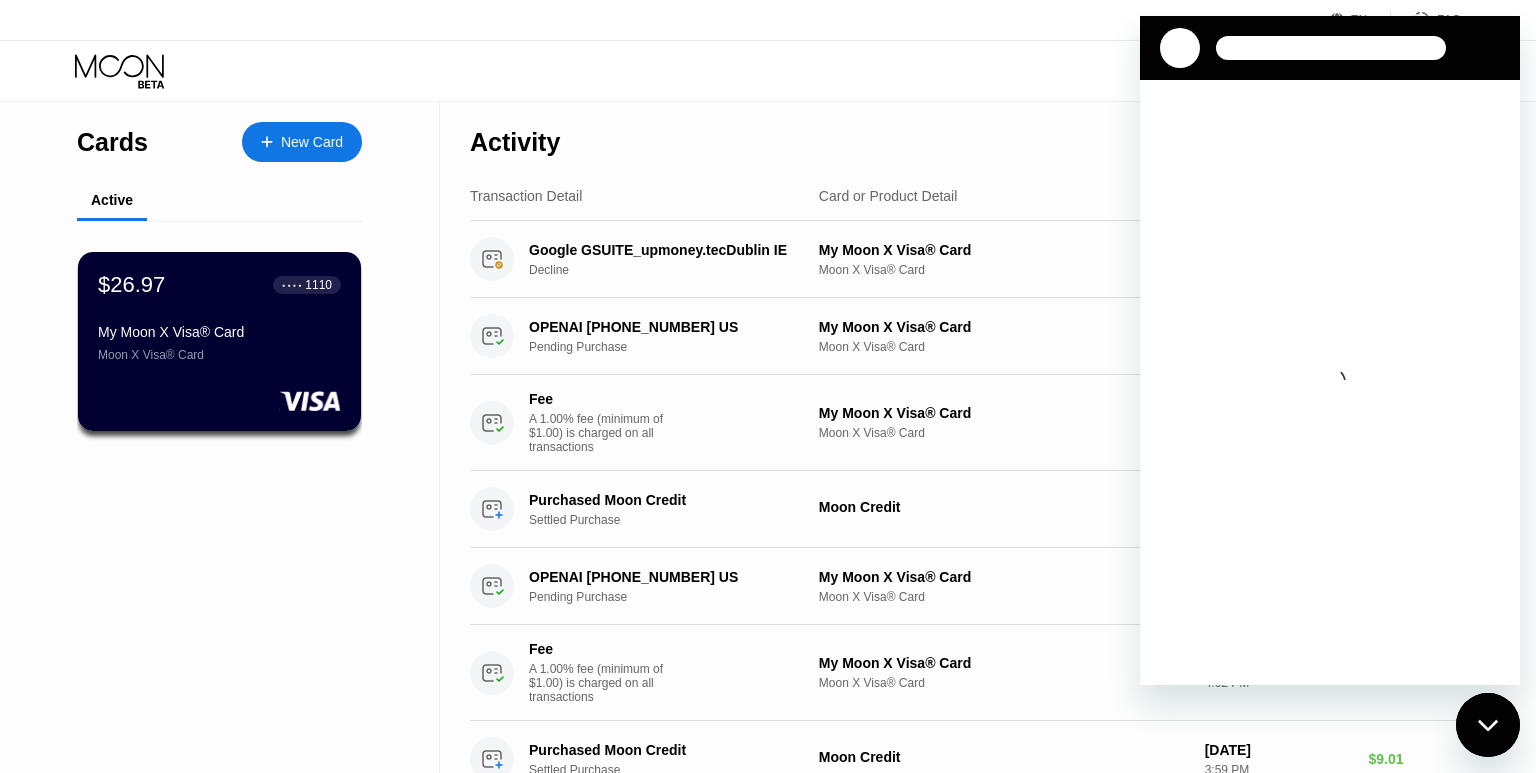 click 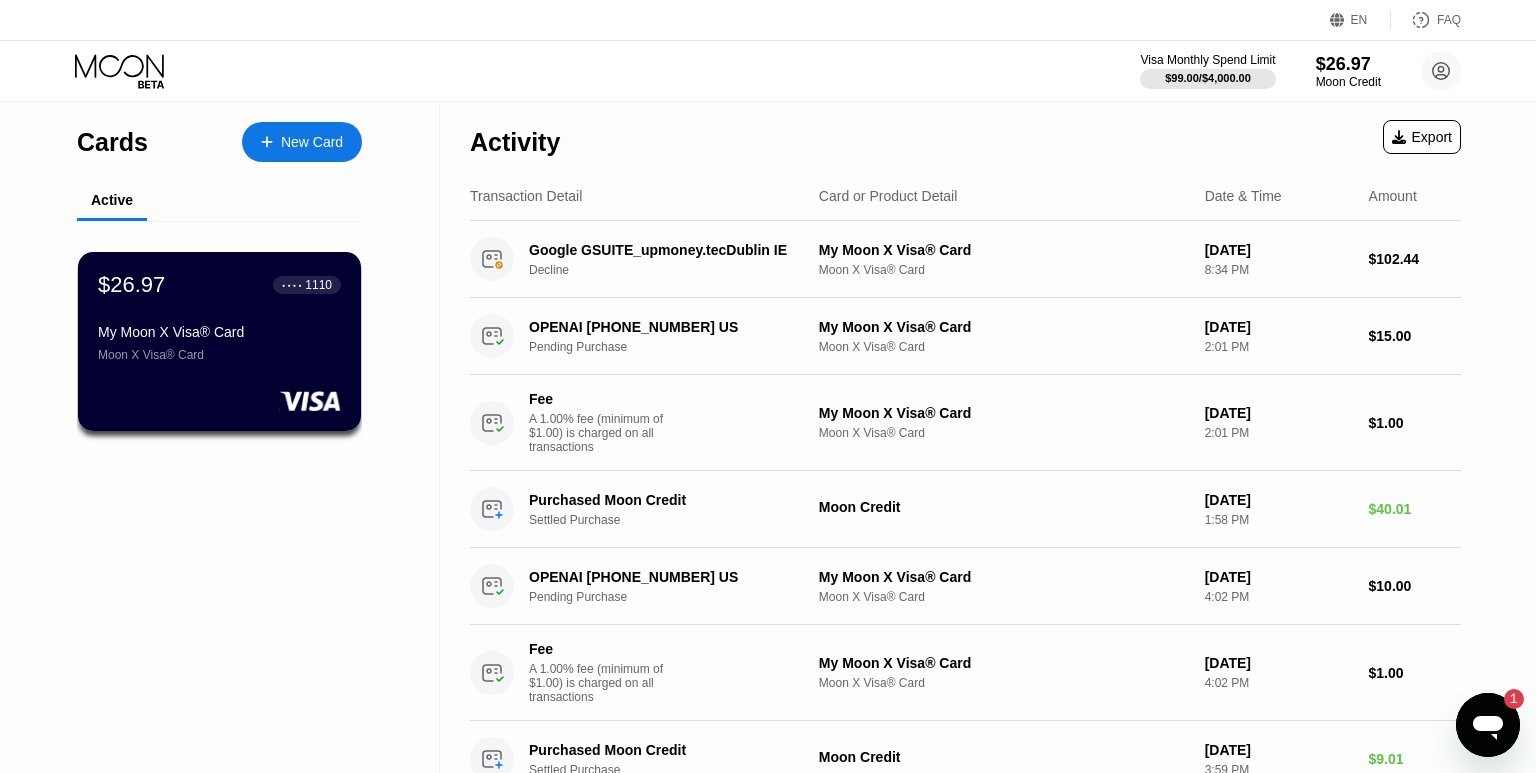 scroll, scrollTop: 0, scrollLeft: 0, axis: both 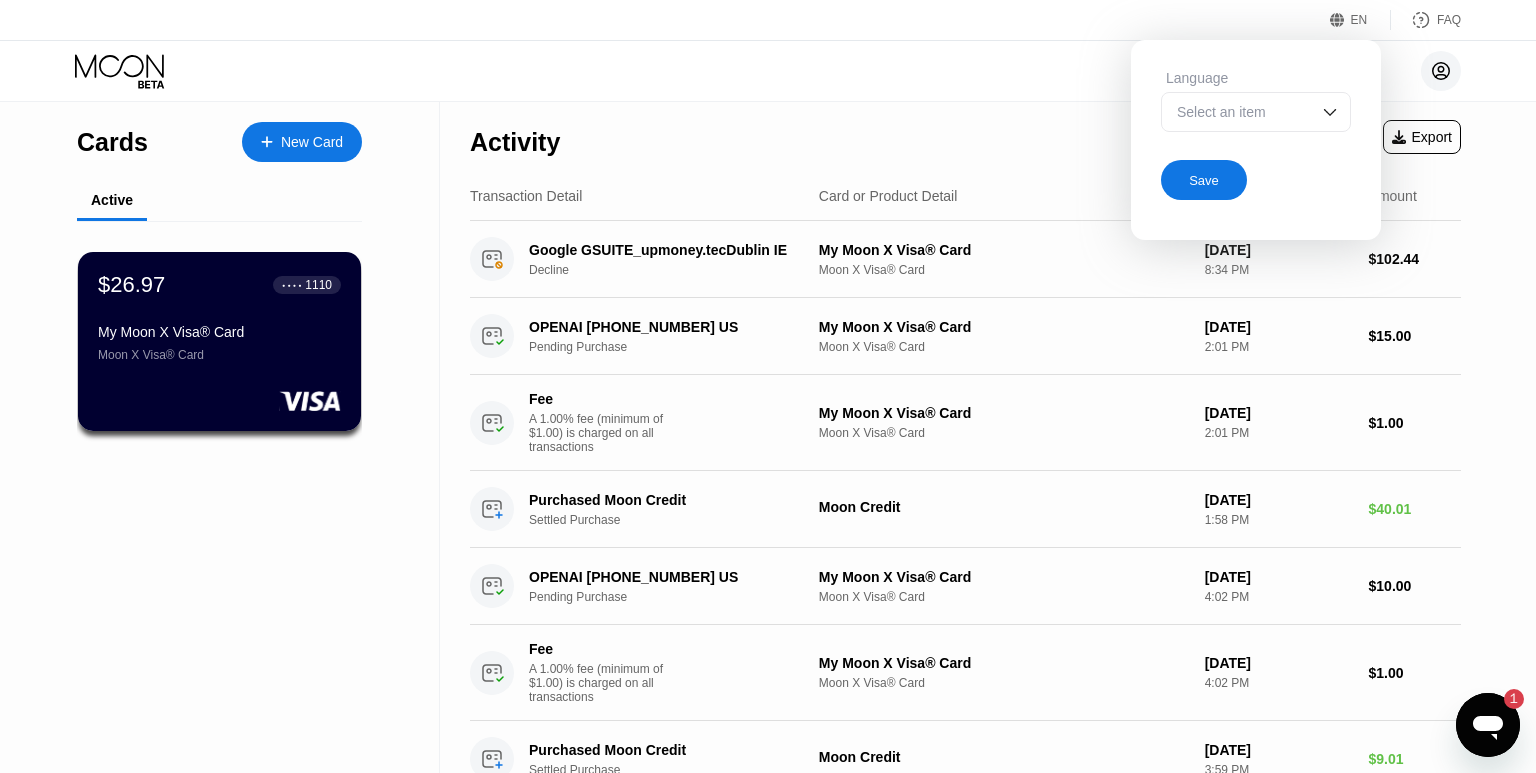 click 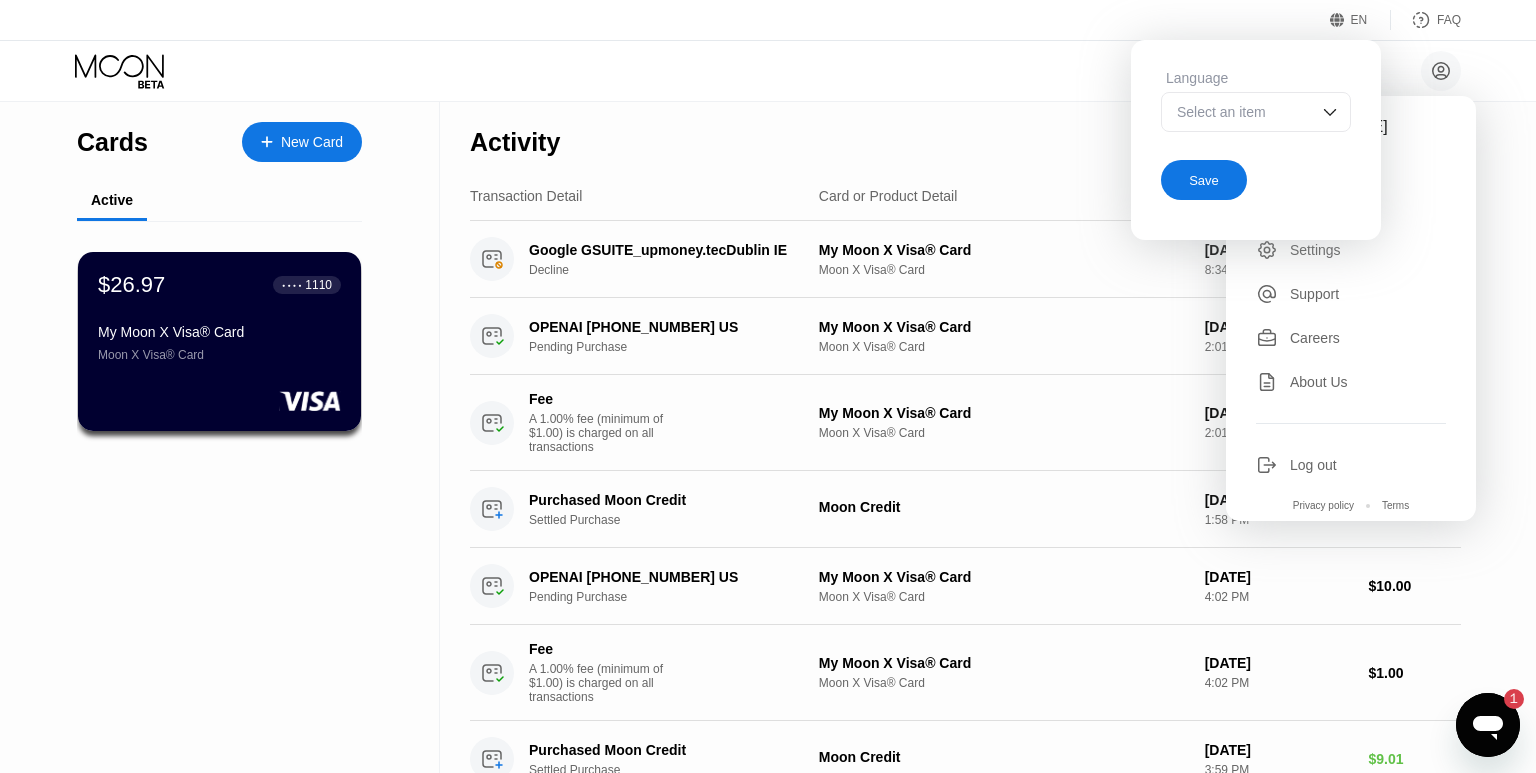 click on "EN" at bounding box center (1359, 20) 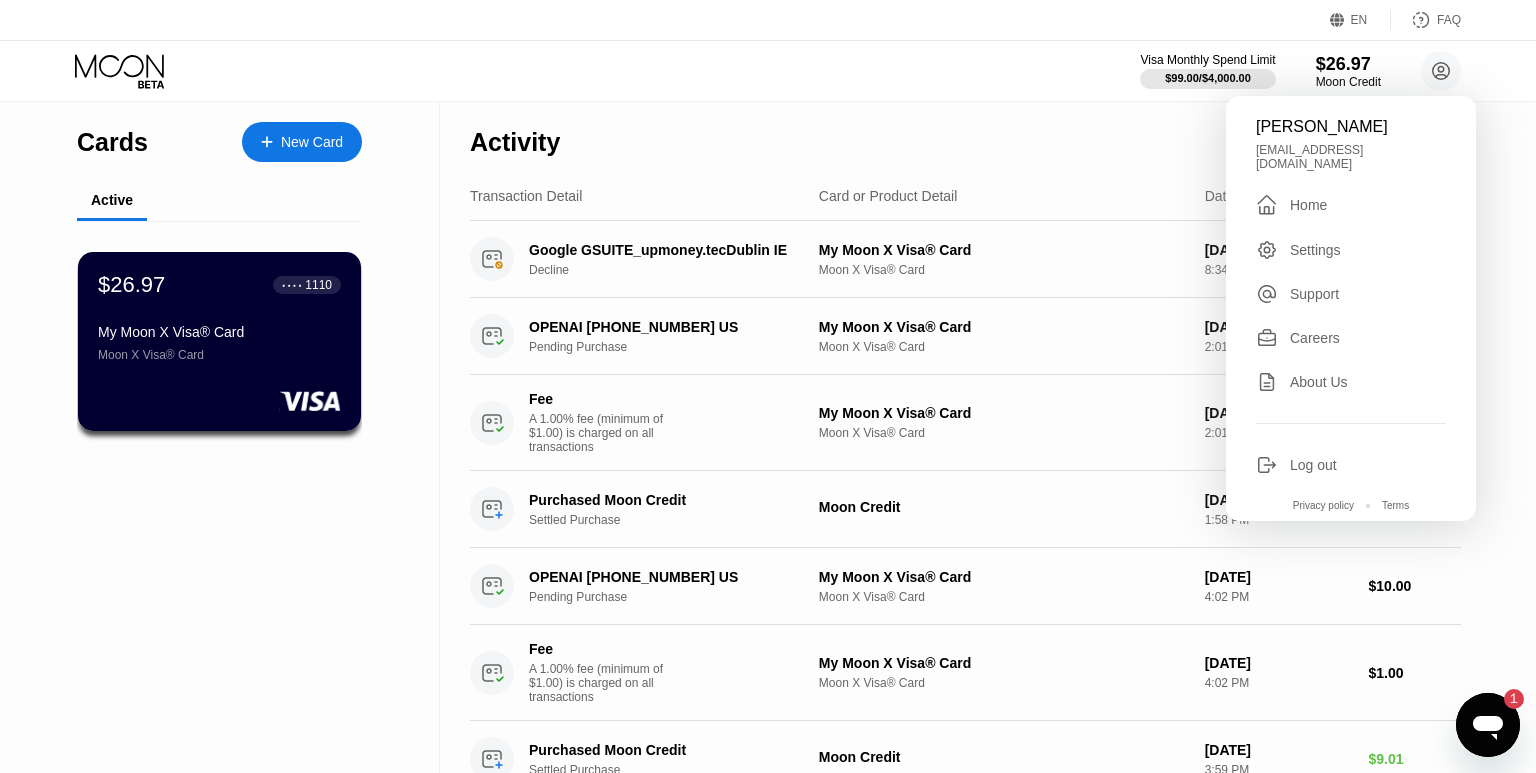 click on "Support" at bounding box center (1314, 294) 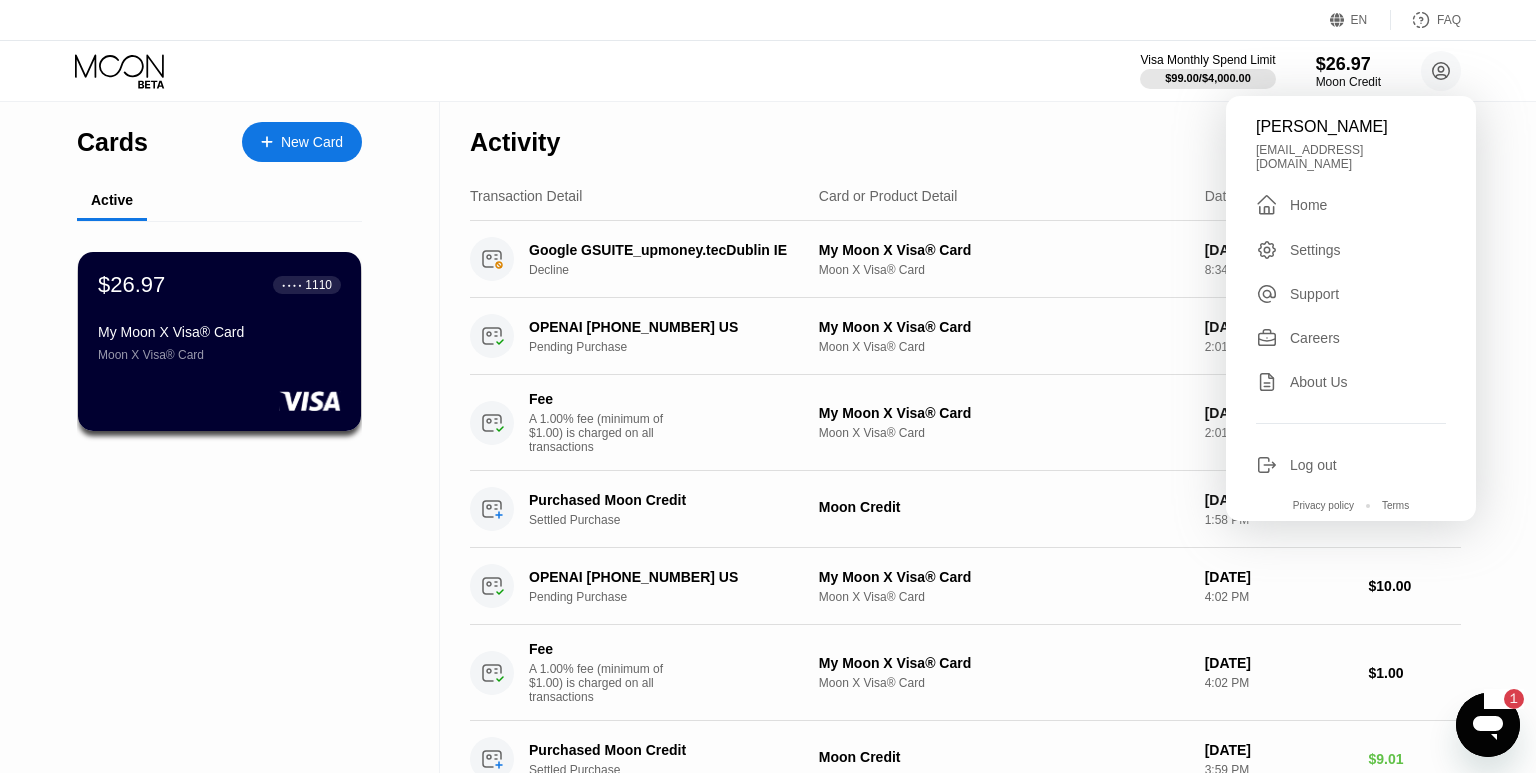 scroll, scrollTop: 0, scrollLeft: 0, axis: both 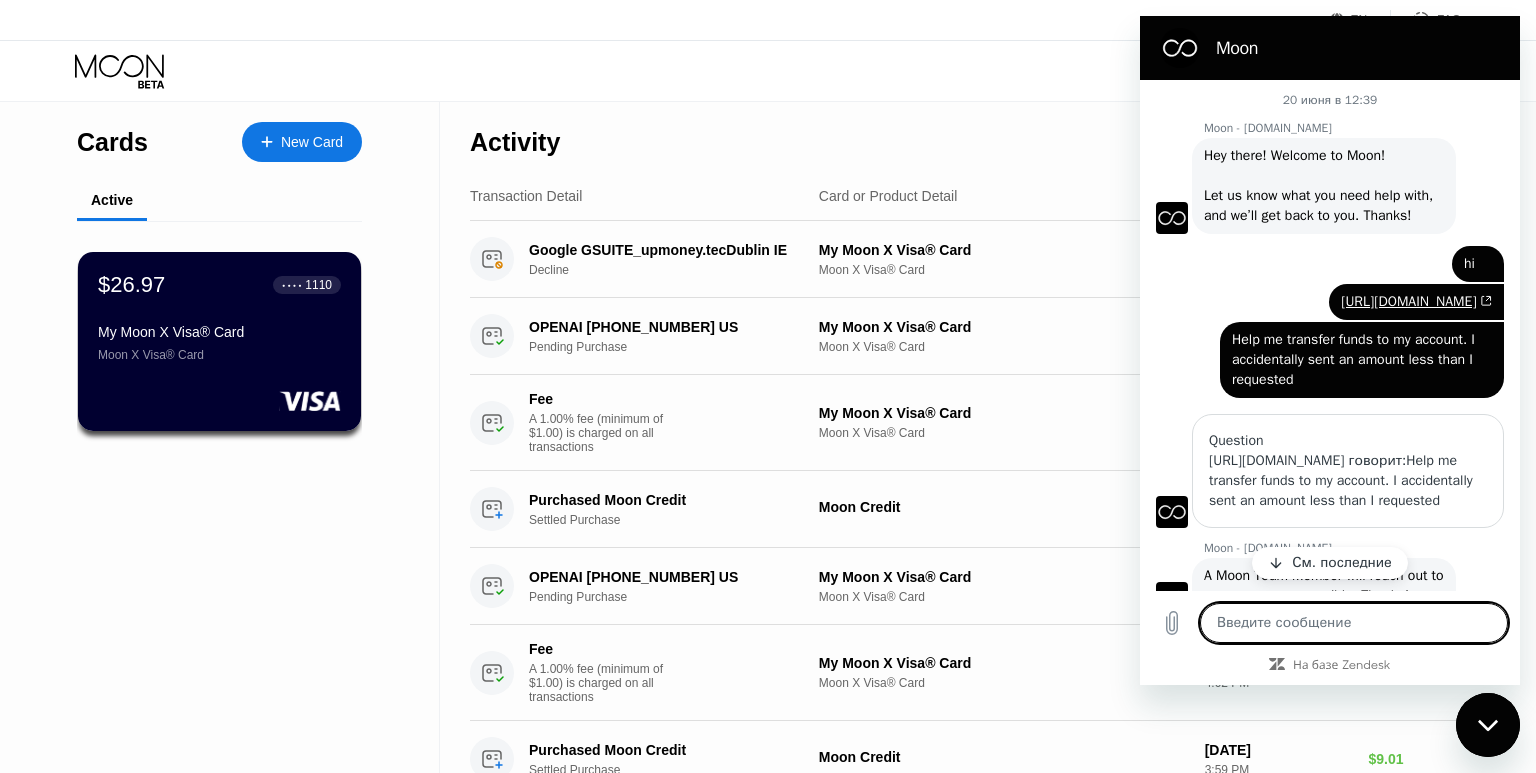 type on "x" 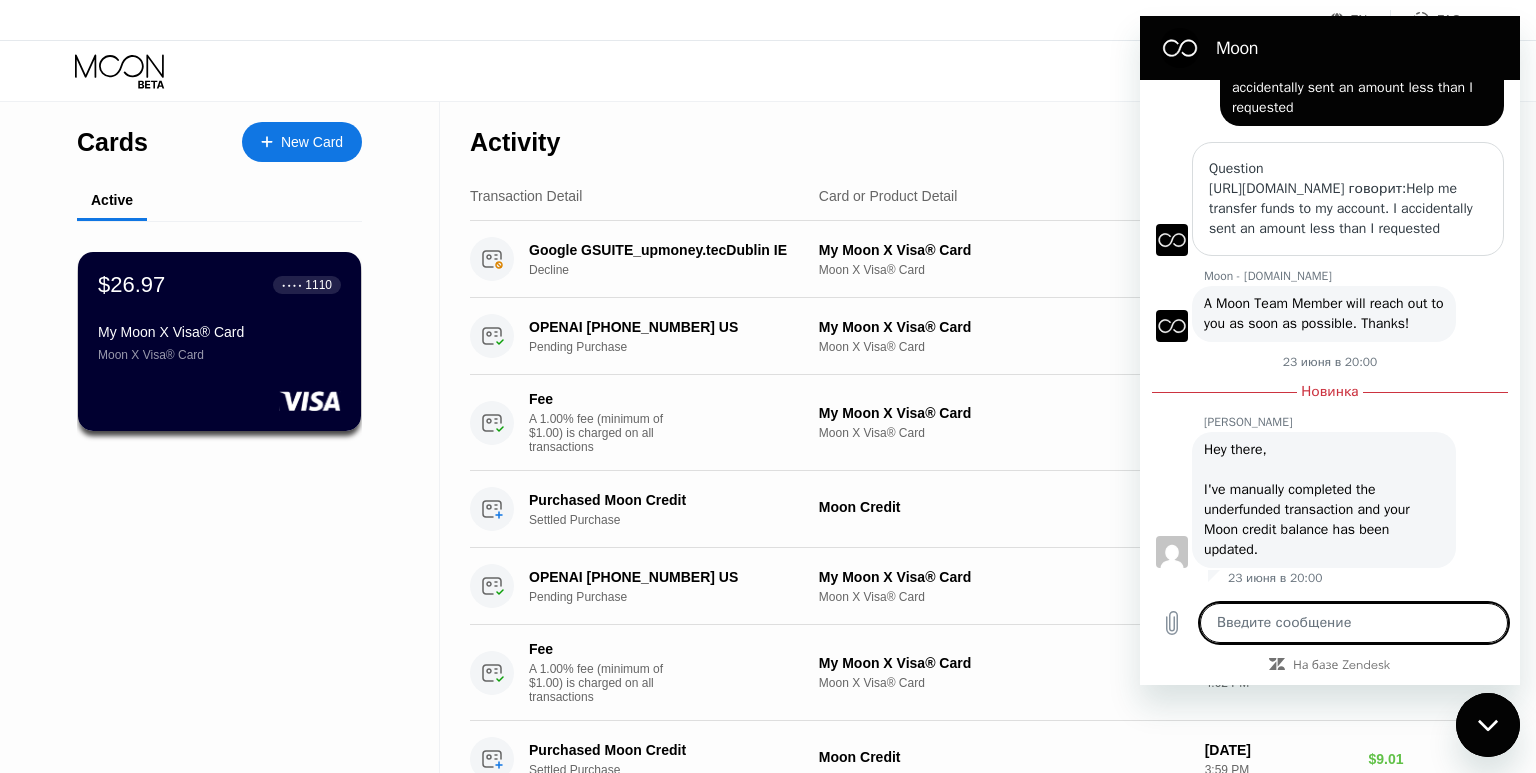 click at bounding box center [1354, 623] 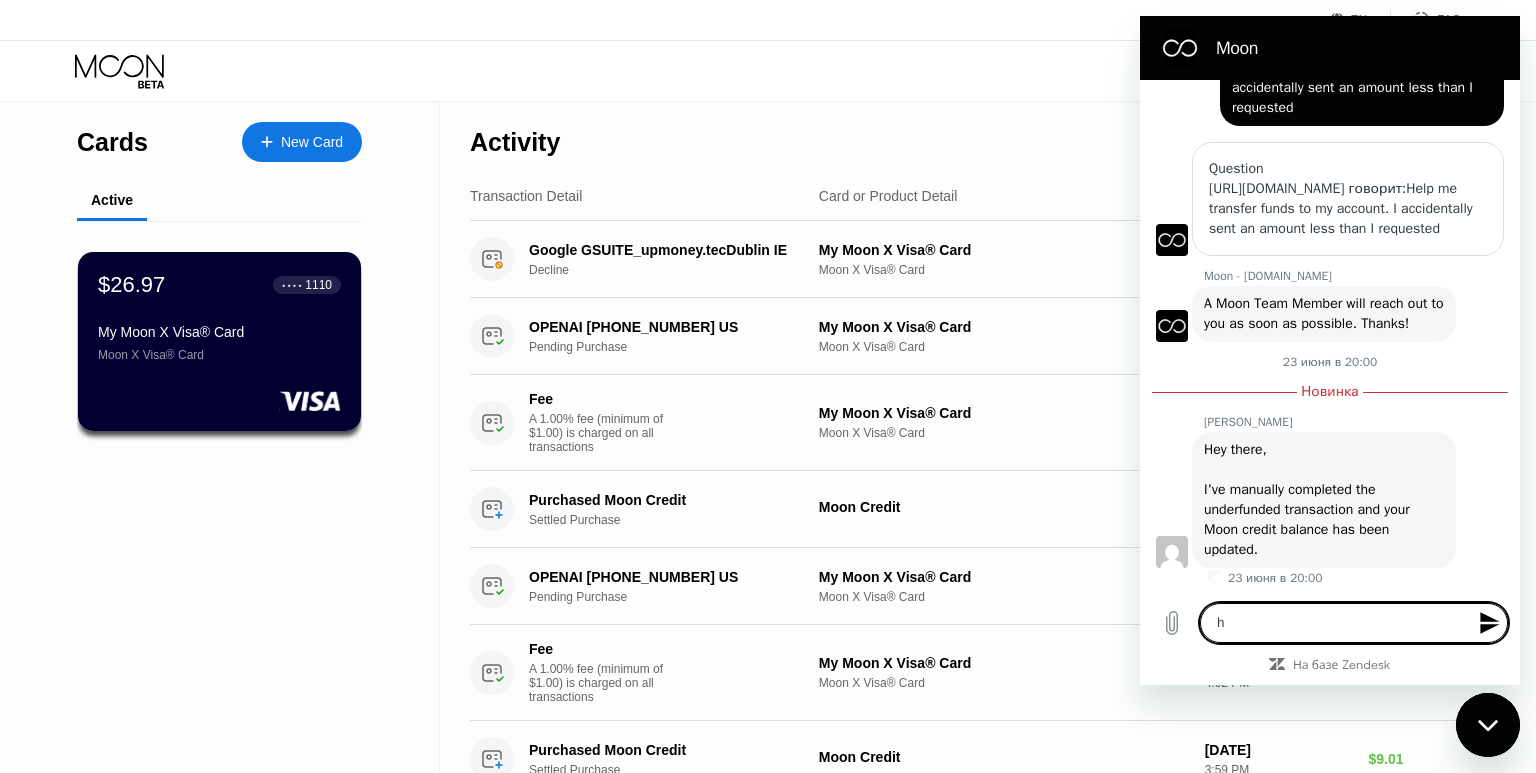 type on "hi" 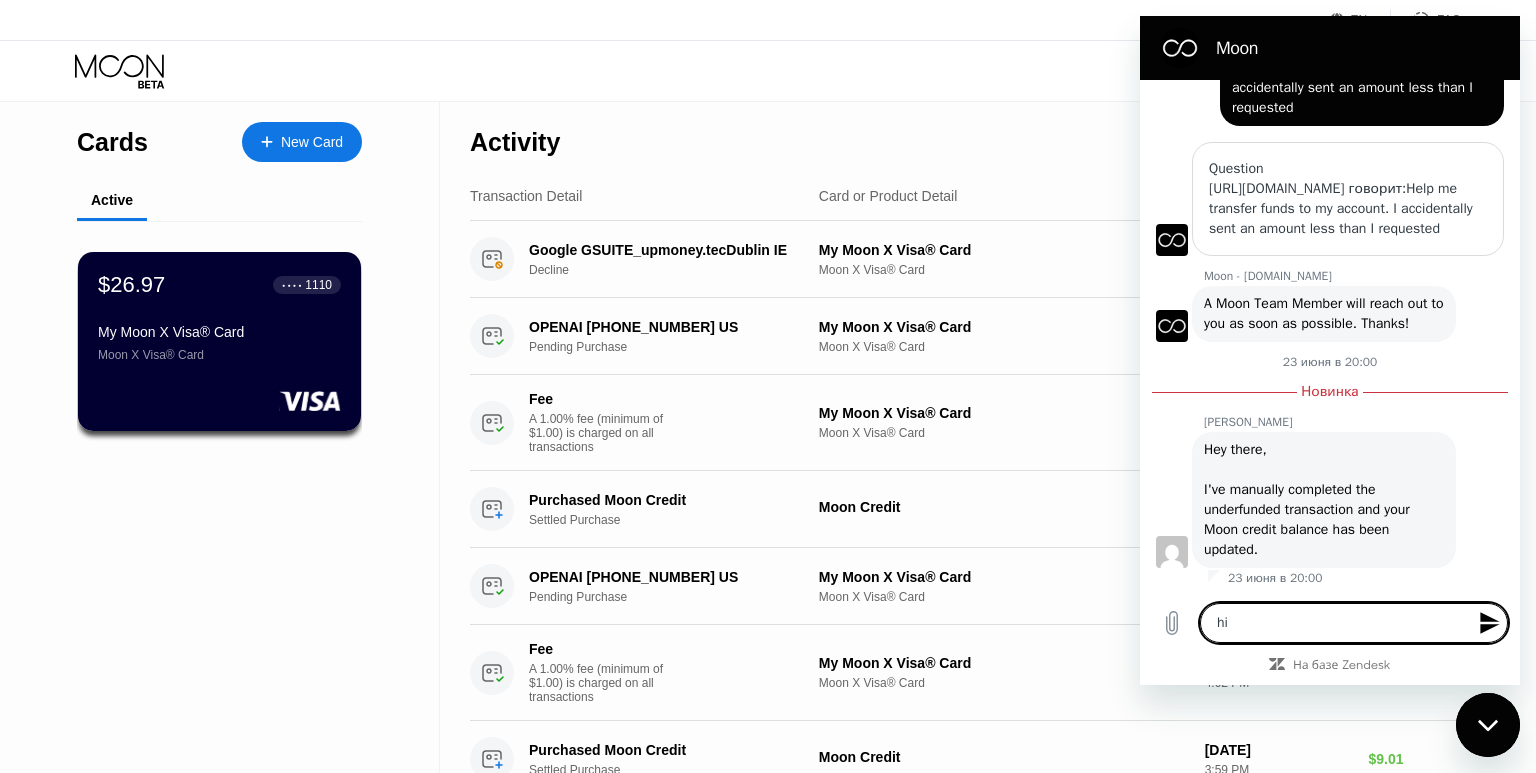 type on "x" 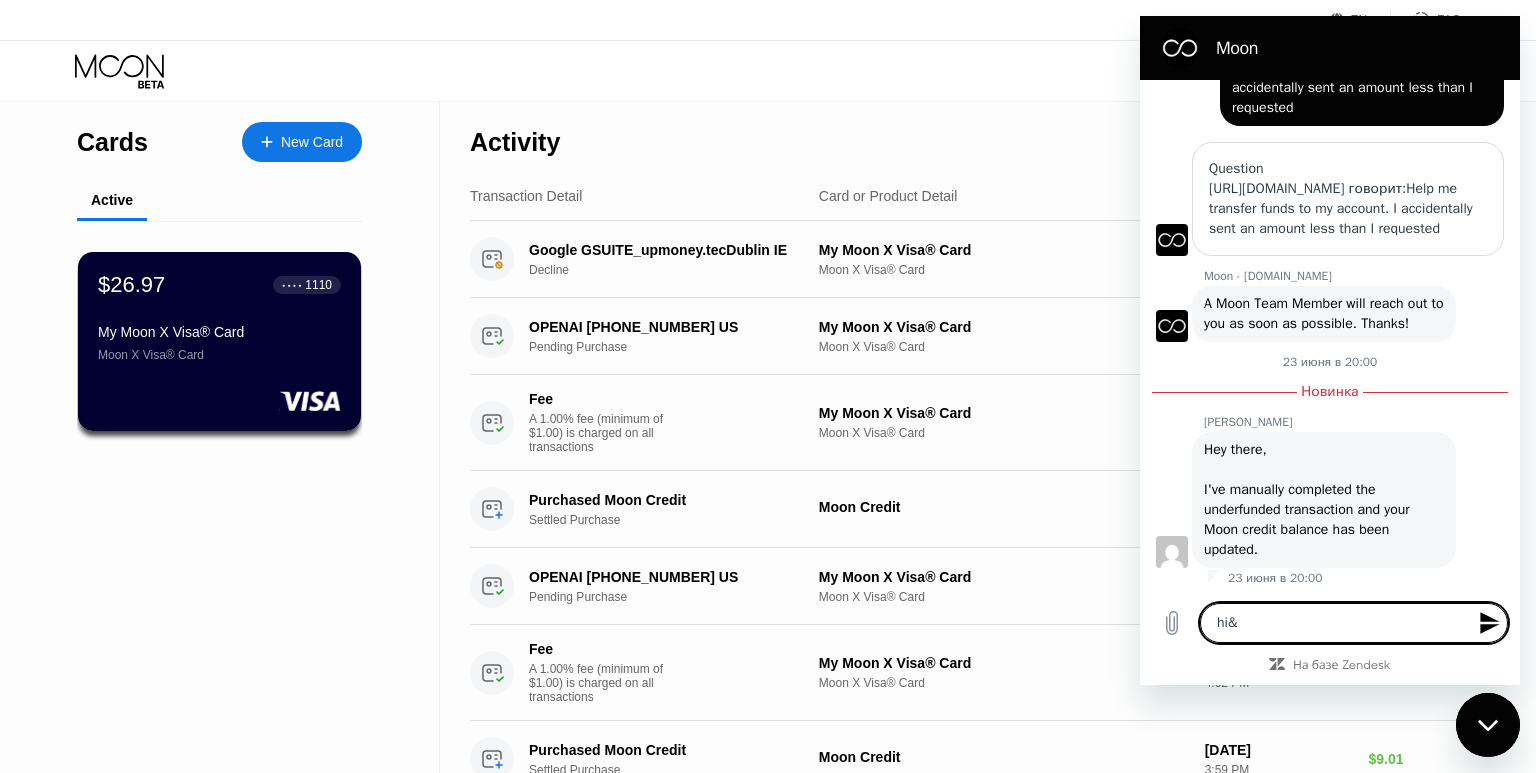 type on "hi" 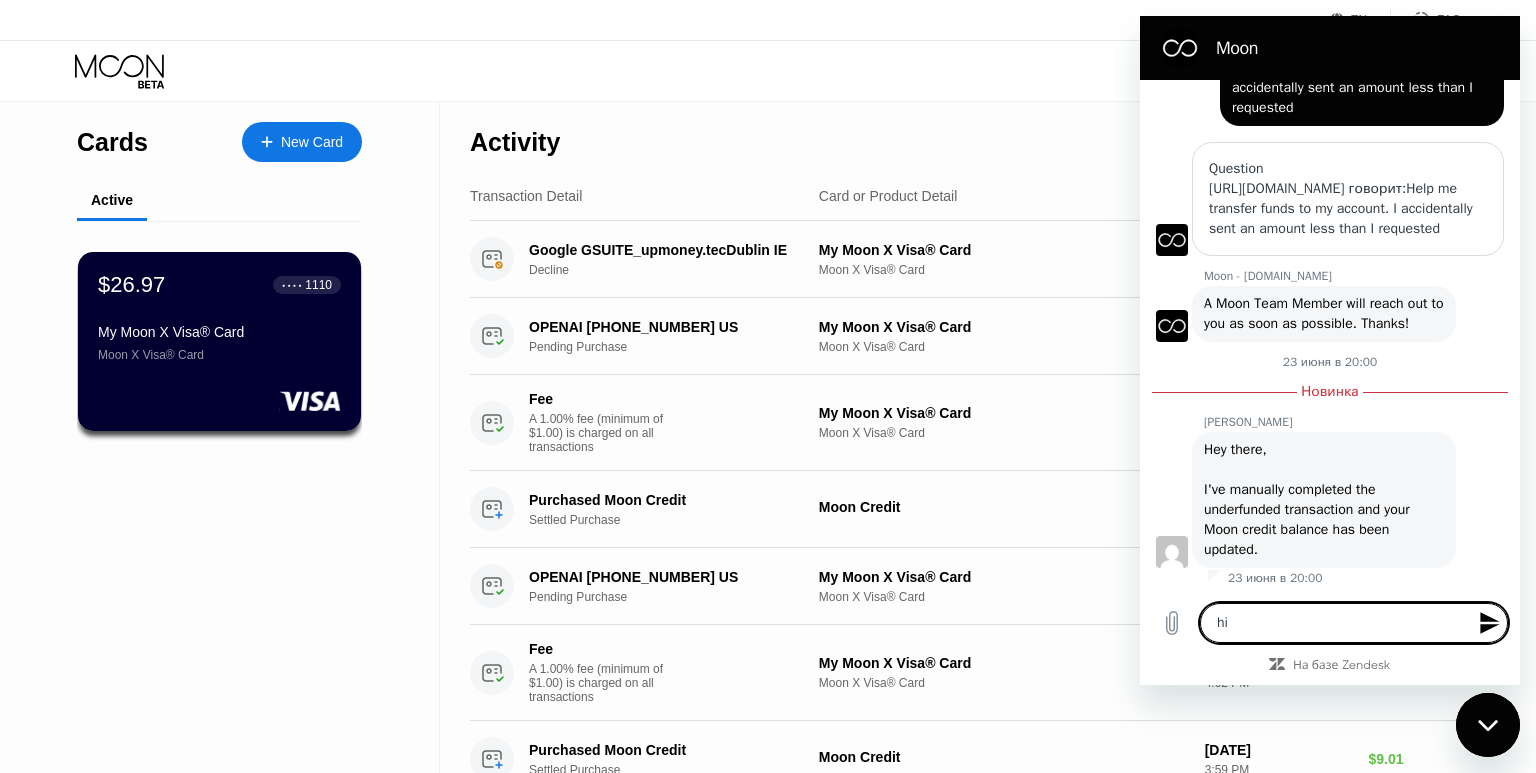 type on "hi." 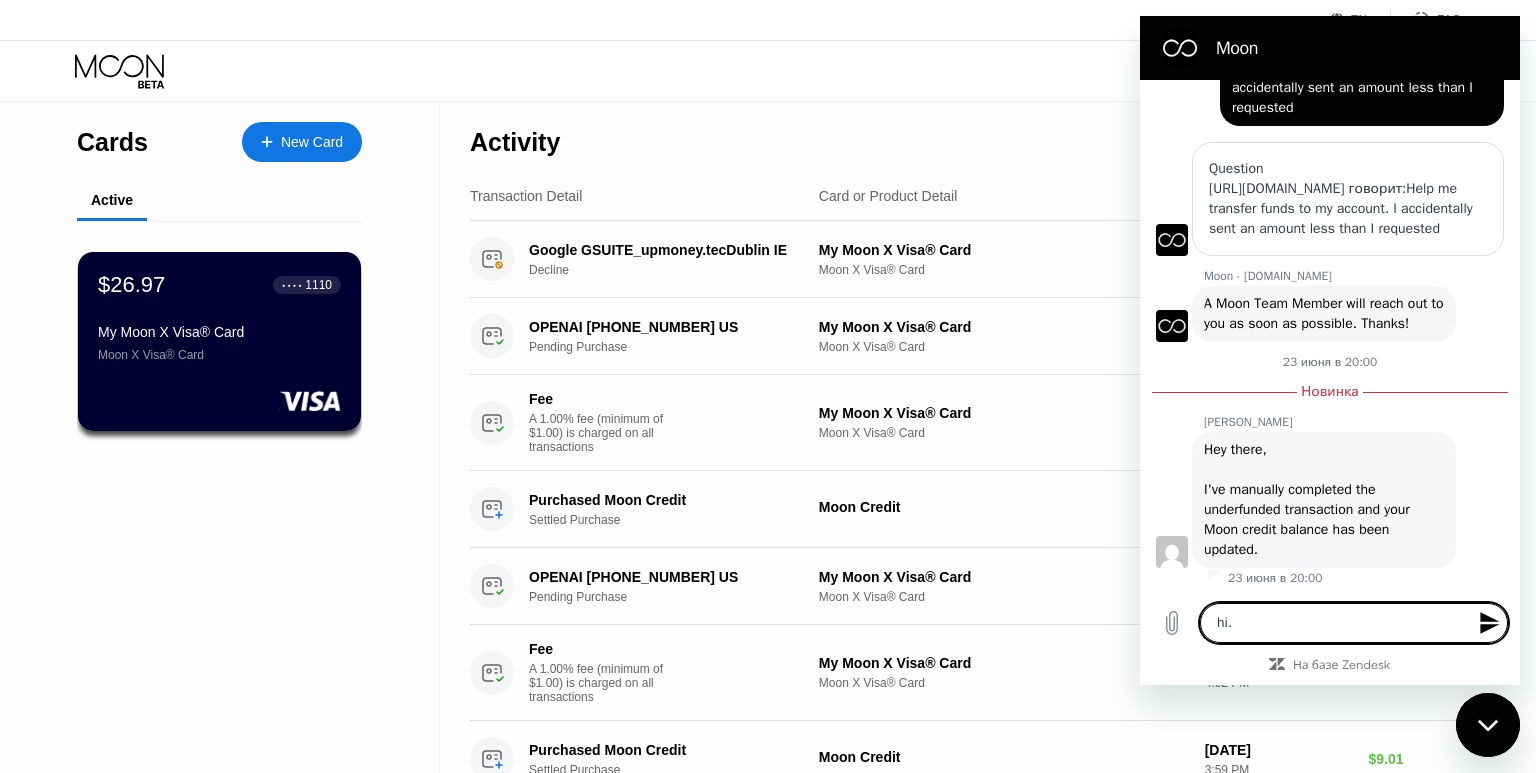 type on "hi." 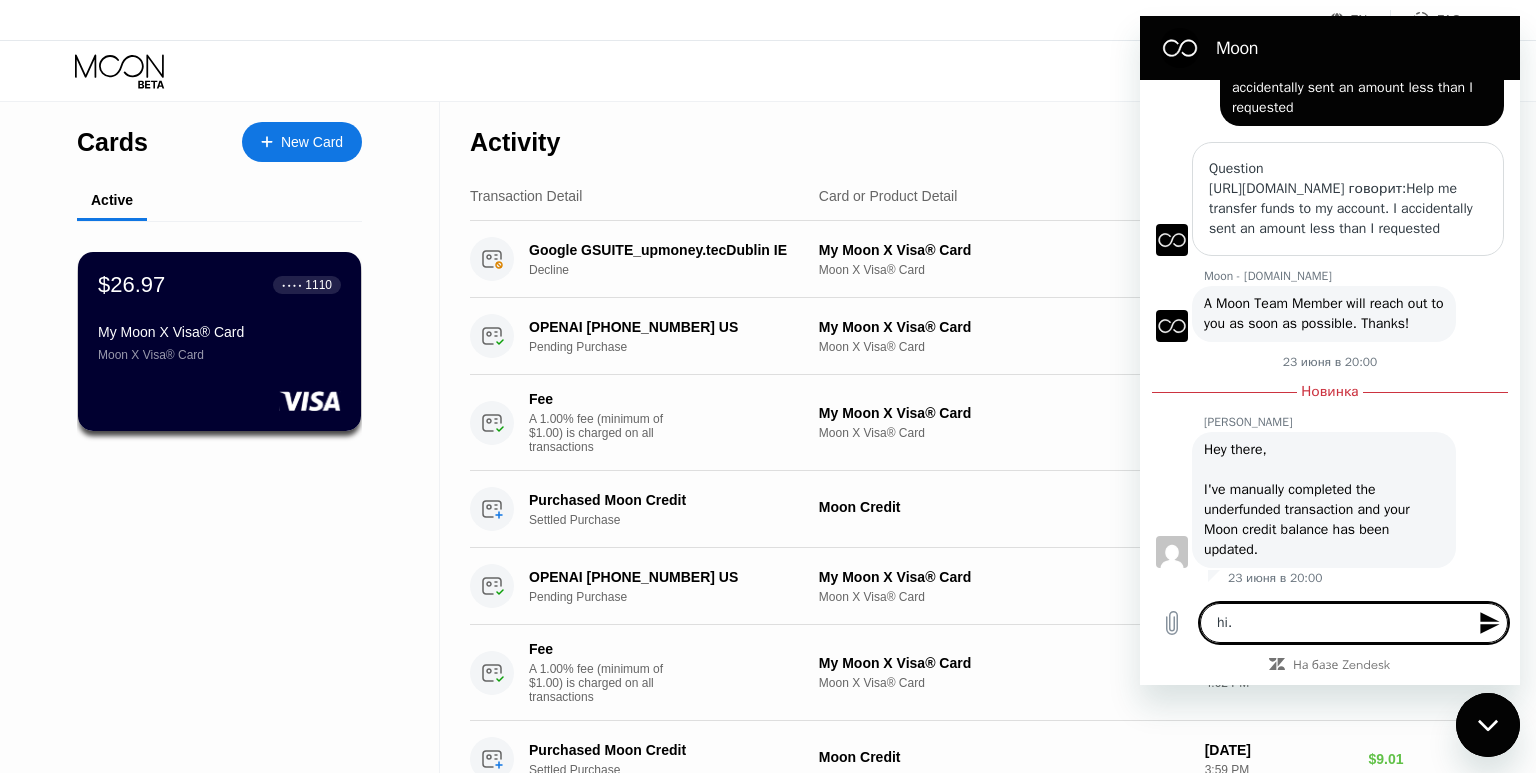type on "x" 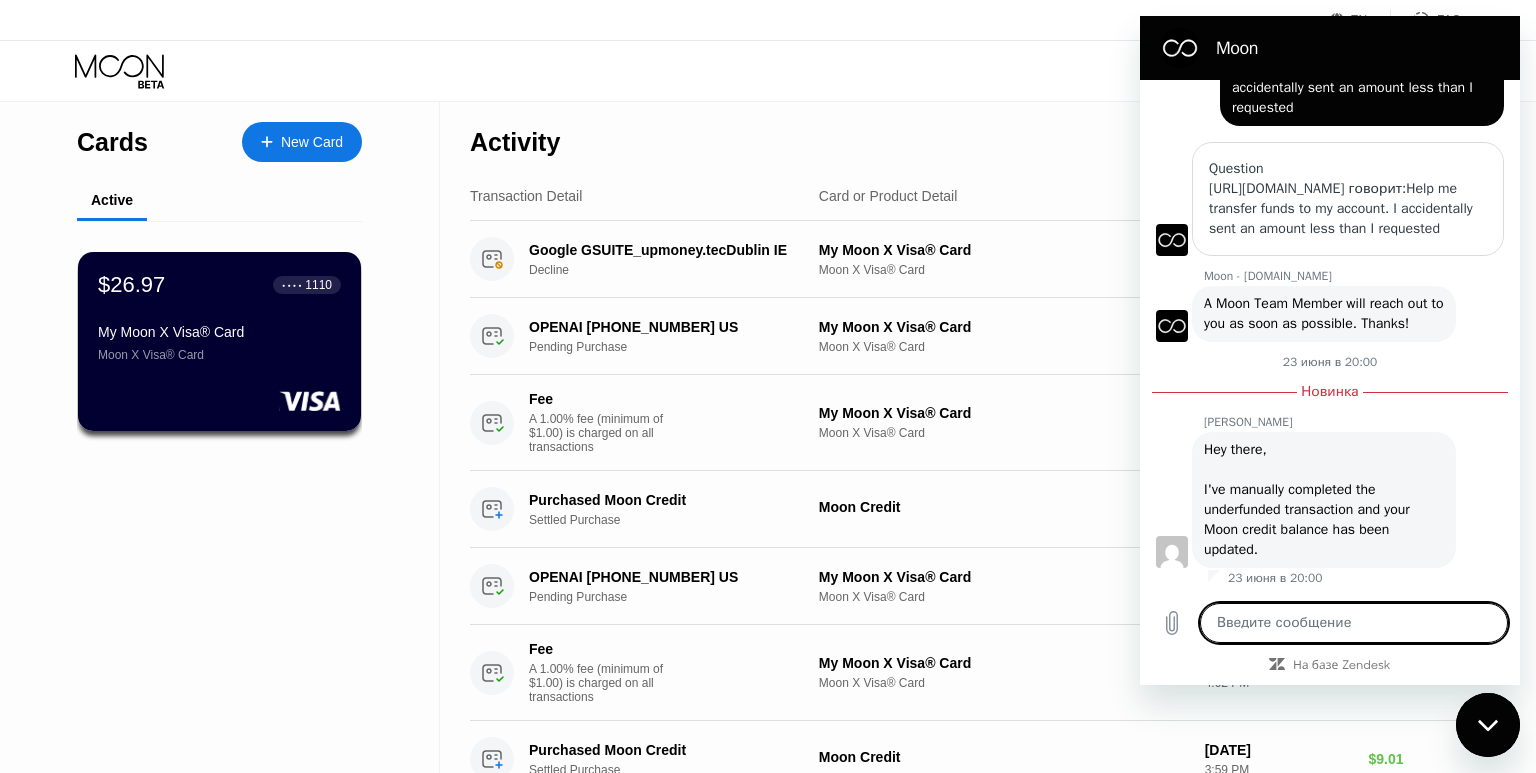 paste on "I want to connect your wallet to pay for games in our service Onegw.ru . The main problem is the difficulty of paying for steam and games in general. How can I issue API cards for my clients?" 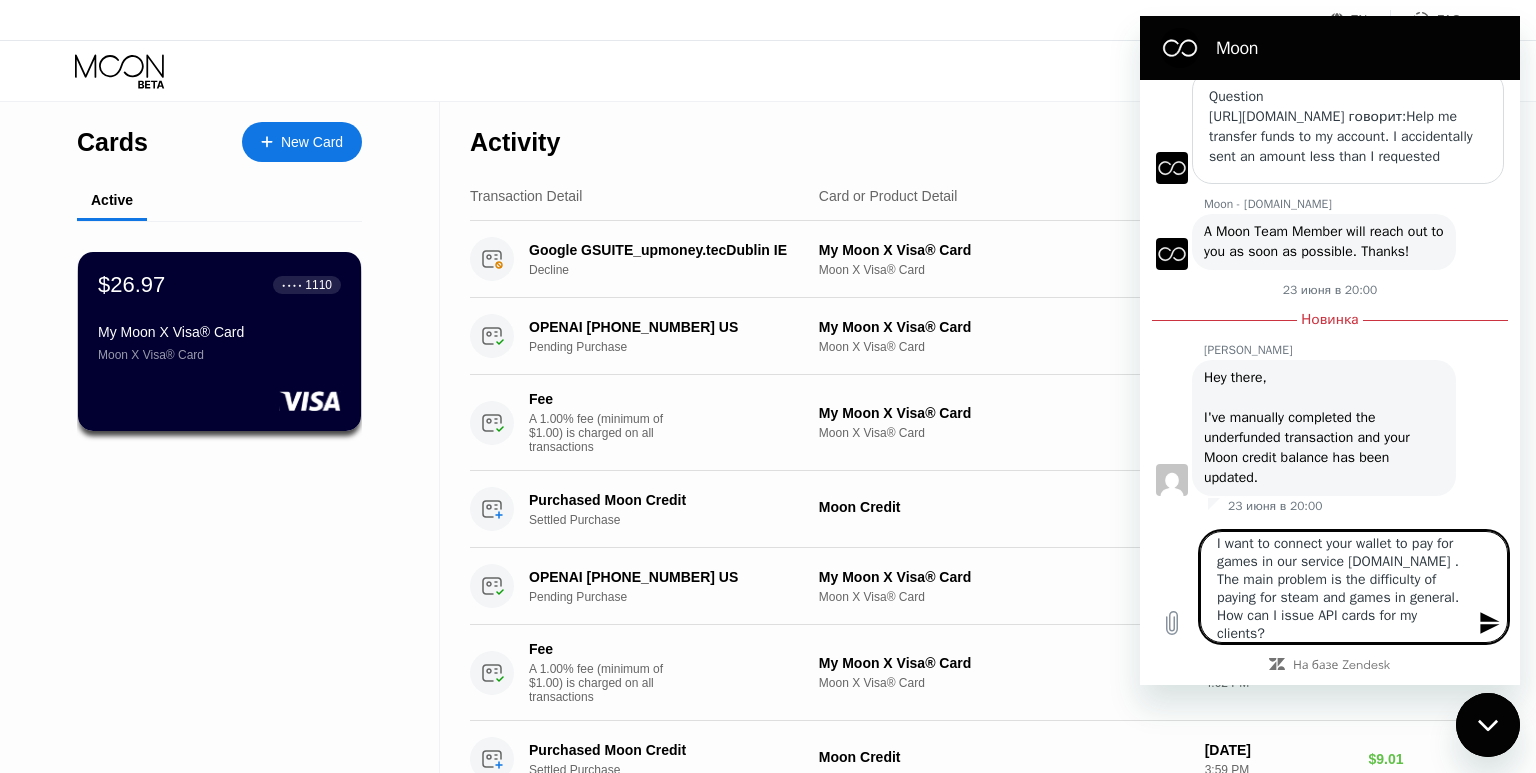 scroll, scrollTop: 18, scrollLeft: 0, axis: vertical 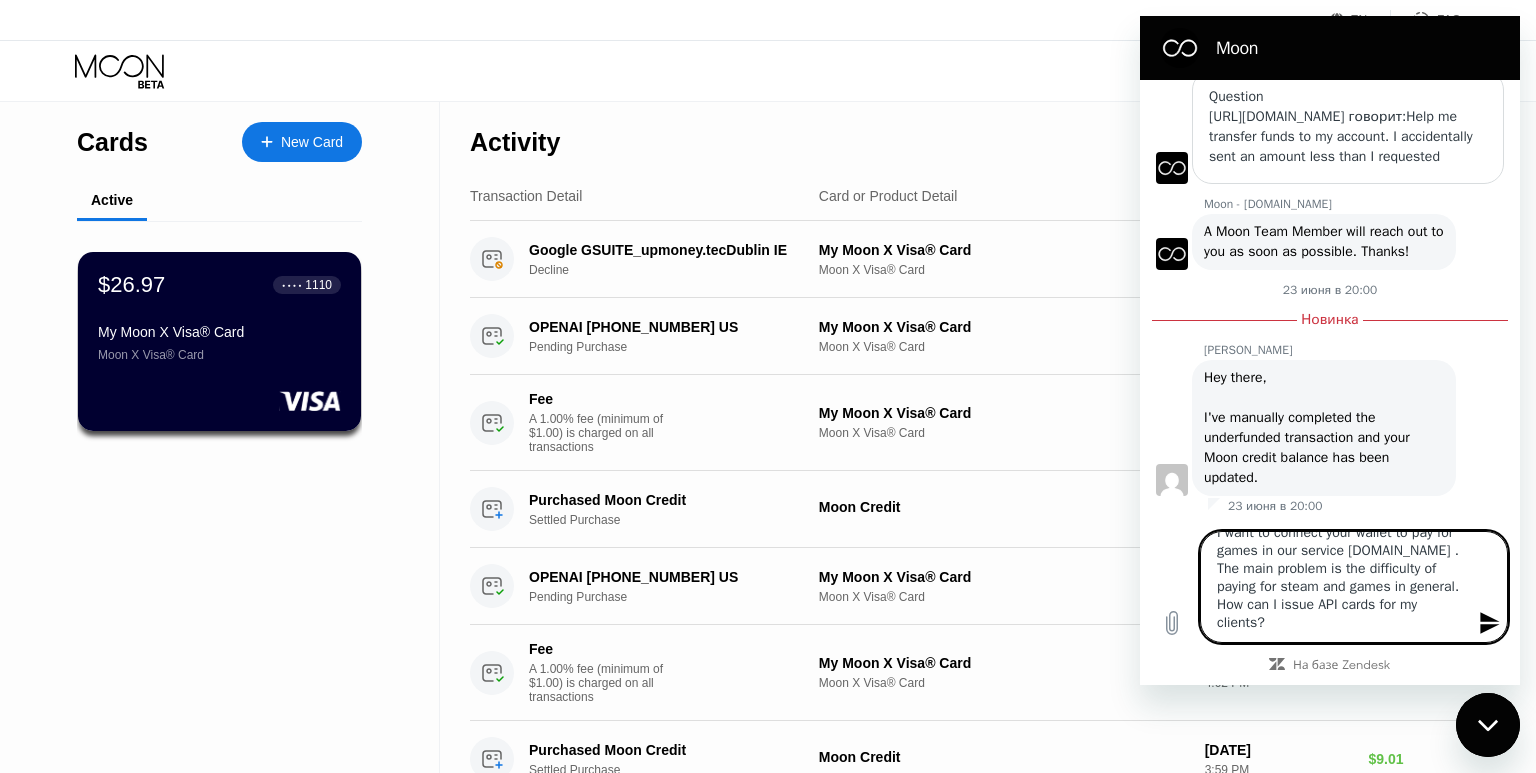 type on "I want to connect your wallet to pay for games in our service Onegw.ru . The main problem is the difficulty of paying for steam and games in general. How can I issue API cards for my clients?" 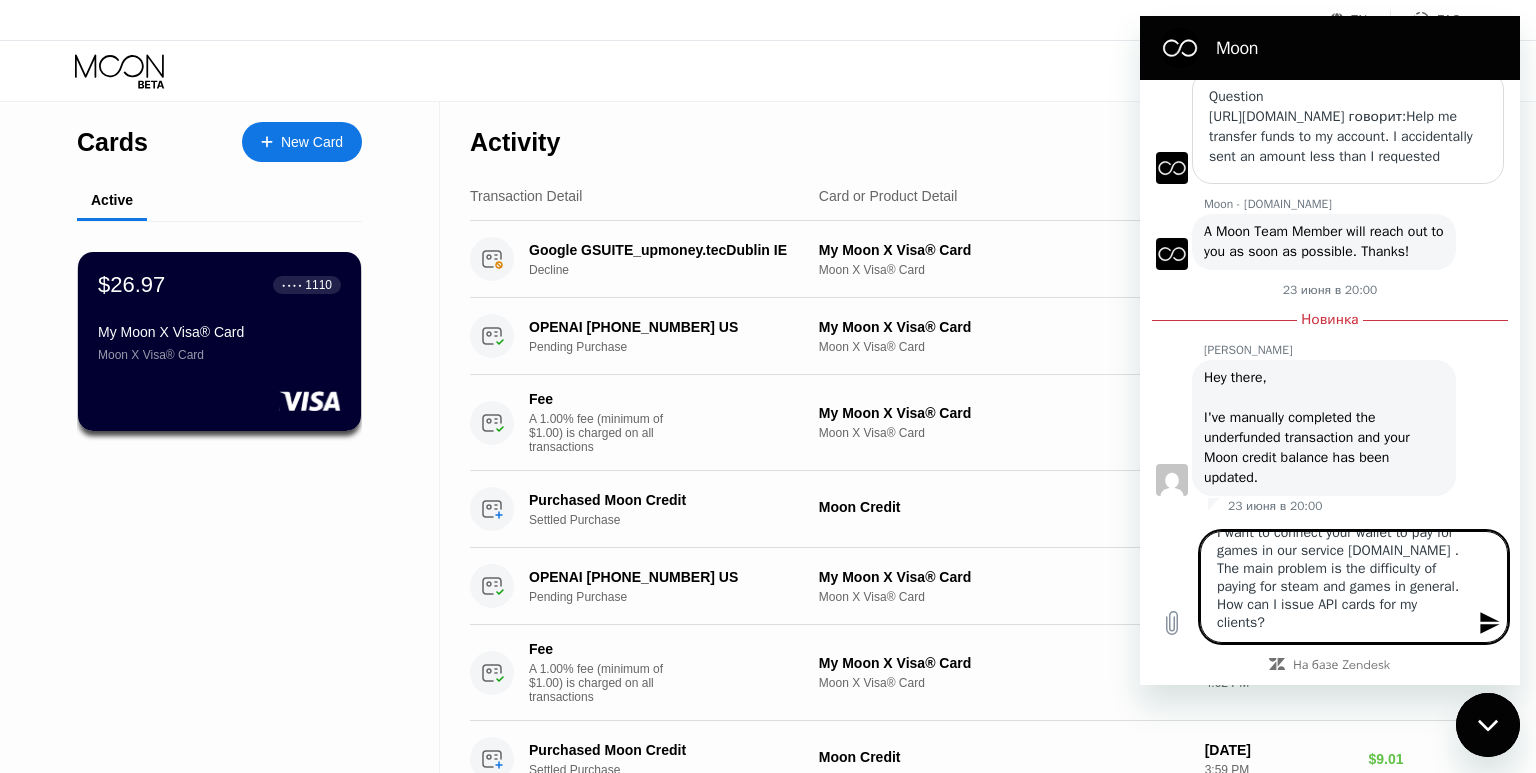 type 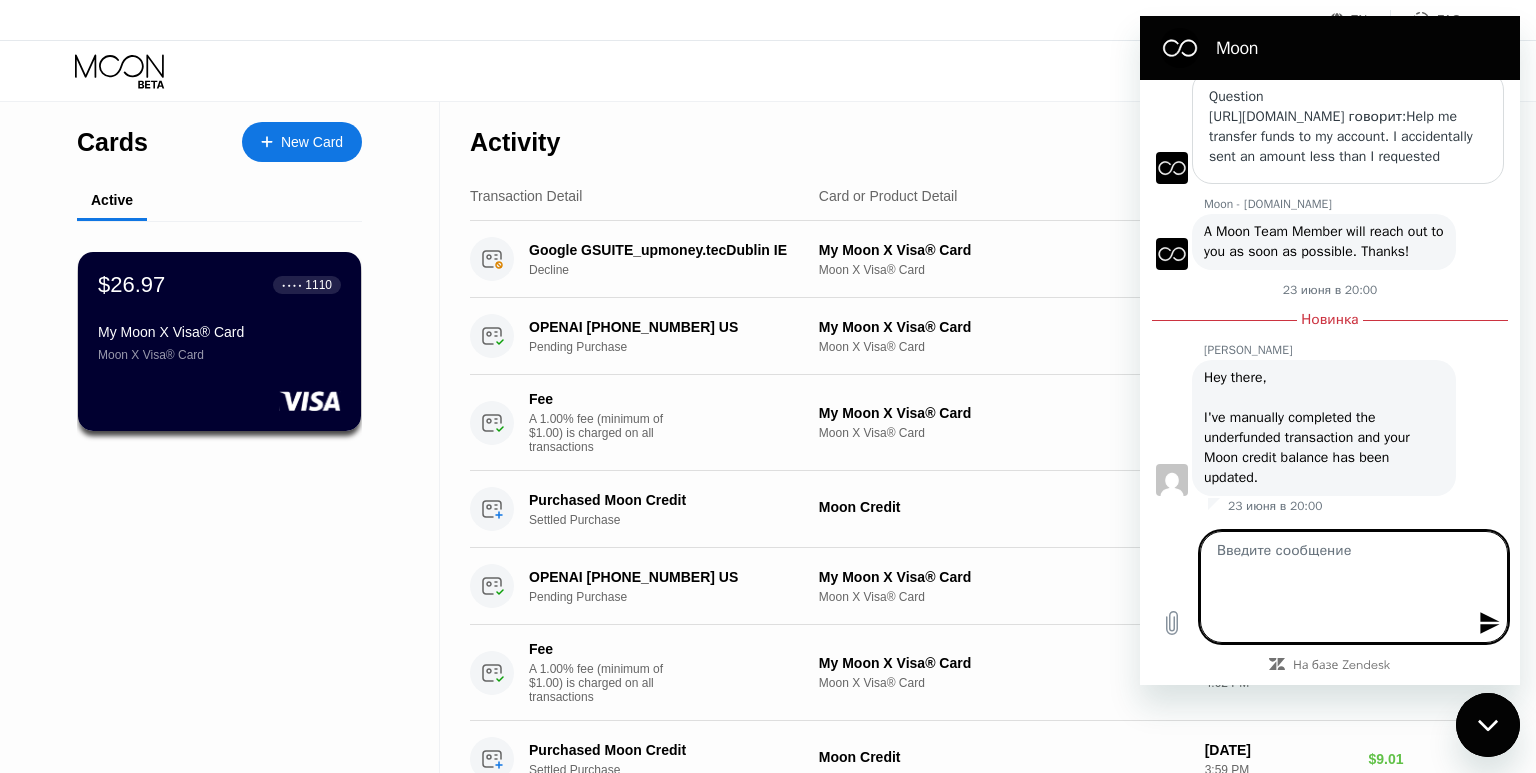 scroll, scrollTop: 0, scrollLeft: 0, axis: both 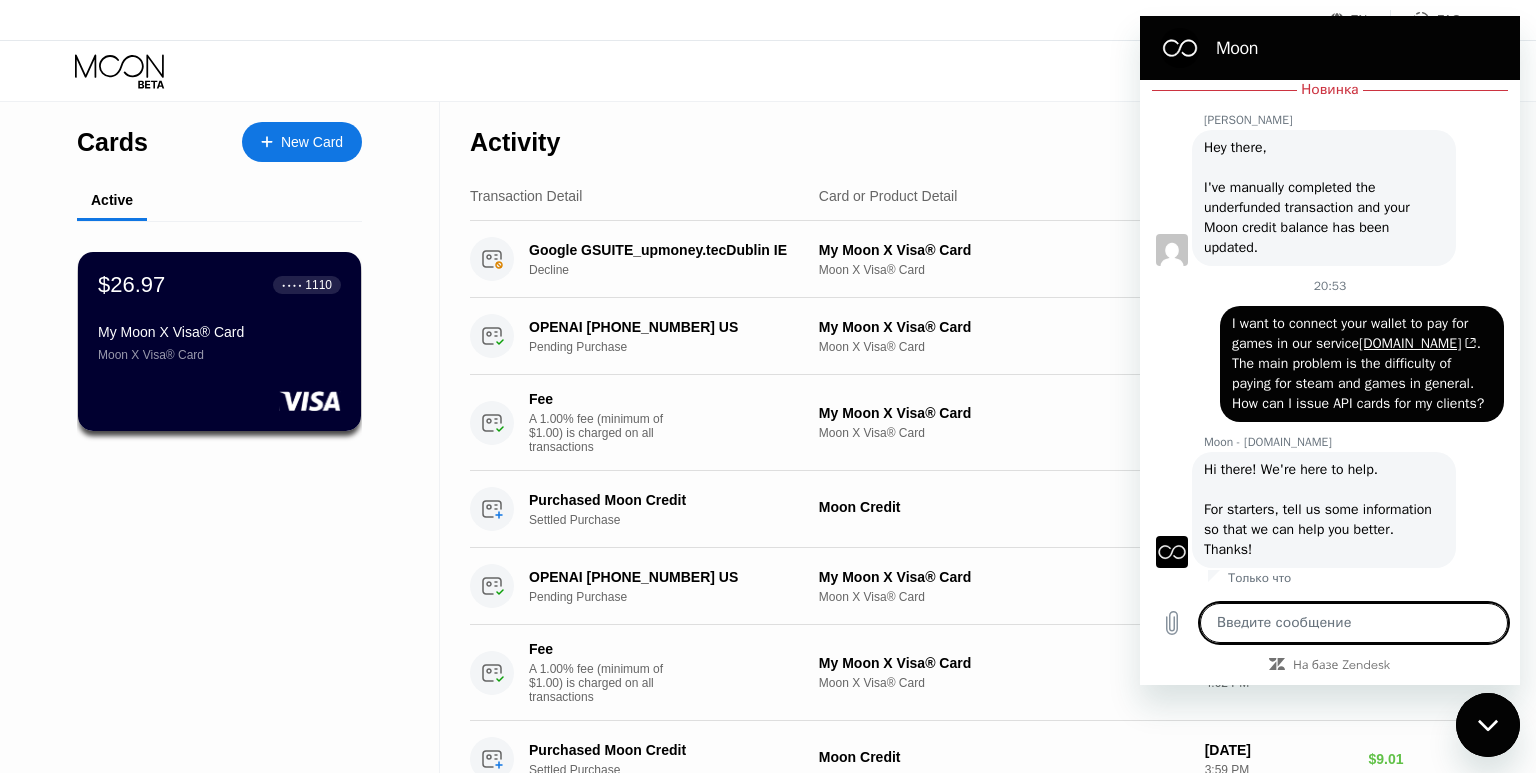 type on "x" 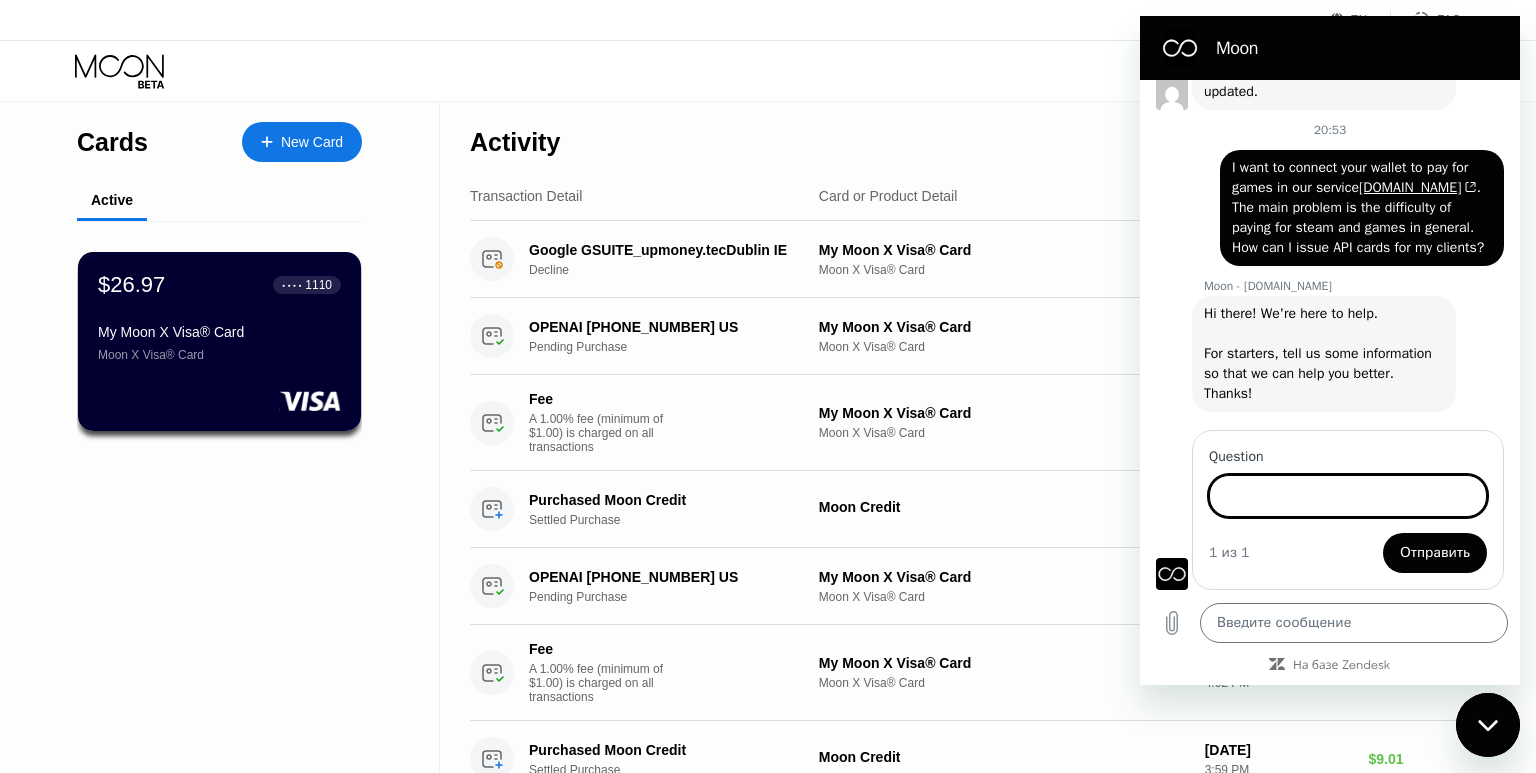scroll, scrollTop: 848, scrollLeft: 0, axis: vertical 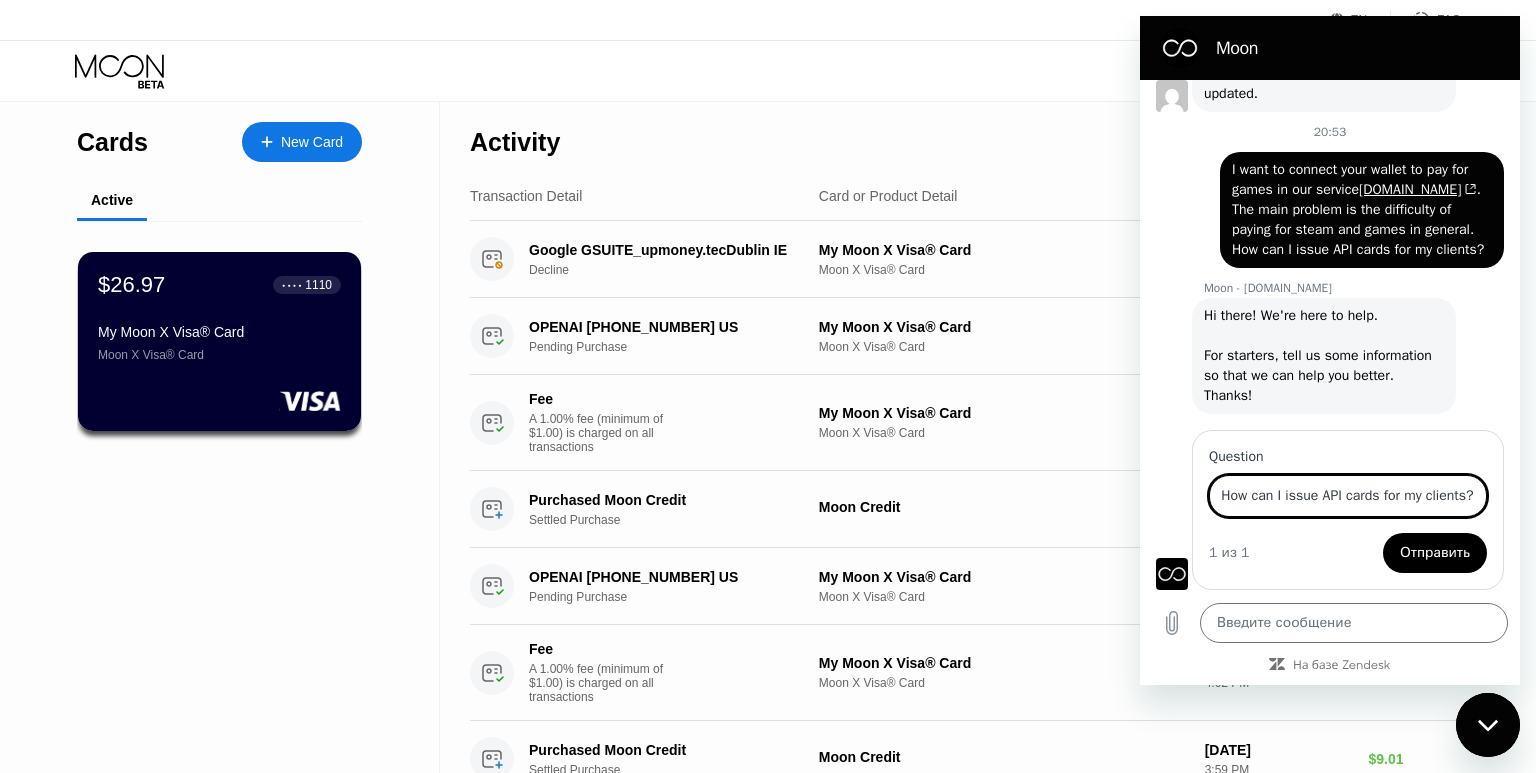 type on "I want to connect your wallet to pay for games in our service Onegw.ru . The main problem is the difficulty of paying for steam and games in general. How can I issue API cards for my clients?" 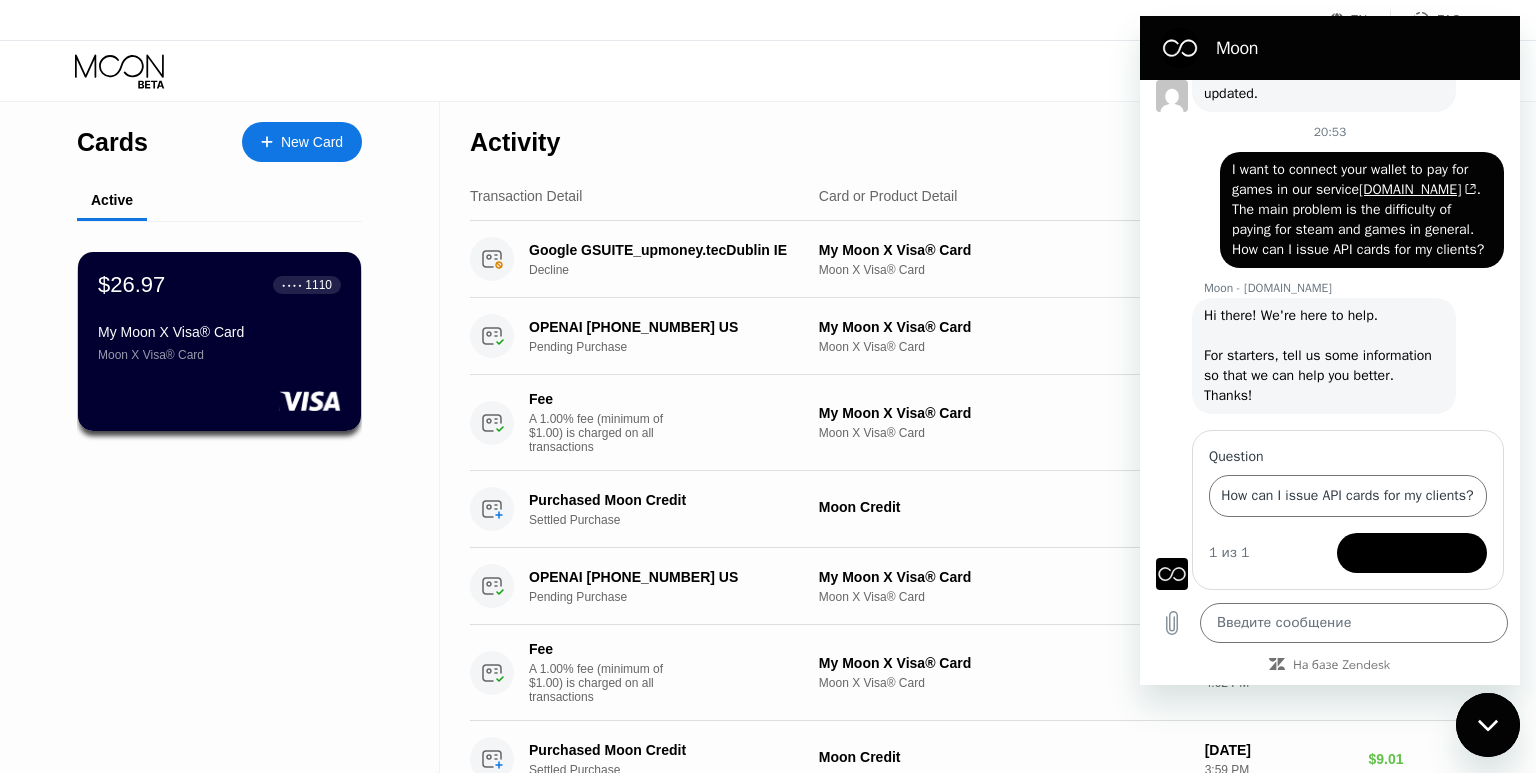scroll, scrollTop: 0, scrollLeft: 0, axis: both 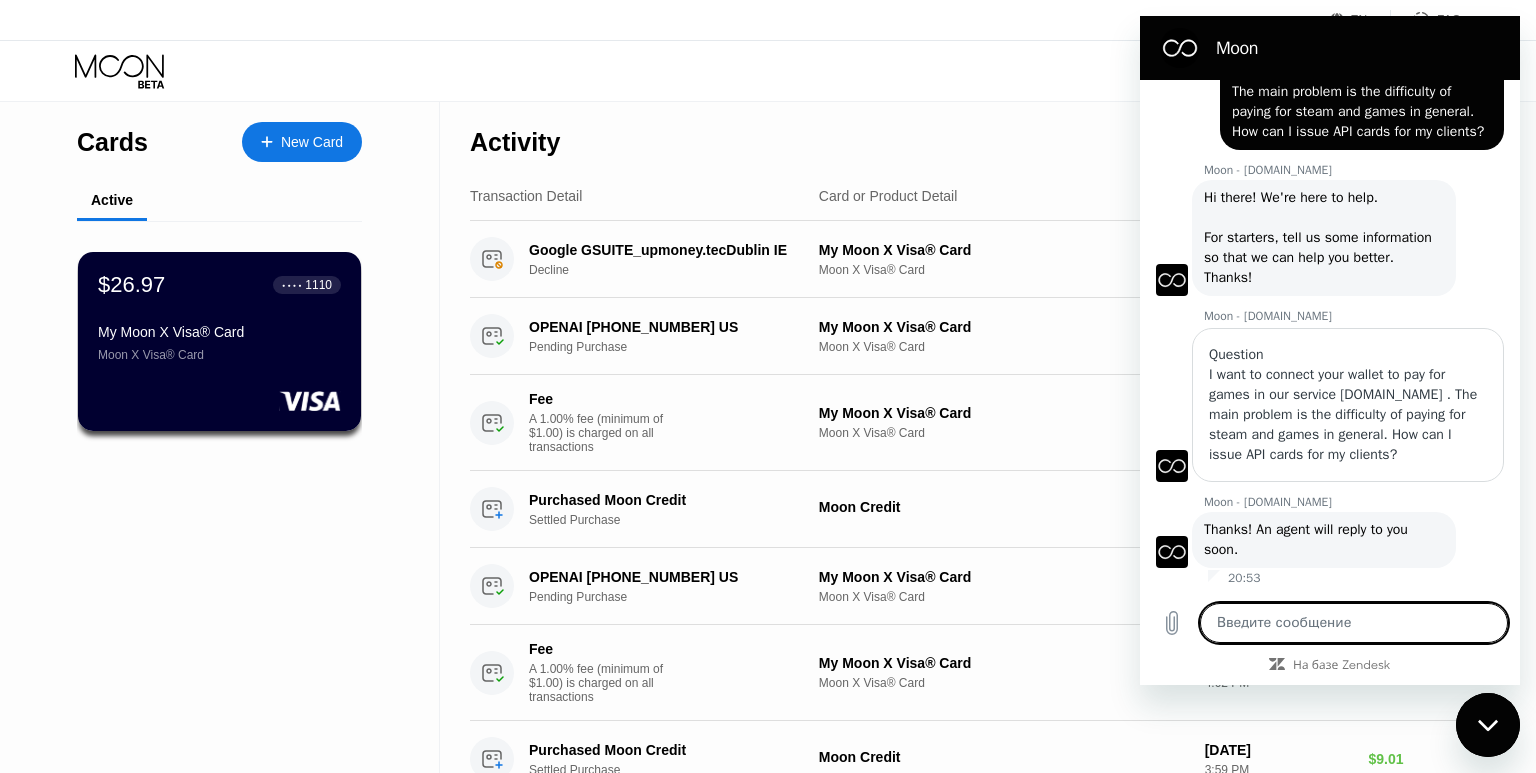 click on "Activity Export" at bounding box center [965, 137] 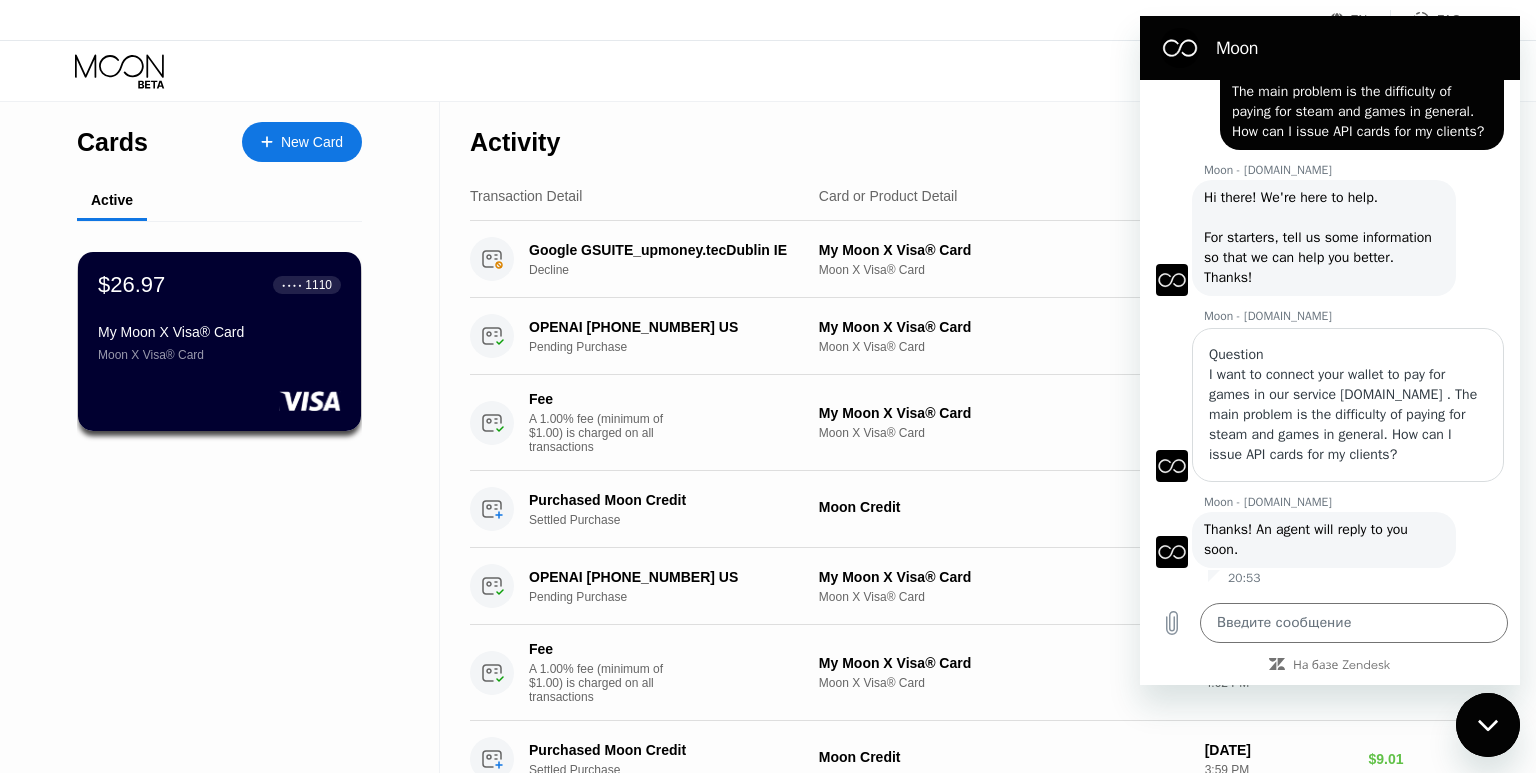 click 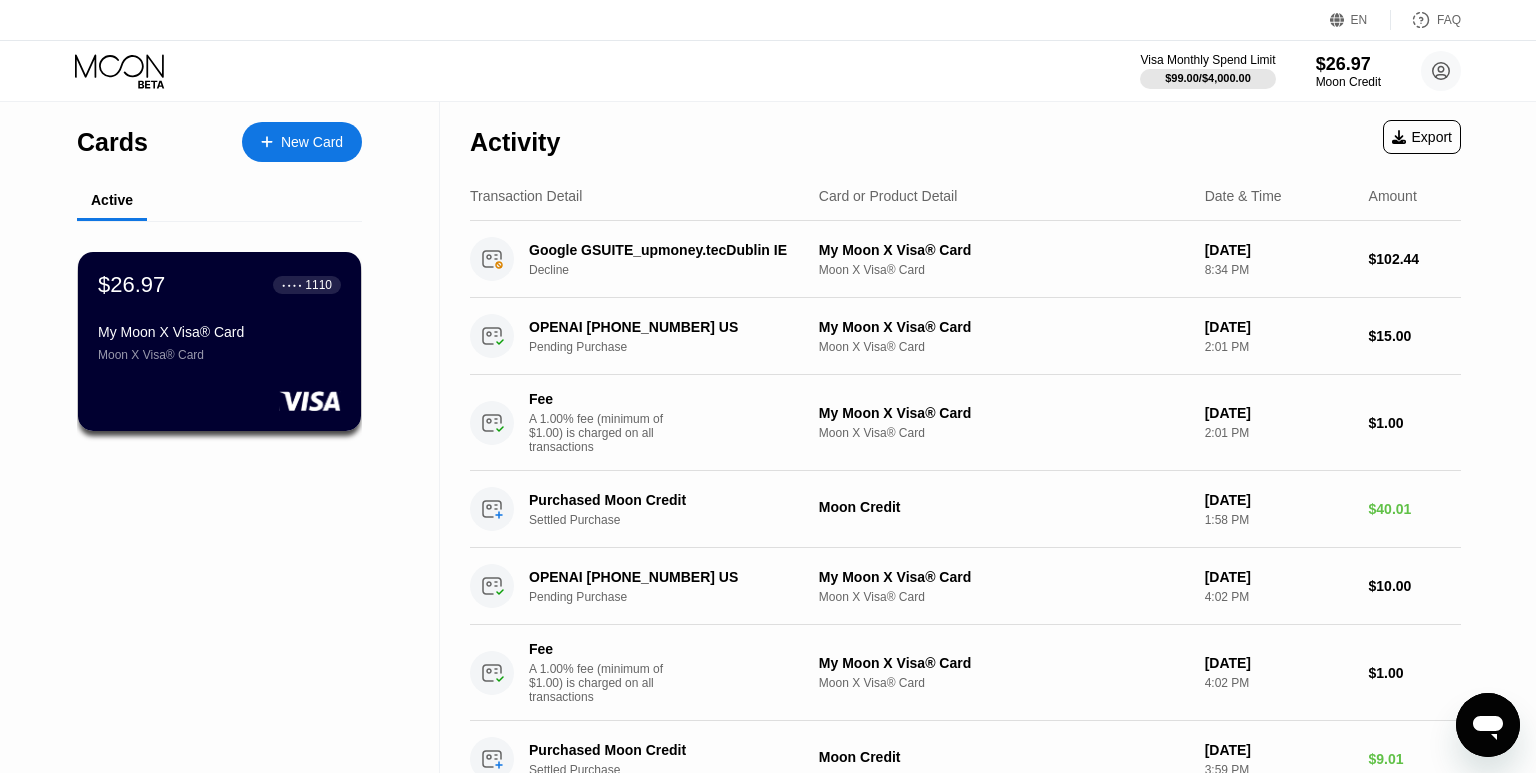 drag, startPoint x: 465, startPoint y: 144, endPoint x: 634, endPoint y: 147, distance: 169.02663 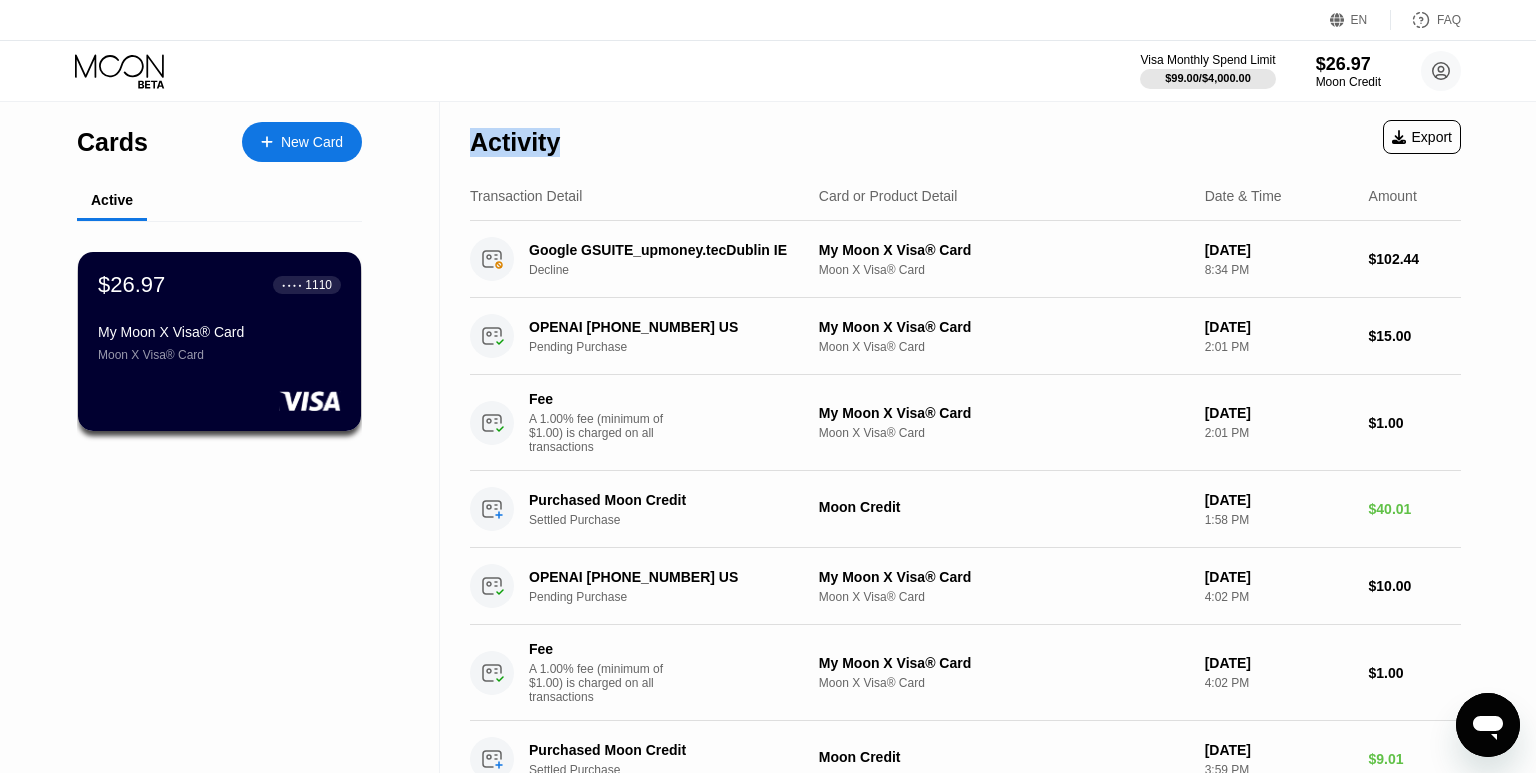drag, startPoint x: 558, startPoint y: 137, endPoint x: 476, endPoint y: 137, distance: 82 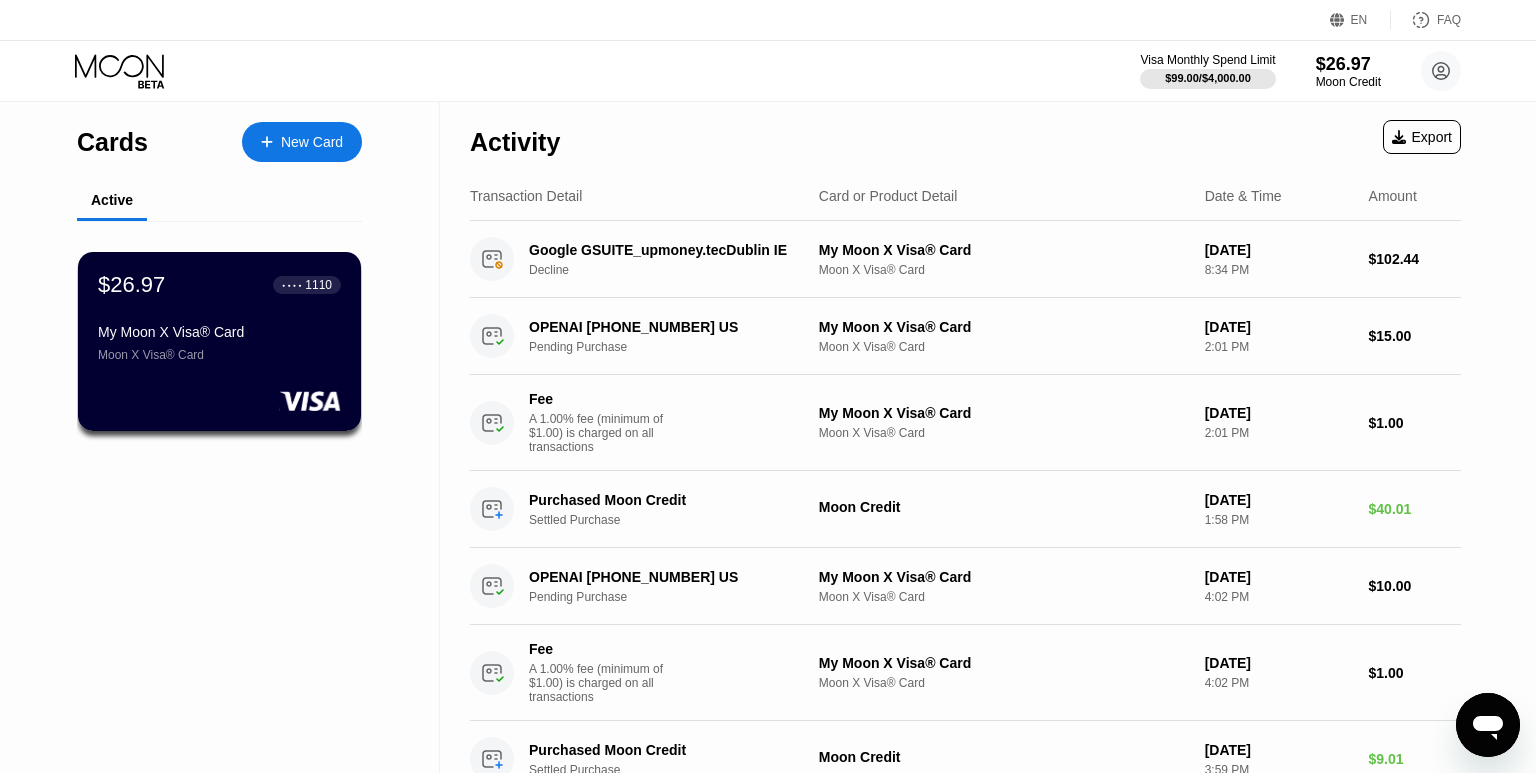 click 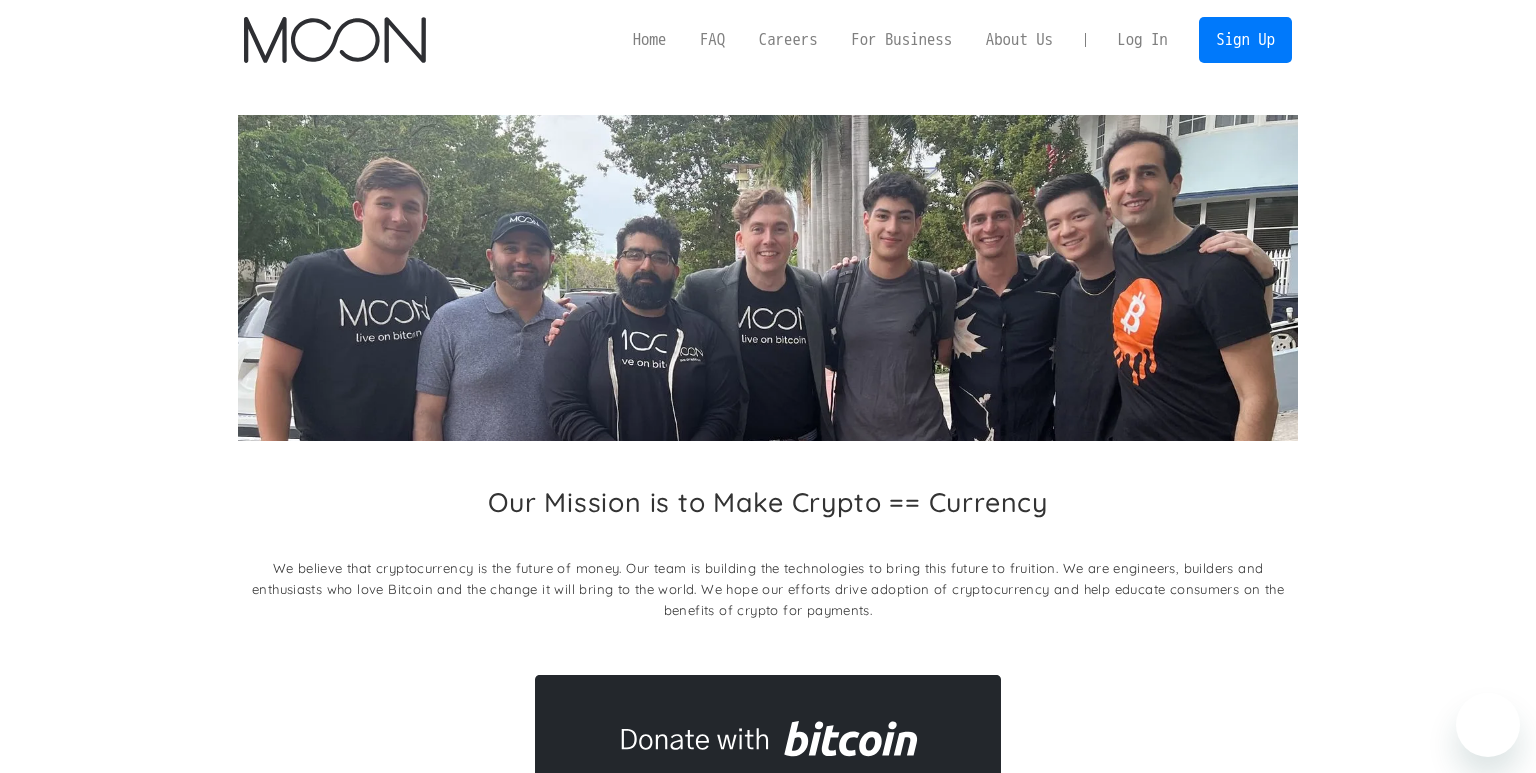 scroll, scrollTop: 0, scrollLeft: 0, axis: both 